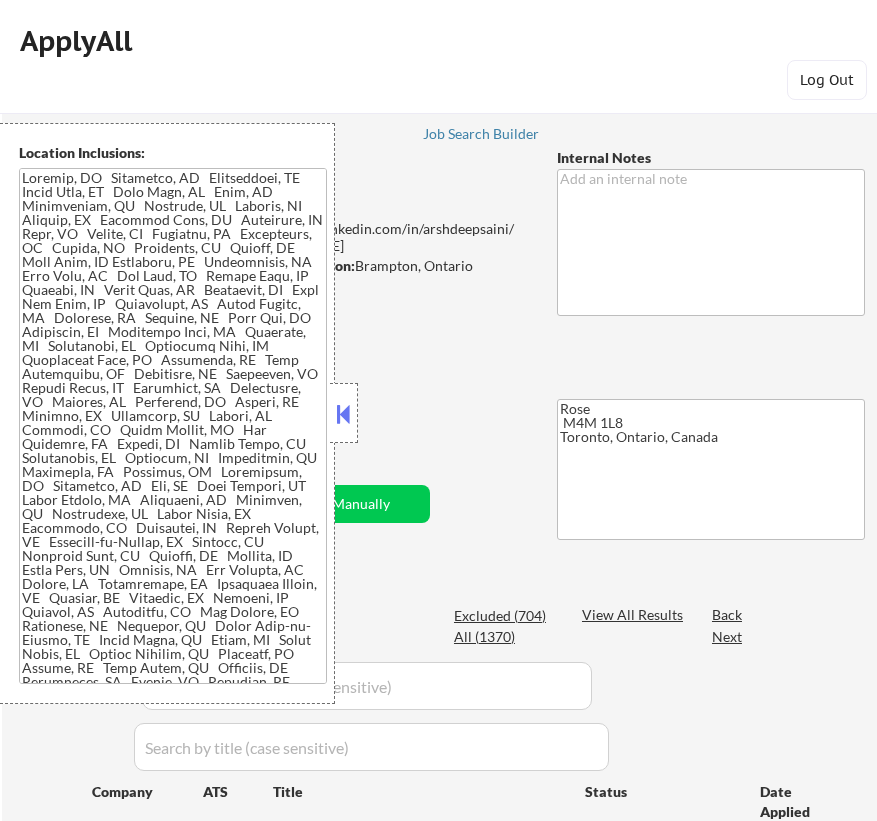 scroll, scrollTop: 0, scrollLeft: 0, axis: both 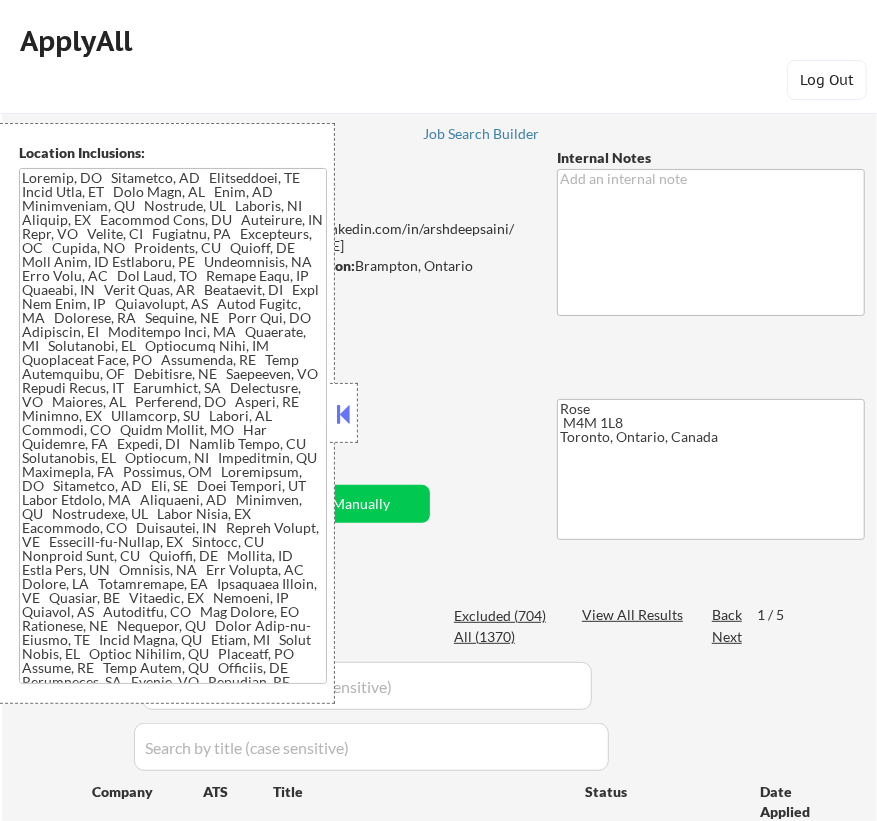 click at bounding box center [344, 414] 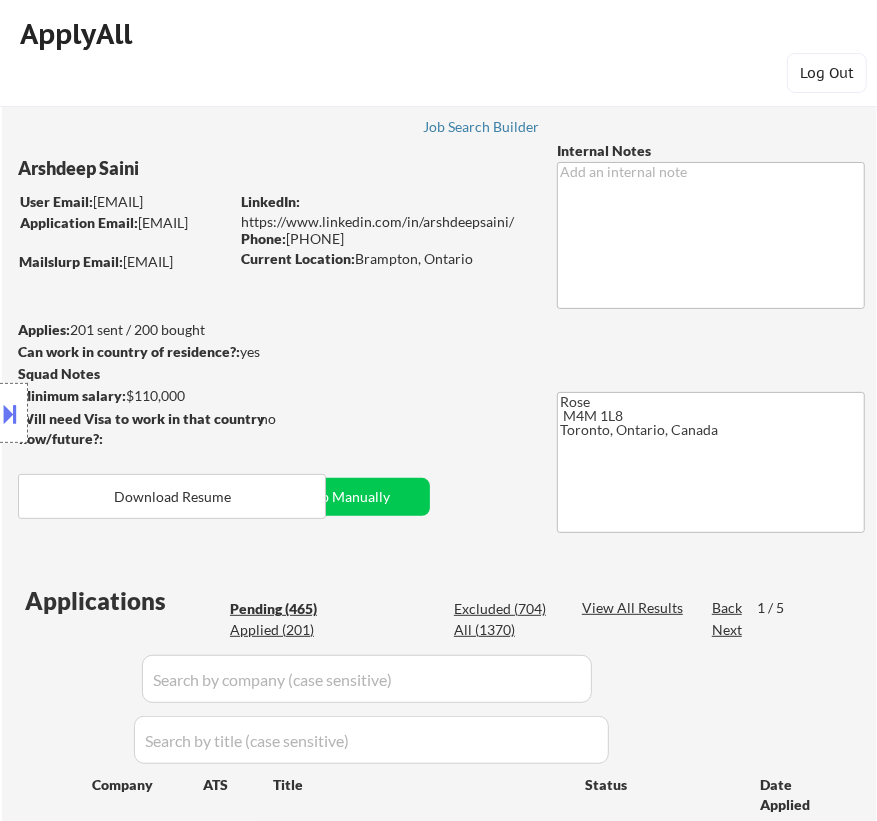 scroll, scrollTop: 0, scrollLeft: 0, axis: both 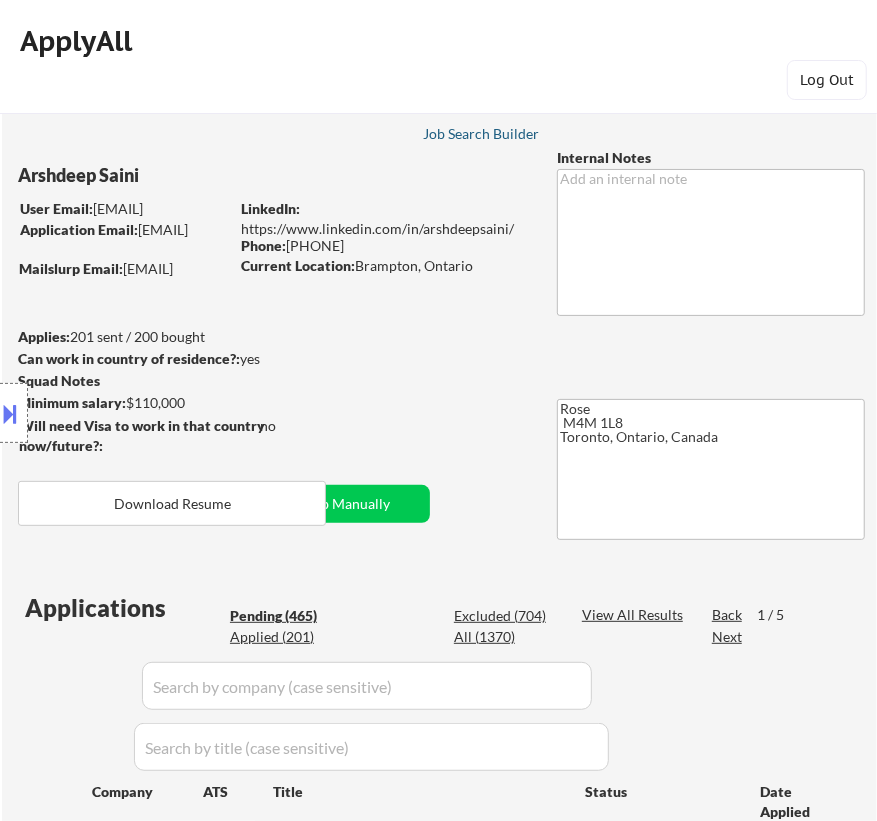 click on "Job Search Builder" at bounding box center (481, 134) 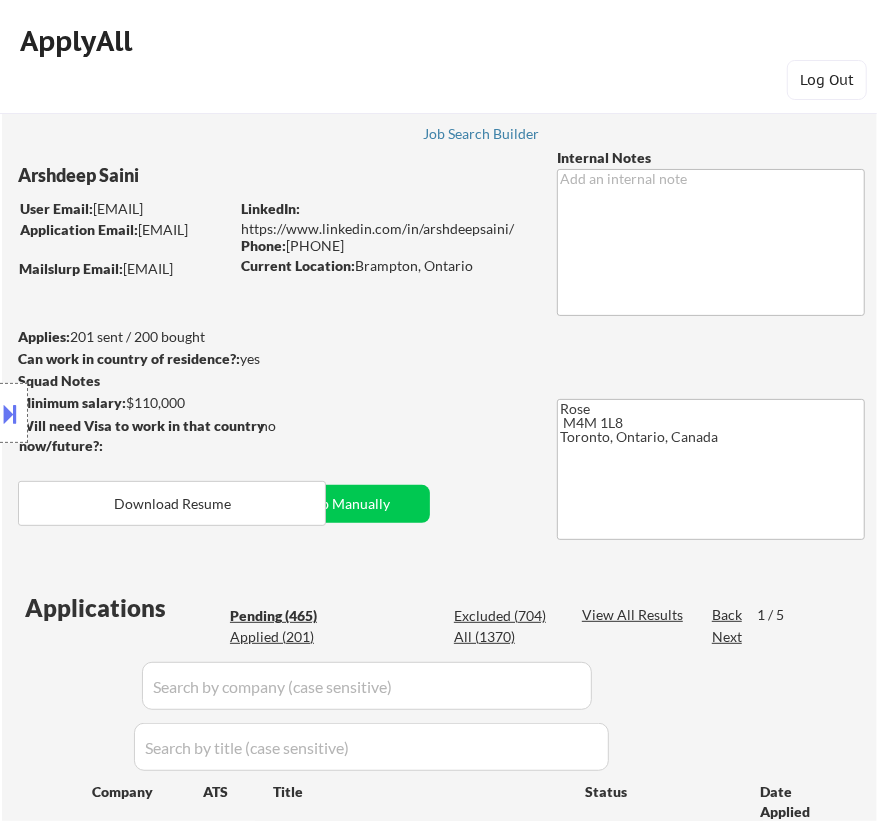select on ""PLACEHOLDER_1427118222253"" 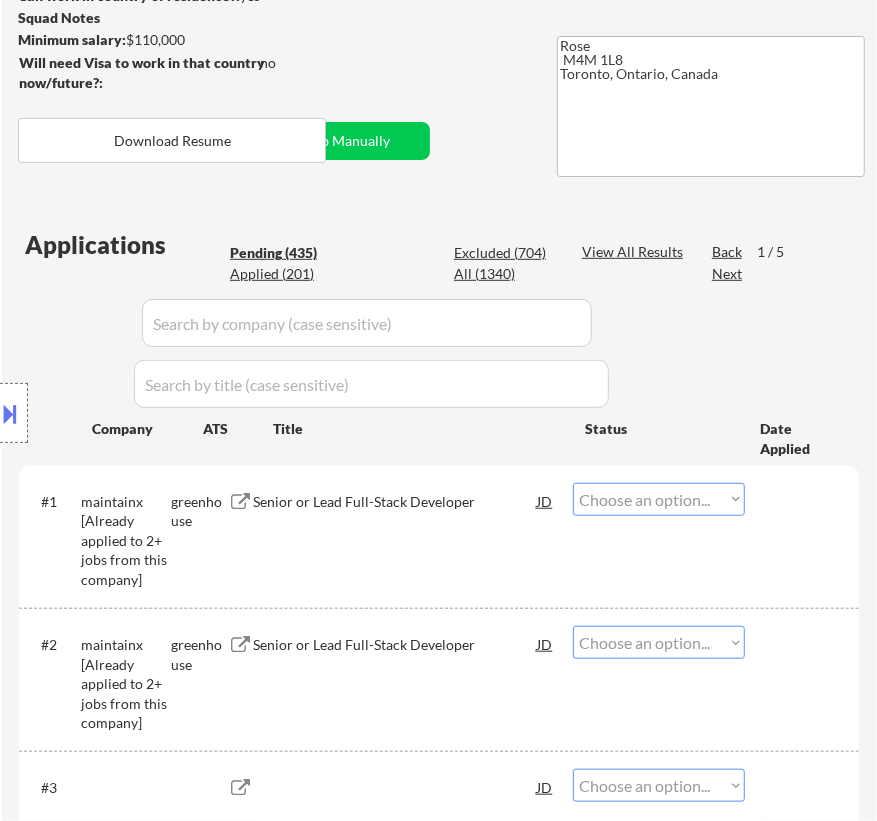 select on ""pending"" 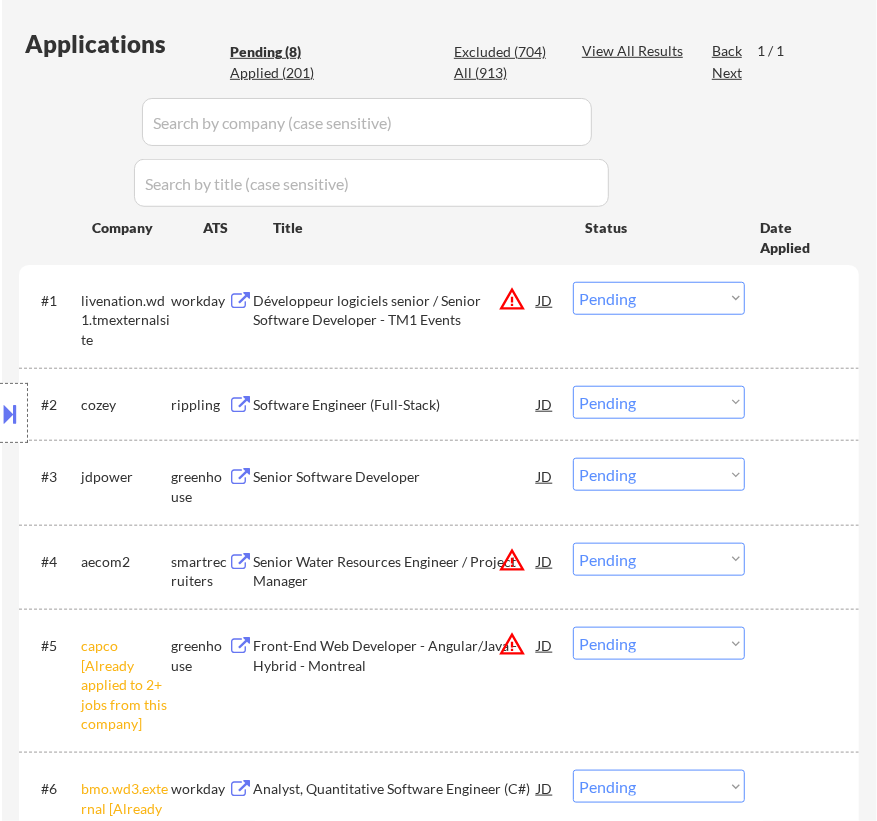 scroll, scrollTop: 818, scrollLeft: 0, axis: vertical 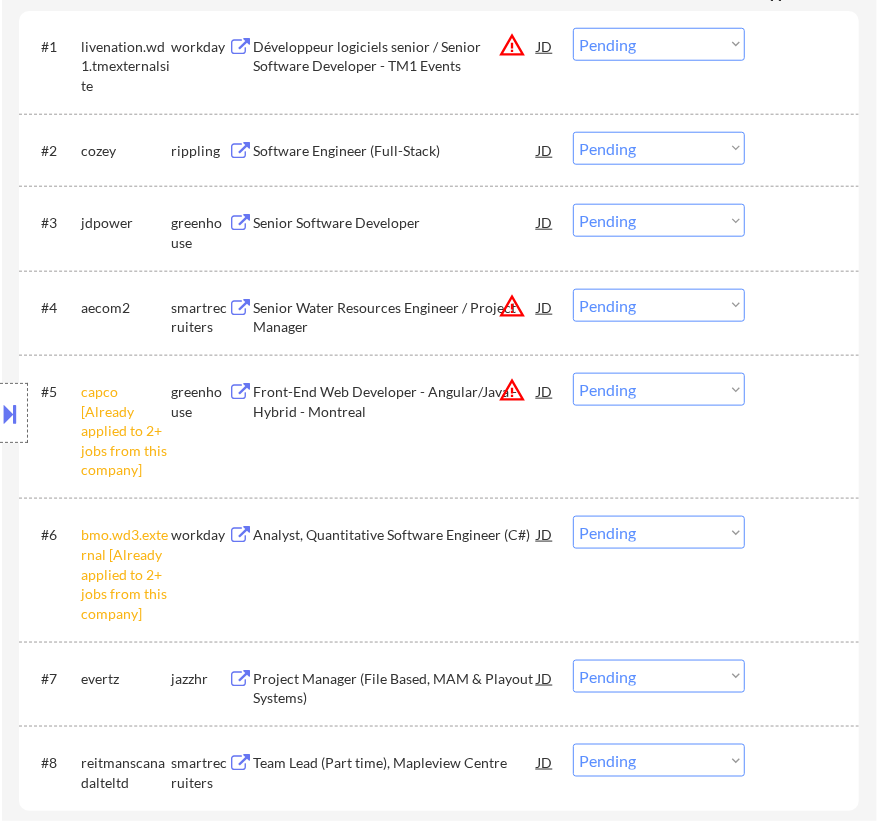 click on "Choose an option... Pending Applied Excluded (Questions) Excluded (Expired) Excluded (Location) Excluded (Bad Match) Excluded (Blocklist) Excluded (Salary) Excluded (Other)" at bounding box center (659, 389) 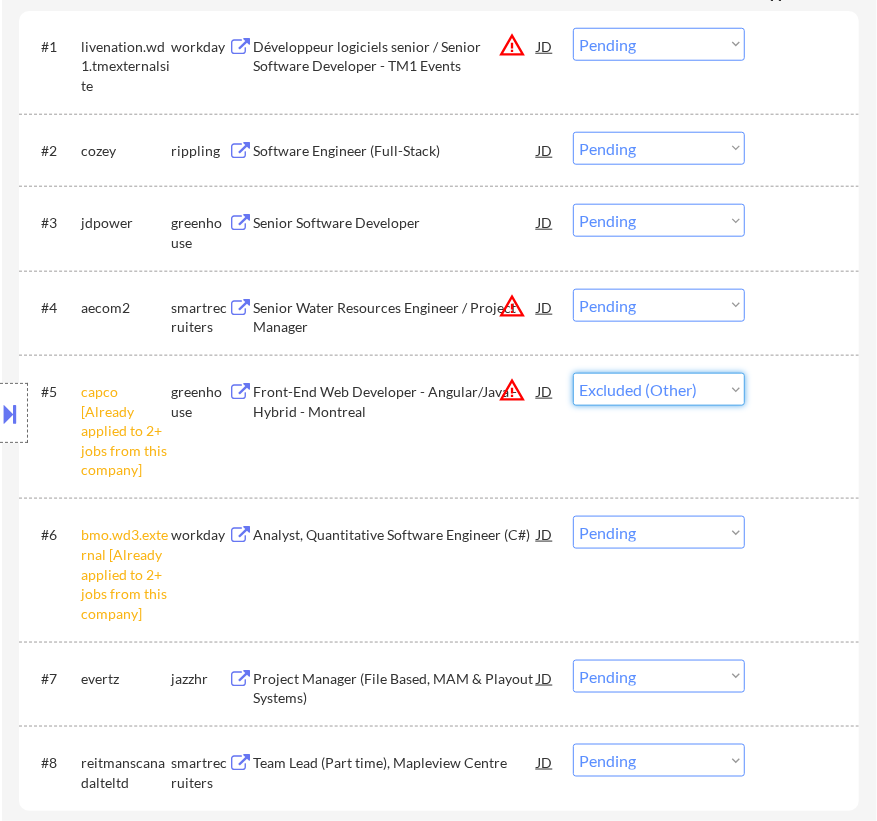 click on "Choose an option... Pending Applied Excluded (Questions) Excluded (Expired) Excluded (Location) Excluded (Bad Match) Excluded (Blocklist) Excluded (Salary) Excluded (Other)" at bounding box center [659, 389] 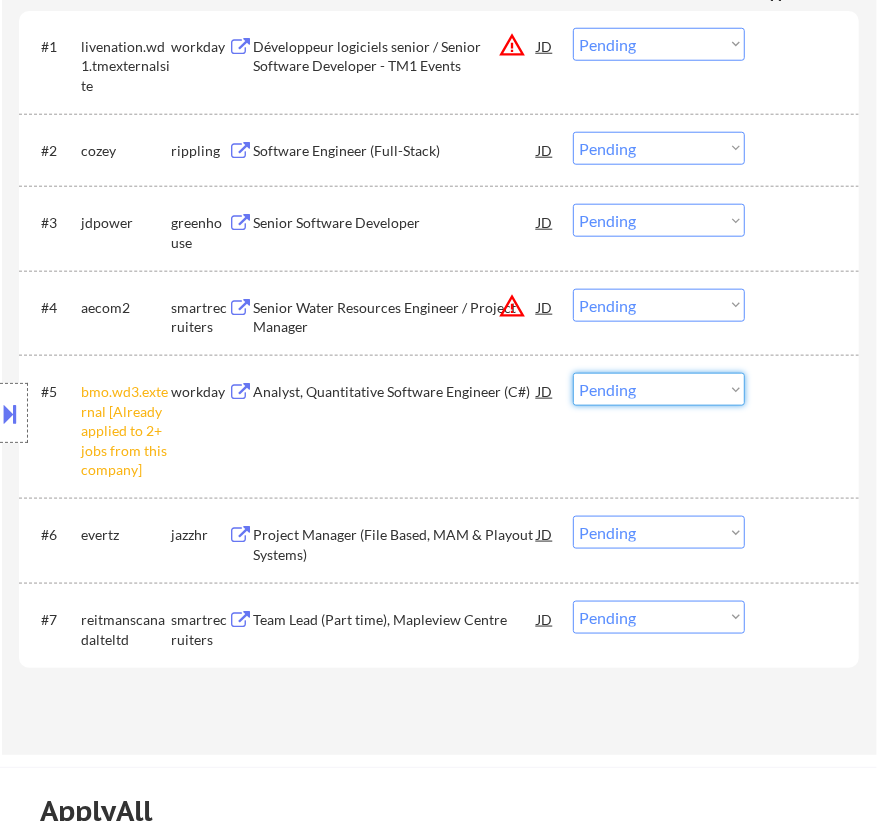 click on "Choose an option... Pending Applied Excluded (Questions) Excluded (Expired) Excluded (Location) Excluded (Bad Match) Excluded (Blocklist) Excluded (Salary) Excluded (Other)" at bounding box center (659, 389) 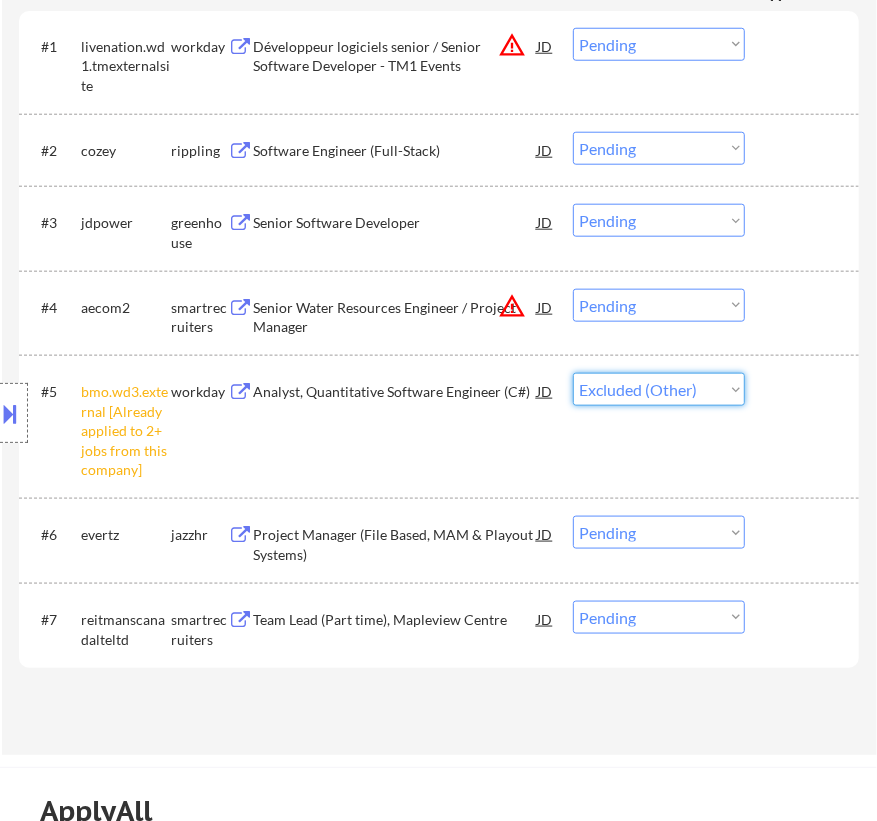 click on "Choose an option... Pending Applied Excluded (Questions) Excluded (Expired) Excluded (Location) Excluded (Bad Match) Excluded (Blocklist) Excluded (Salary) Excluded (Other)" at bounding box center (659, 389) 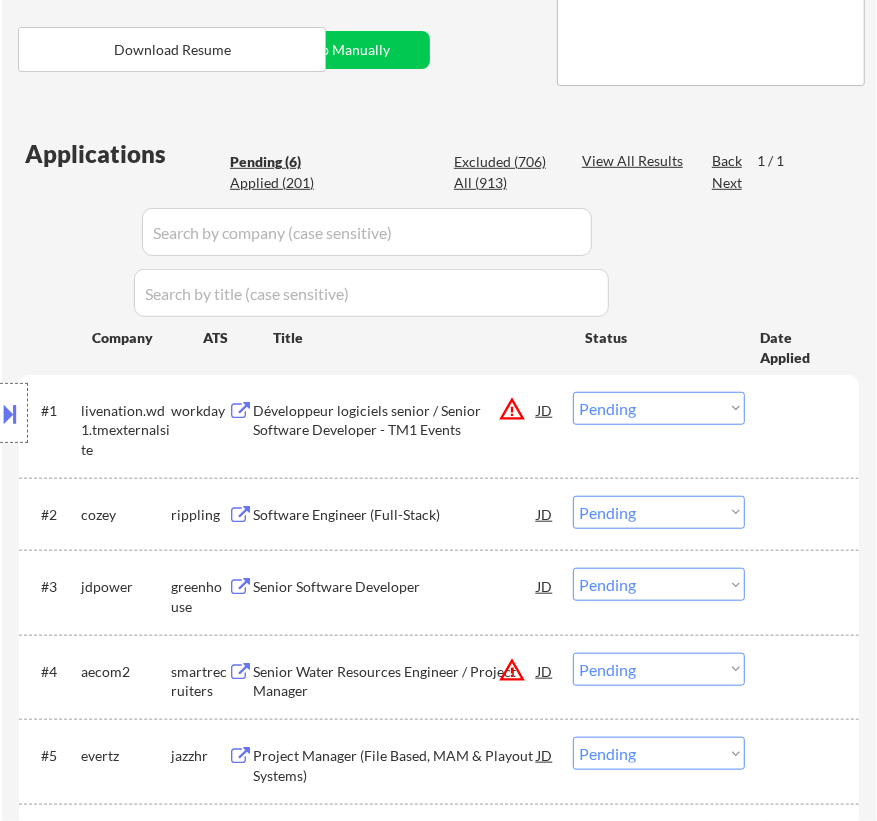 scroll, scrollTop: 545, scrollLeft: 0, axis: vertical 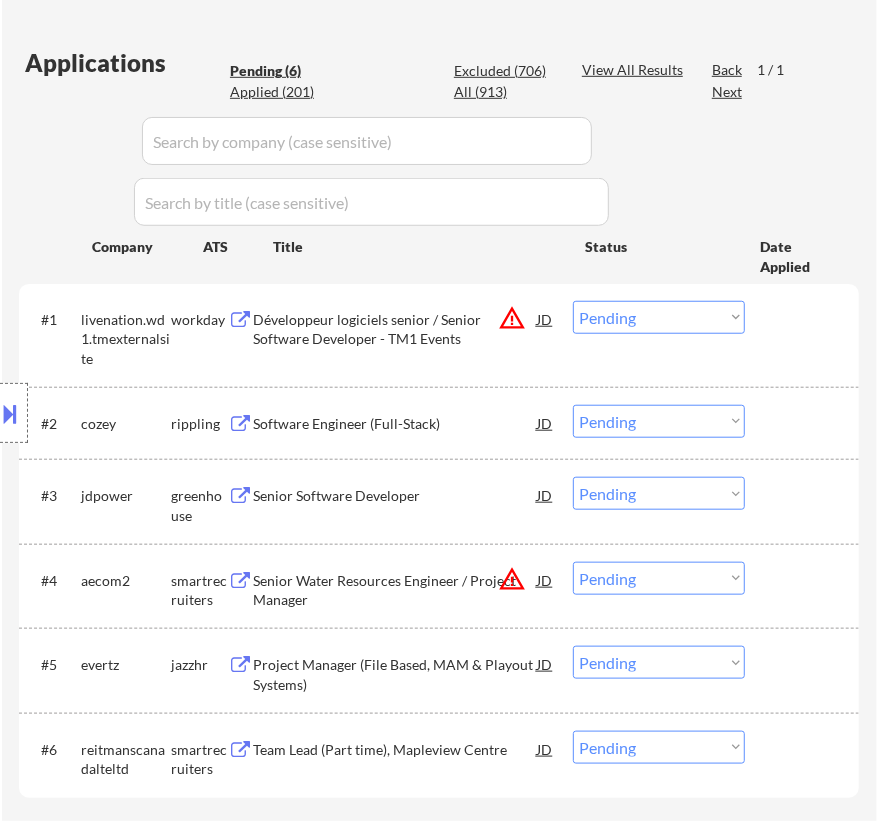 click on "Développeur logiciels senior / Senior Software Developer - TM1 Events" at bounding box center (395, 325) 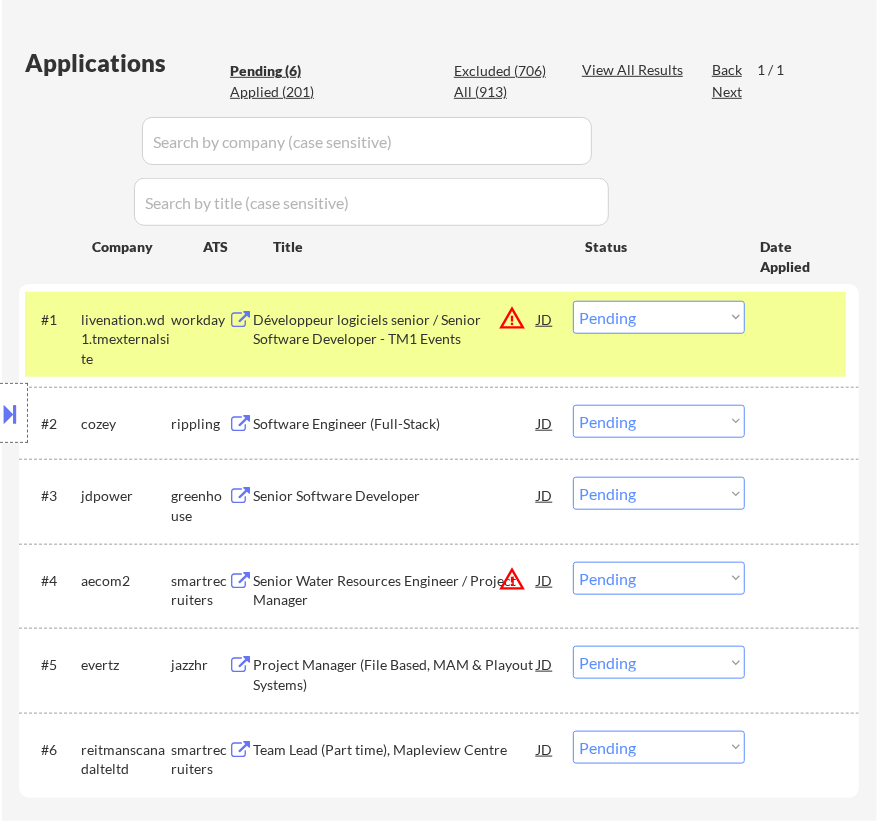 click at bounding box center [11, 413] 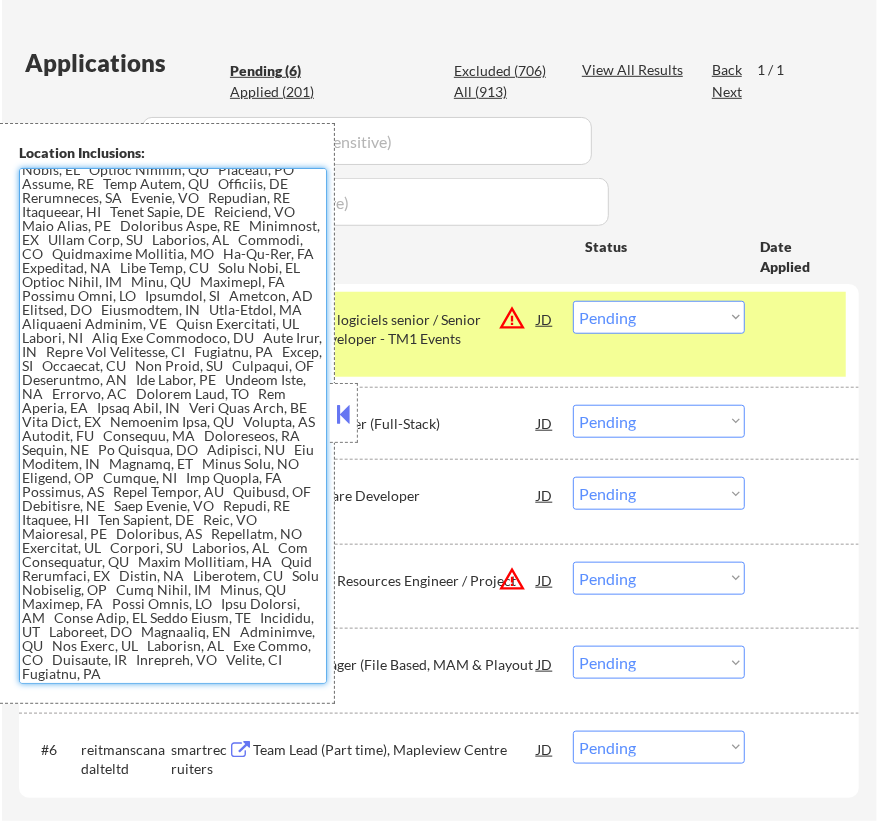 scroll, scrollTop: 498, scrollLeft: 0, axis: vertical 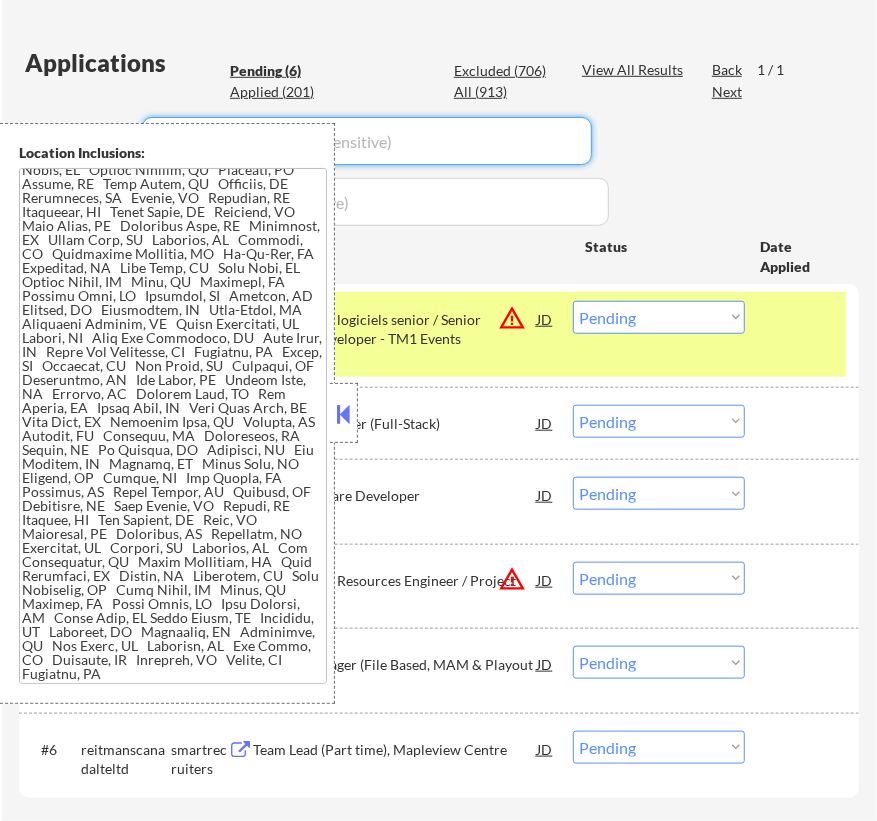 click on "Applications Pending (6) Excluded (706) Applied (201) All (913) View All Results Back 1 / 1
Next Company ATS Title Status Date Applied #1 livenation.wd1.tmexternalsite workday Développeur logiciels senior / Senior Software Developer - TM1 Events JD warning_amber Choose an option... Pending Applied Excluded (Questions) Excluded (Expired) Excluded (Location) Excluded (Bad Match) Excluded (Blocklist) Excluded (Salary) Excluded (Other) #2 cozey rippling Software Engineer (Full-Stack) JD Choose an option... Pending Applied Excluded (Questions) Excluded (Expired) Excluded (Location) Excluded (Bad Match) Excluded (Blocklist) Excluded (Salary) Excluded (Other) #3 jdpower greenhouse Senior Software Developer JD Choose an option... Pending Applied Excluded (Questions) Excluded (Expired) Excluded (Location) Excluded (Bad Match) Excluded (Blocklist) Excluded (Salary) Excluded (Other) #4 aecom2 smartrecruiters Senior Water Resources Engineer / Project Manager JD warning_amber Choose an option... Pending Applied #5 JD #6" at bounding box center (439, 446) 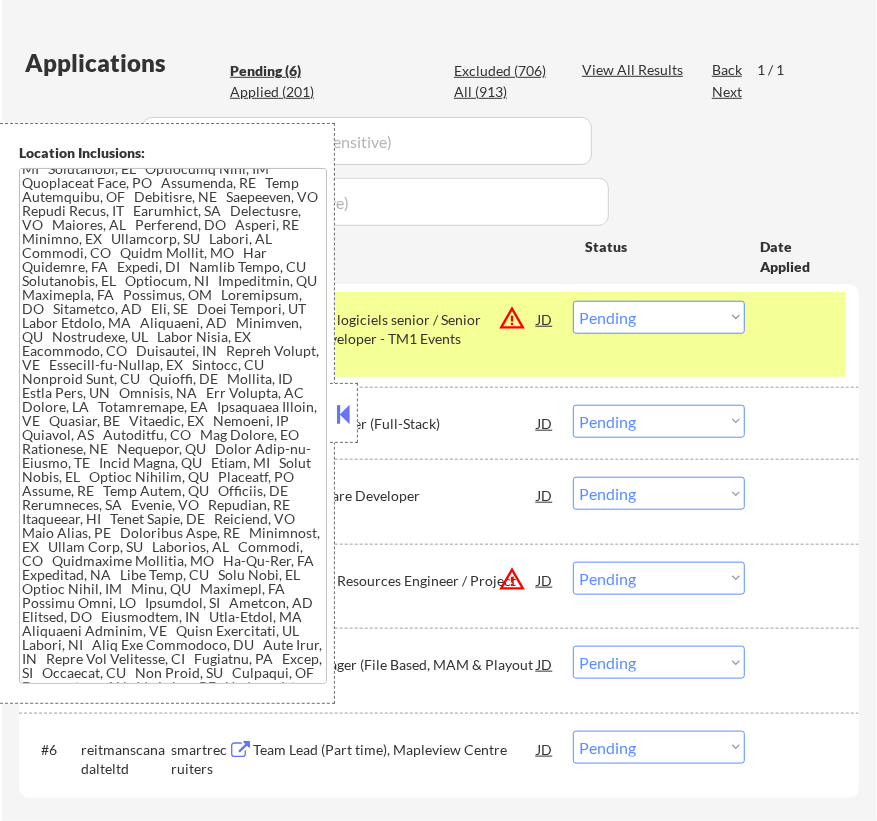 scroll, scrollTop: 43, scrollLeft: 0, axis: vertical 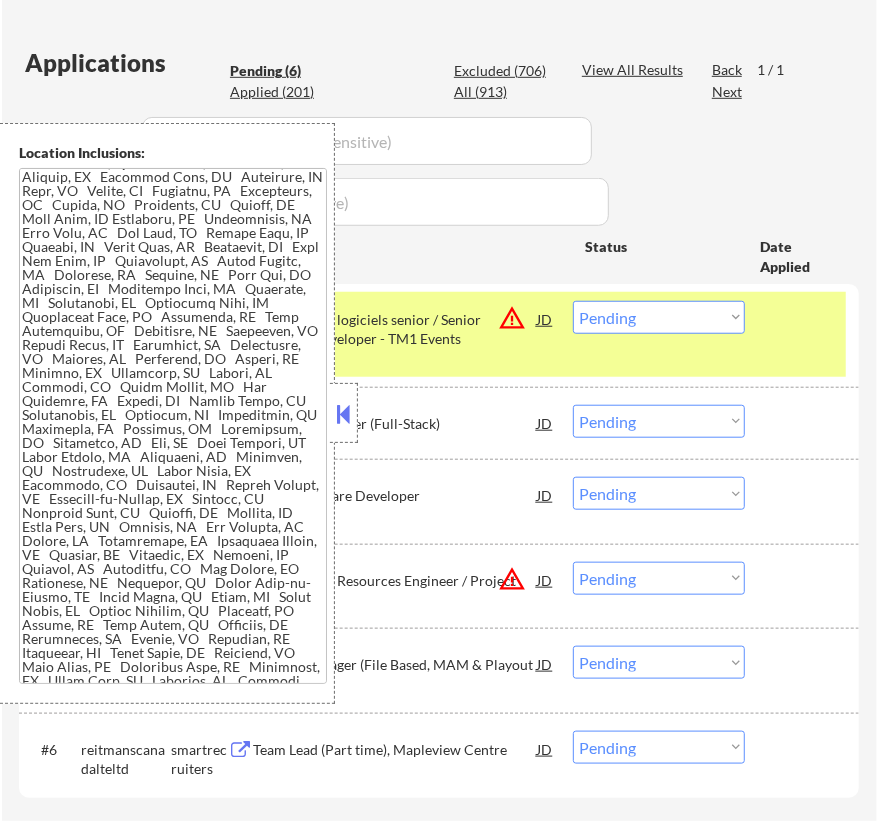 click at bounding box center [344, 414] 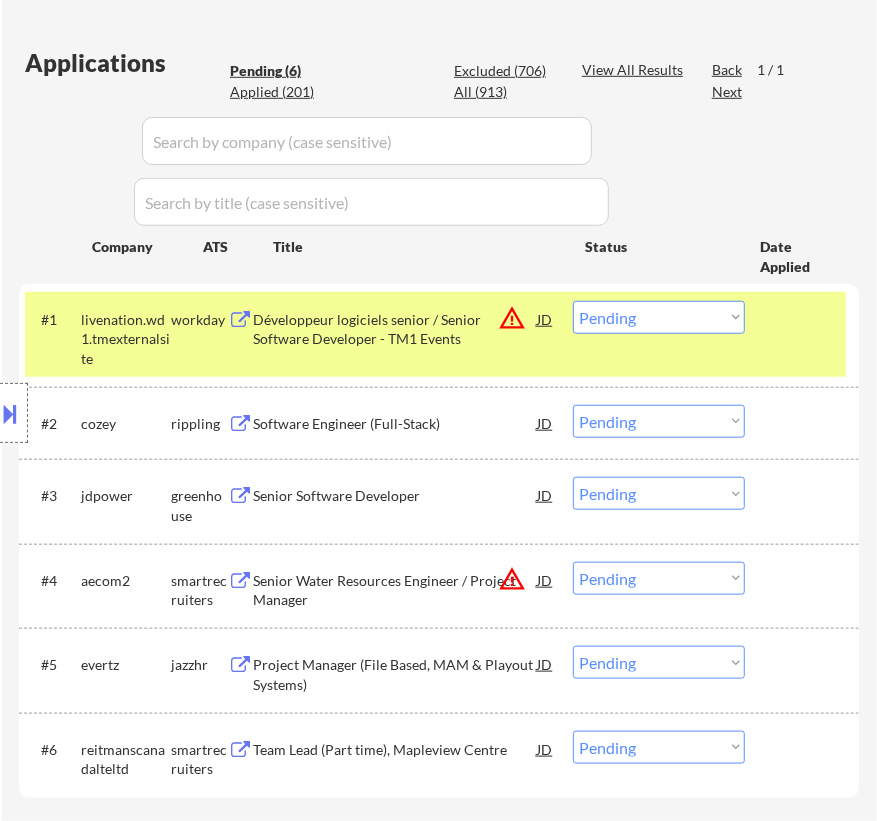 click on "Choose an option... Pending Applied Excluded (Questions) Excluded (Expired) Excluded (Location) Excluded (Bad Match) Excluded (Blocklist) Excluded (Salary) Excluded (Other)" at bounding box center (659, 317) 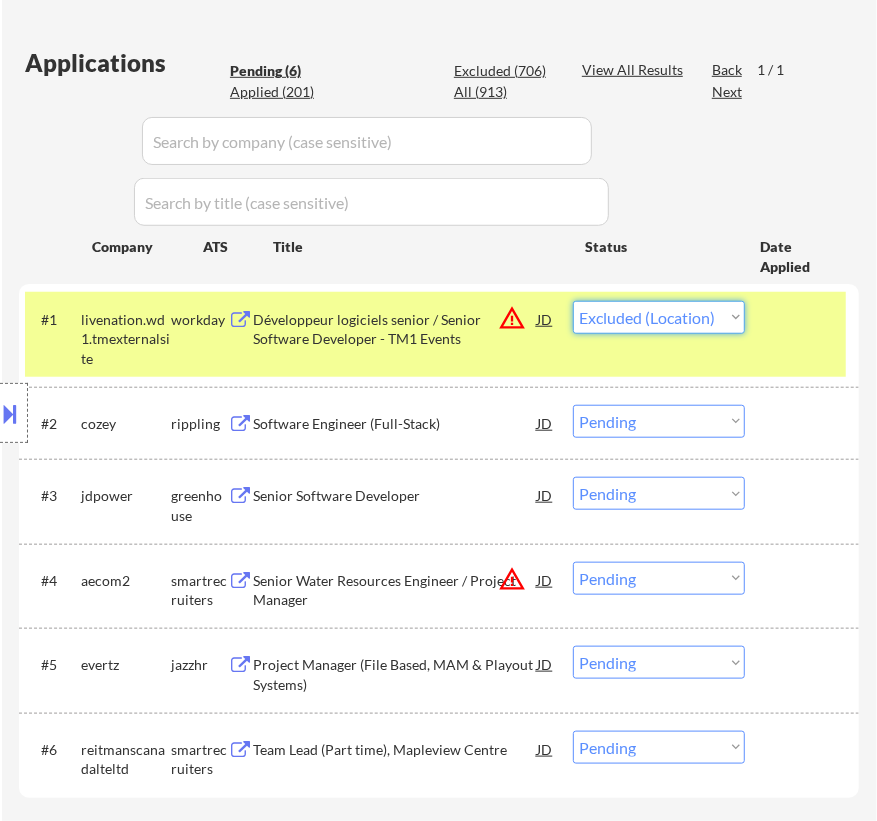 click on "Choose an option... Pending Applied Excluded (Questions) Excluded (Expired) Excluded (Location) Excluded (Bad Match) Excluded (Blocklist) Excluded (Salary) Excluded (Other)" at bounding box center (659, 317) 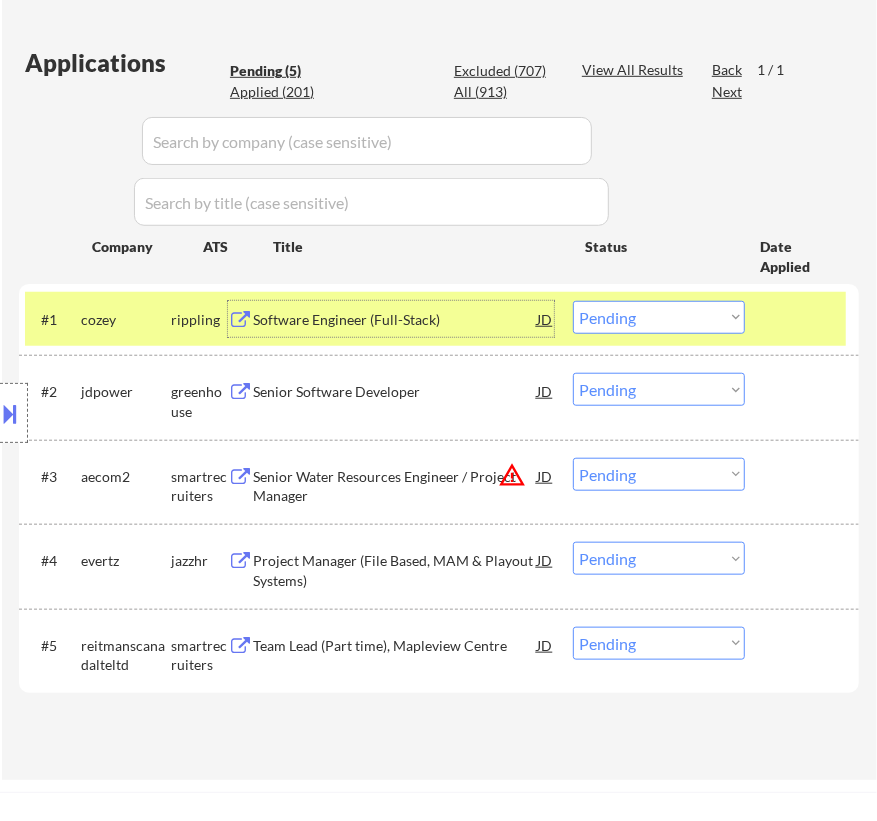 click on "Software Engineer (Full-Stack)" at bounding box center [395, 320] 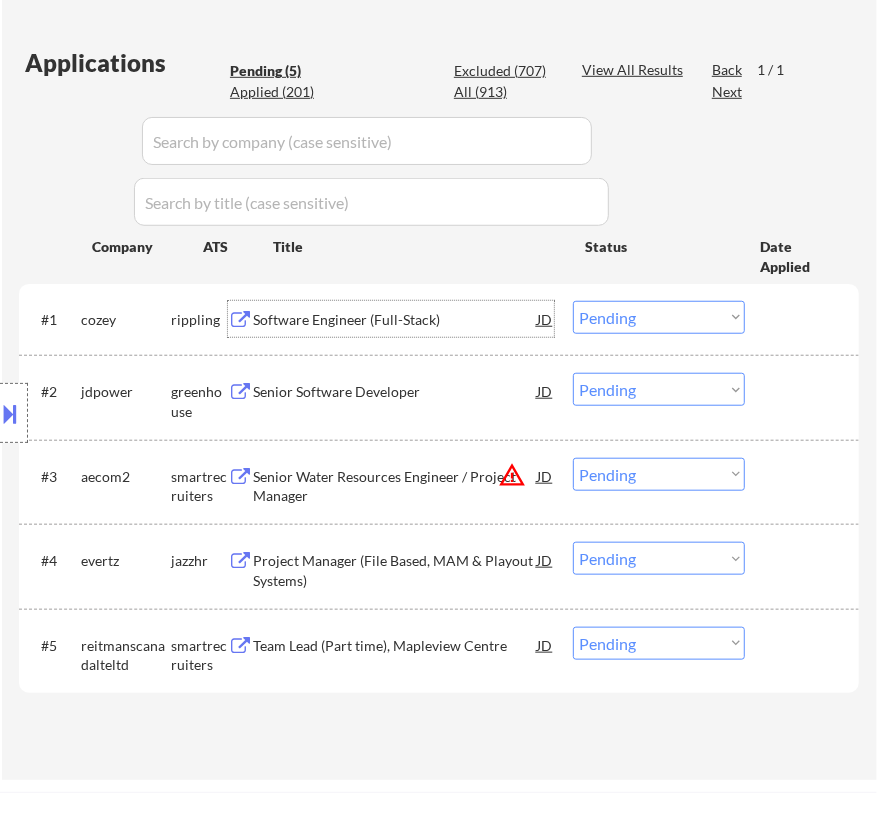 click on "Choose an option... Pending Applied Excluded (Questions) Excluded (Expired) Excluded (Location) Excluded (Bad Match) Excluded (Blocklist) Excluded (Salary) Excluded (Other)" at bounding box center [659, 317] 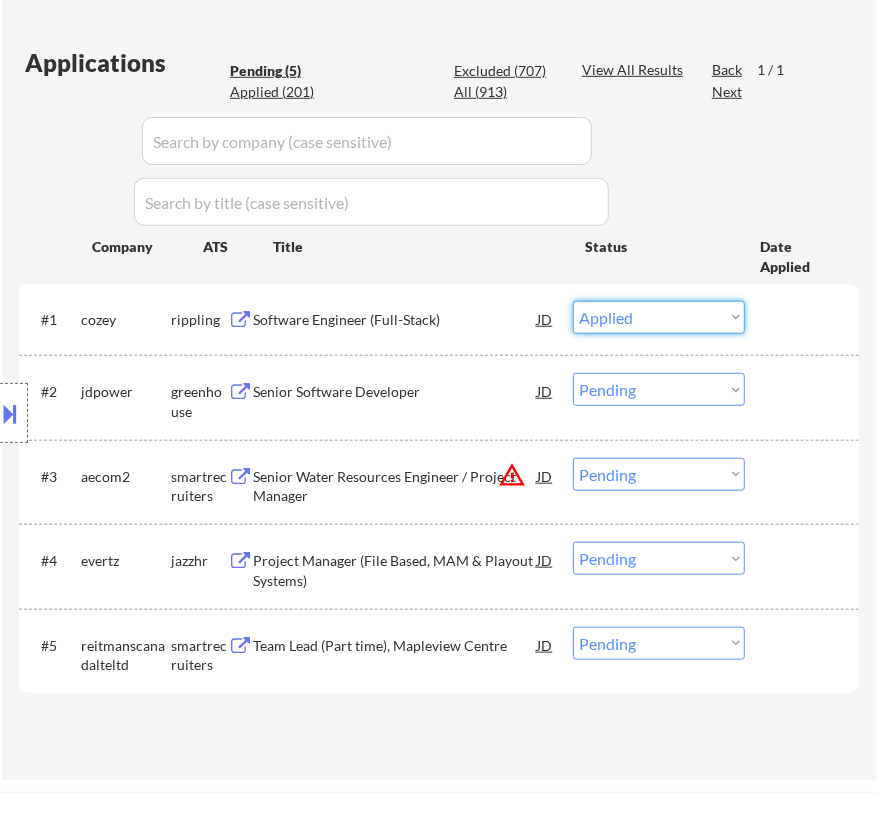 click on "Choose an option... Pending Applied Excluded (Questions) Excluded (Expired) Excluded (Location) Excluded (Bad Match) Excluded (Blocklist) Excluded (Salary) Excluded (Other)" at bounding box center [659, 317] 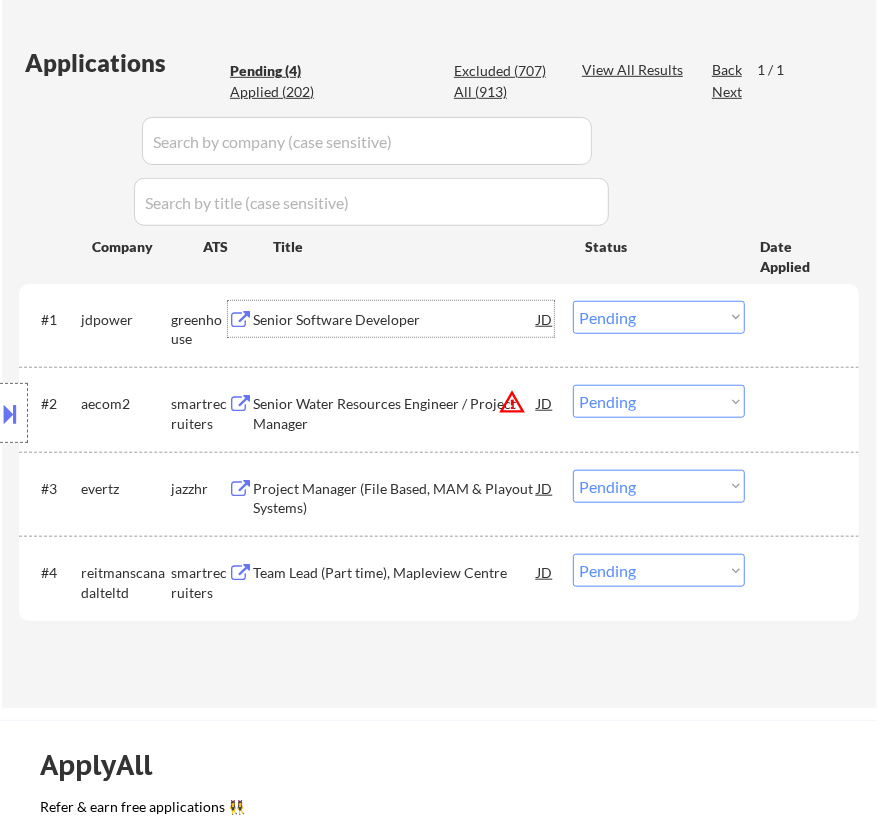 click on "Senior Software Developer" at bounding box center [395, 320] 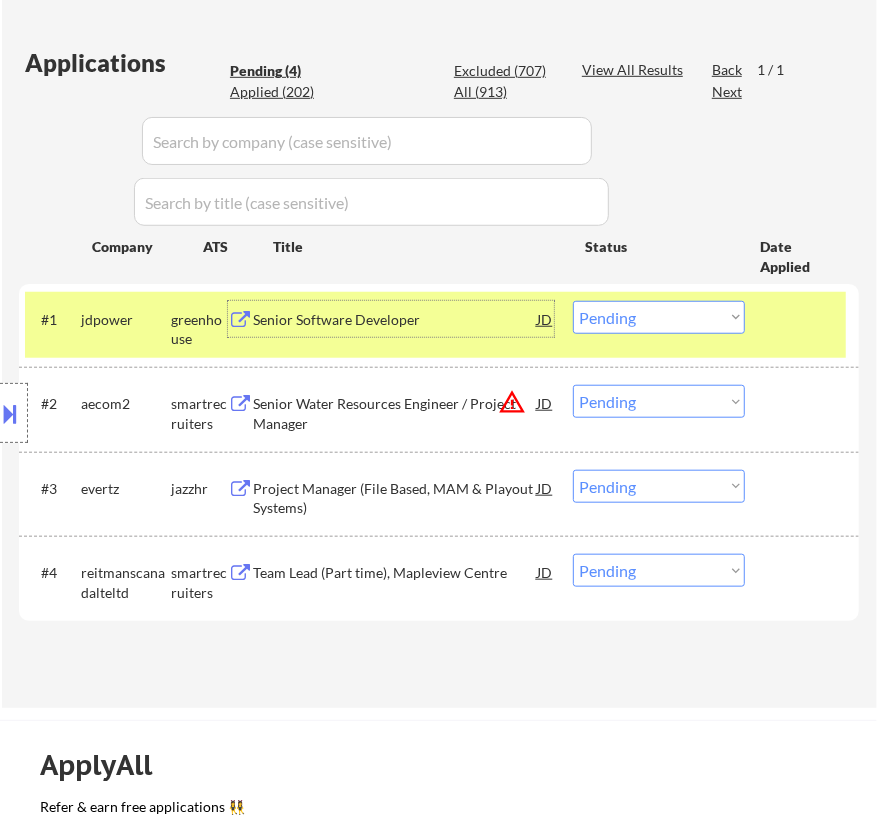 click on "Applied (202)" at bounding box center [280, 92] 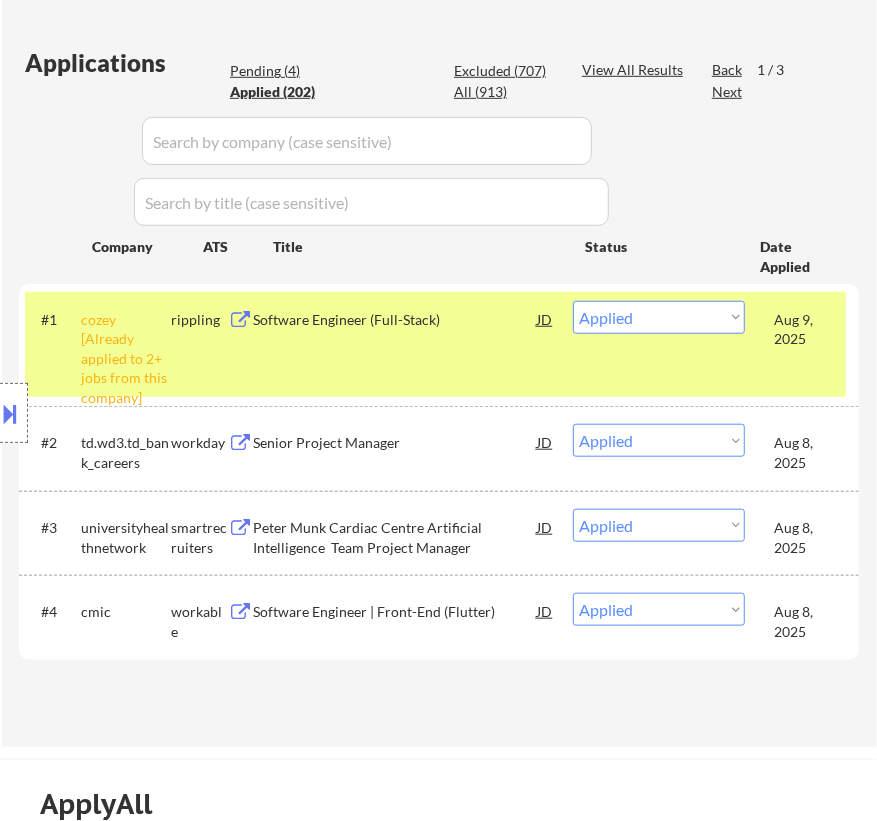 click at bounding box center (367, 141) 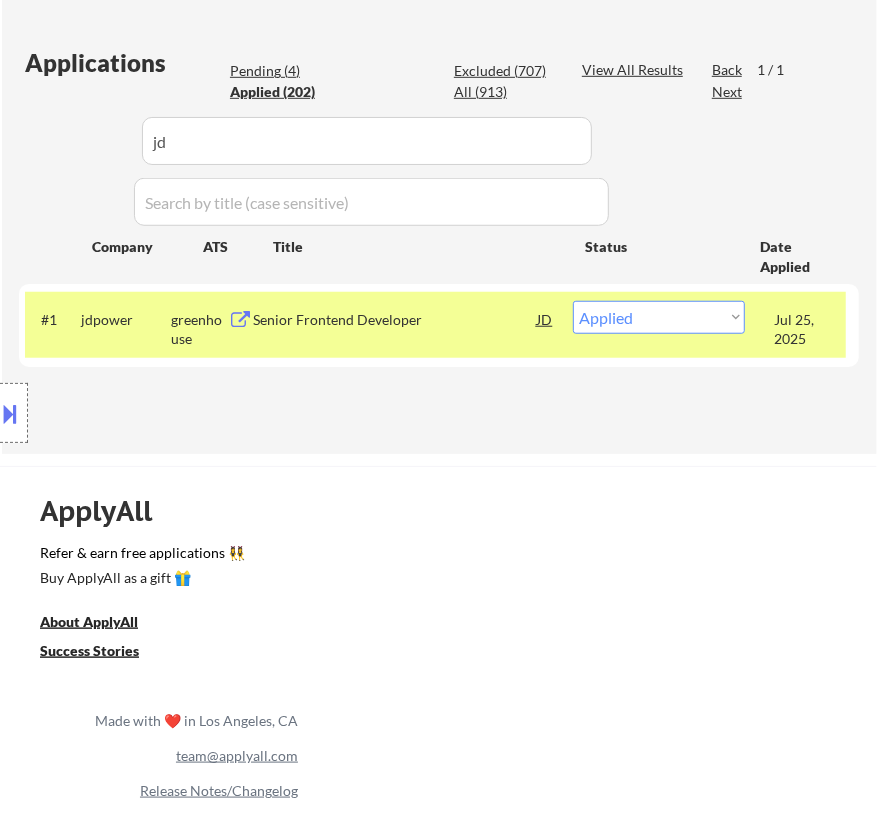 click on "Pending (4)" at bounding box center [280, 71] 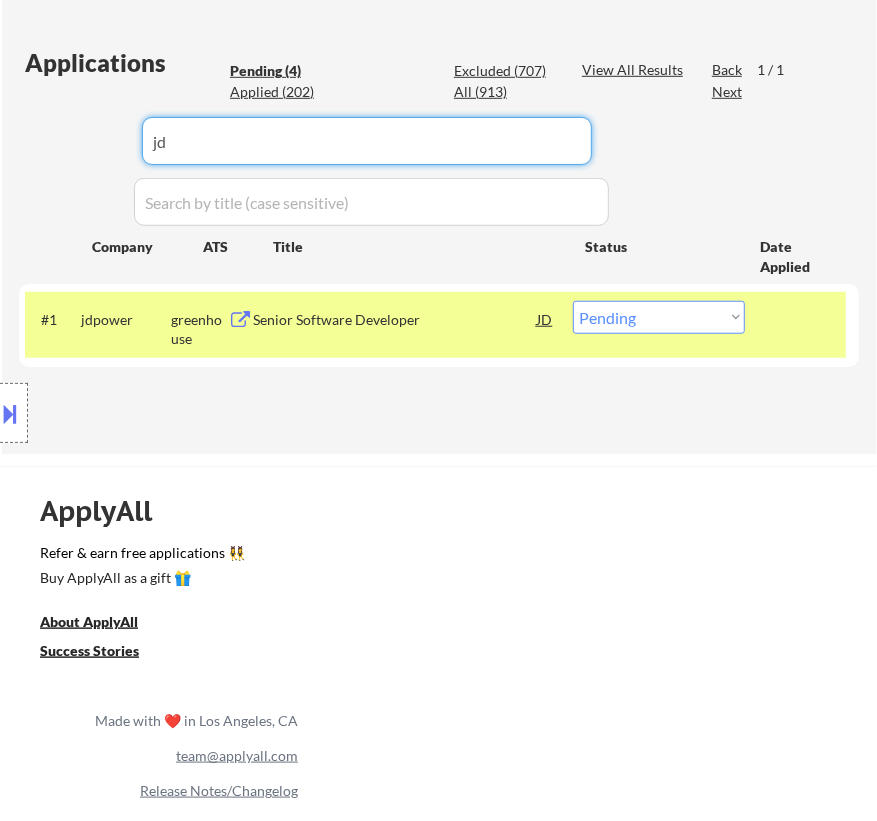 drag, startPoint x: 501, startPoint y: 146, endPoint x: 178, endPoint y: 159, distance: 323.2615 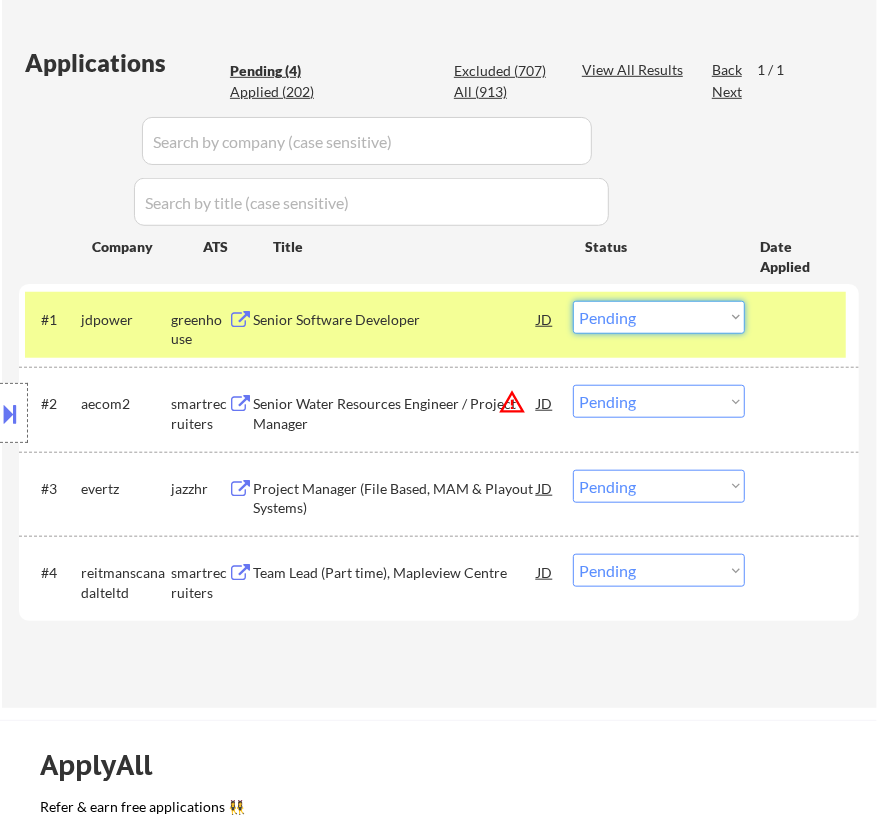 click on "Choose an option... Pending Applied Excluded (Questions) Excluded (Expired) Excluded (Location) Excluded (Bad Match) Excluded (Blocklist) Excluded (Salary) Excluded (Other)" at bounding box center [659, 317] 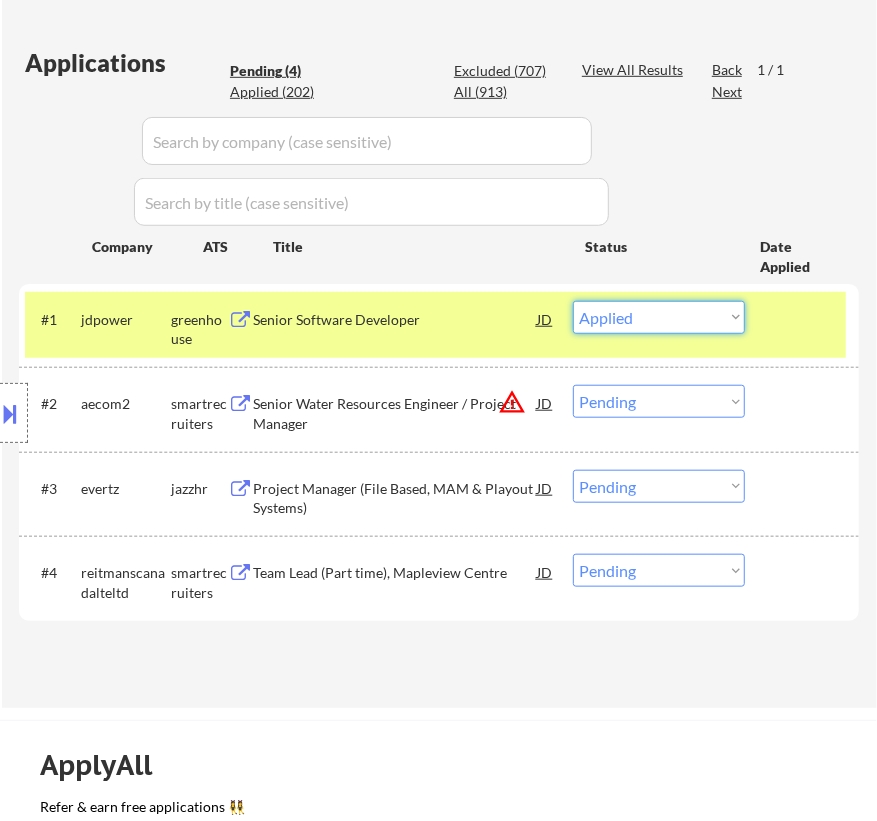 click on "Choose an option... Pending Applied Excluded (Questions) Excluded (Expired) Excluded (Location) Excluded (Bad Match) Excluded (Blocklist) Excluded (Salary) Excluded (Other)" at bounding box center [659, 317] 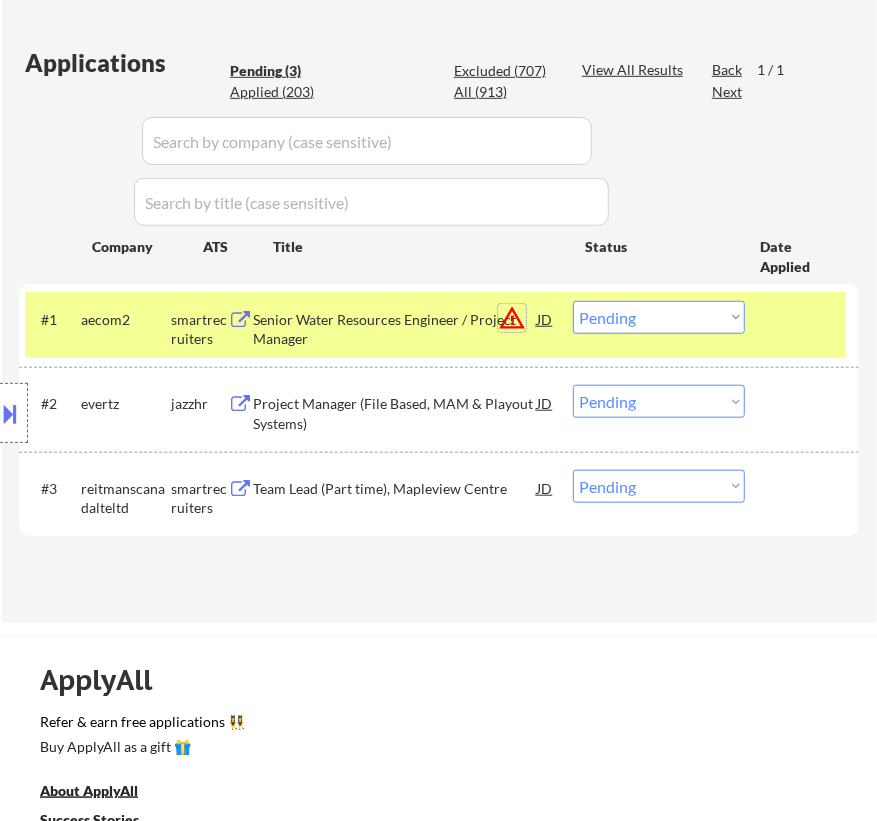 click on "warning_amber" at bounding box center (512, 318) 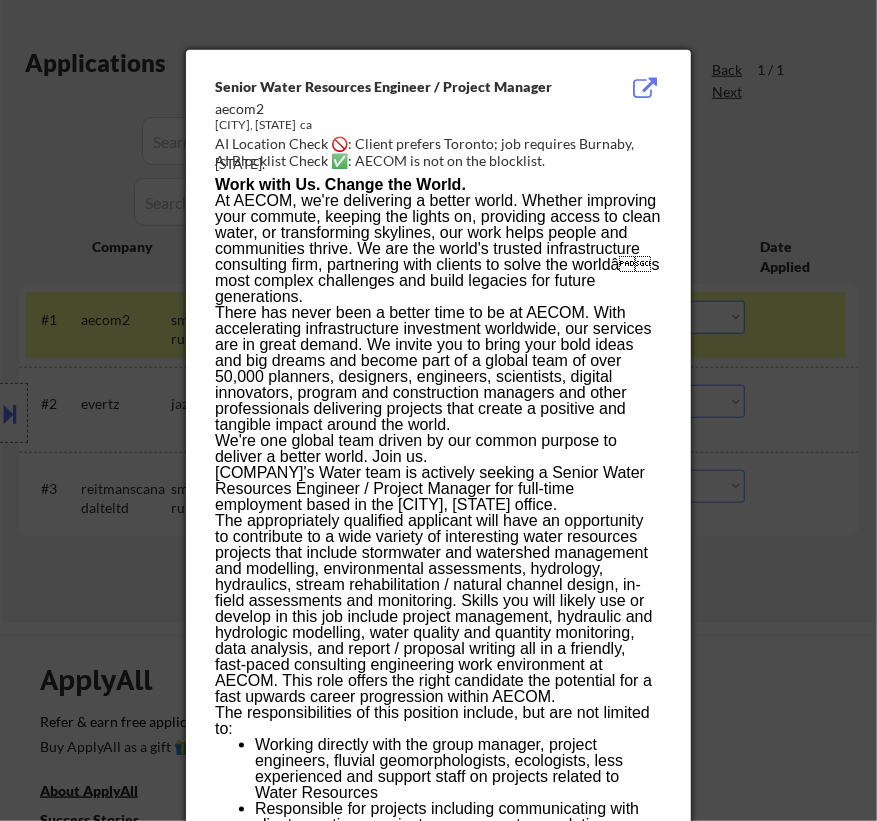 drag, startPoint x: 826, startPoint y: 178, endPoint x: 809, endPoint y: 178, distance: 17 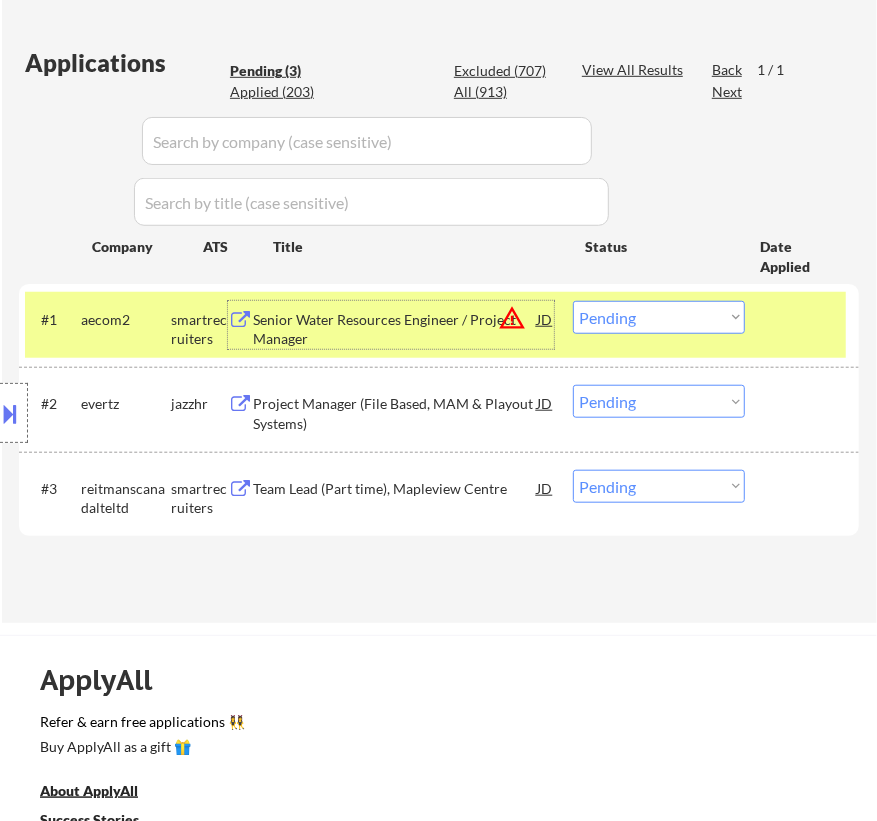 click on "Senior Water Resources Engineer / Project Manager" at bounding box center (395, 329) 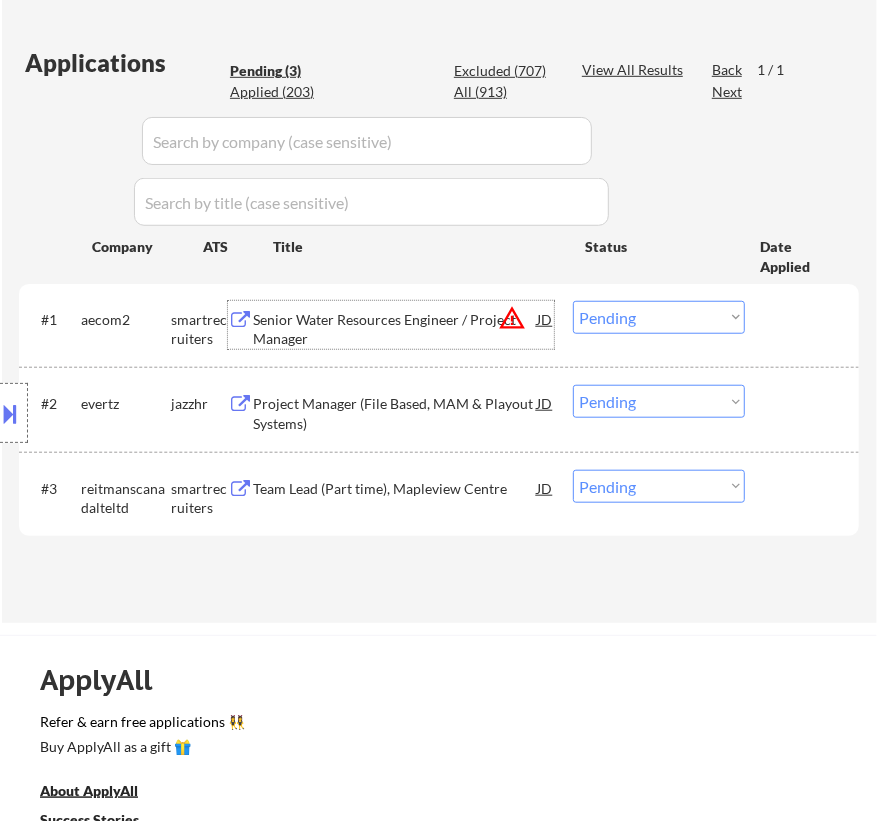 click on "Choose an option... Pending Applied Excluded (Questions) Excluded (Expired) Excluded (Location) Excluded (Bad Match) Excluded (Blocklist) Excluded (Salary) Excluded (Other)" at bounding box center (659, 317) 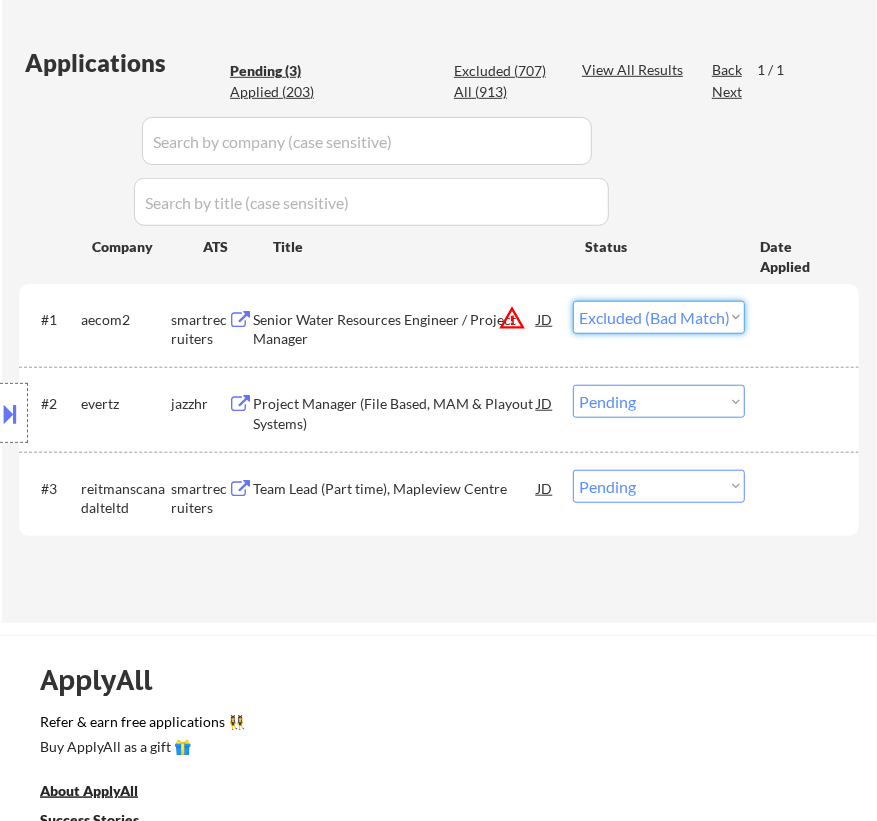 click on "Choose an option... Pending Applied Excluded (Questions) Excluded (Expired) Excluded (Location) Excluded (Bad Match) Excluded (Blocklist) Excluded (Salary) Excluded (Other)" at bounding box center [659, 317] 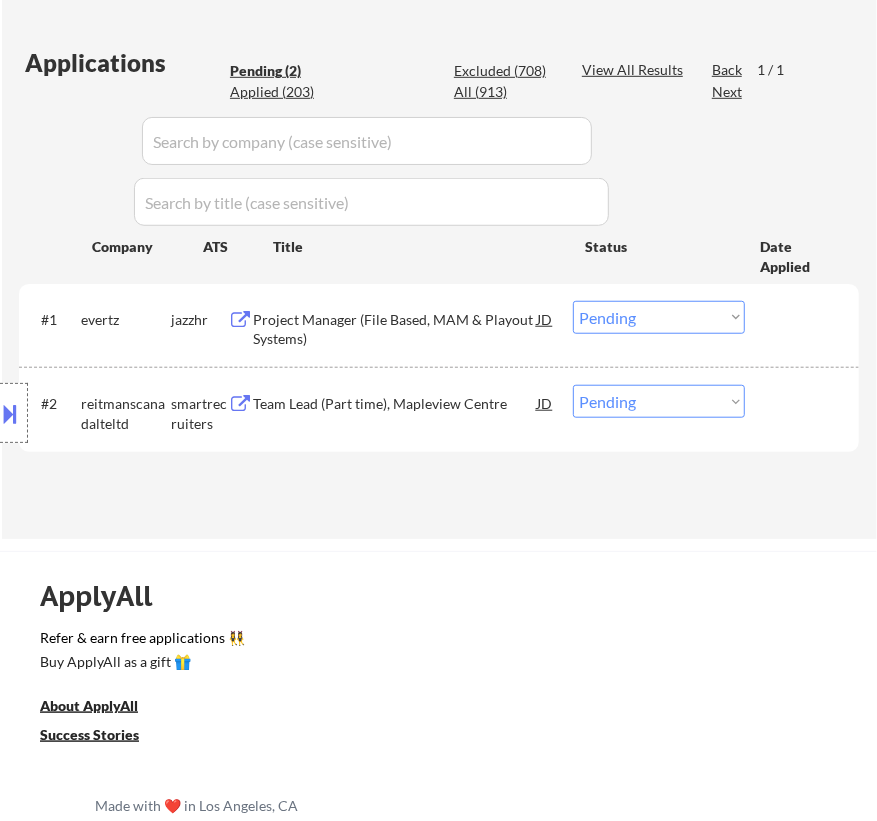 click on "Project Manager (File Based, MAM & Playout Systems)" at bounding box center [395, 329] 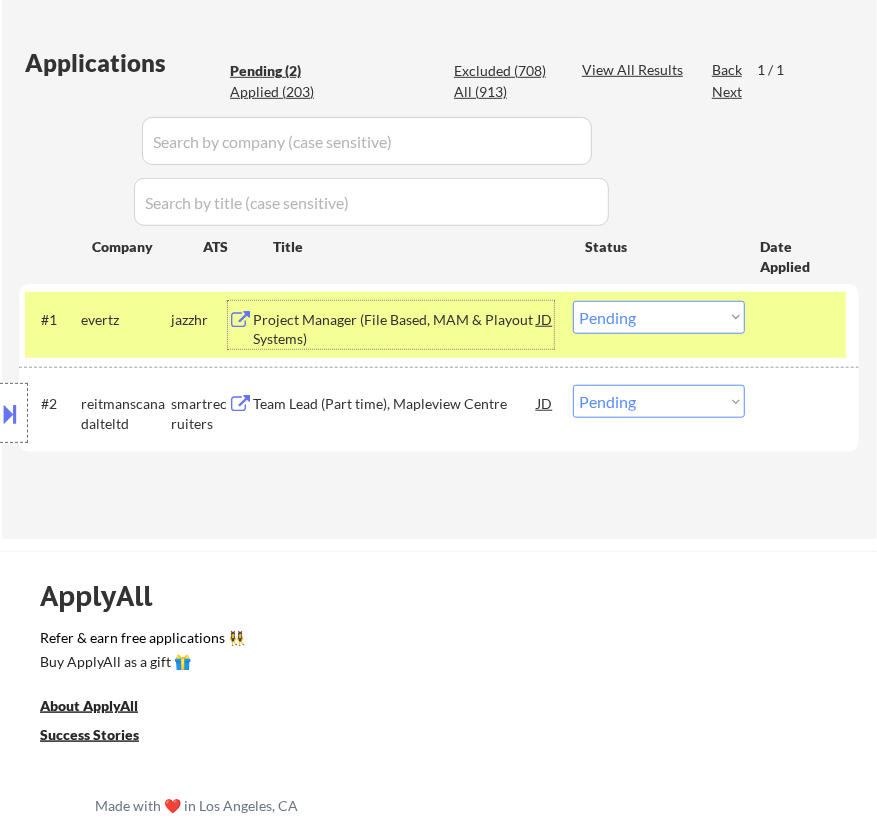 click on "Choose an option... Pending Applied Excluded (Questions) Excluded (Expired) Excluded (Location) Excluded (Bad Match) Excluded (Blocklist) Excluded (Salary) Excluded (Other)" at bounding box center [659, 317] 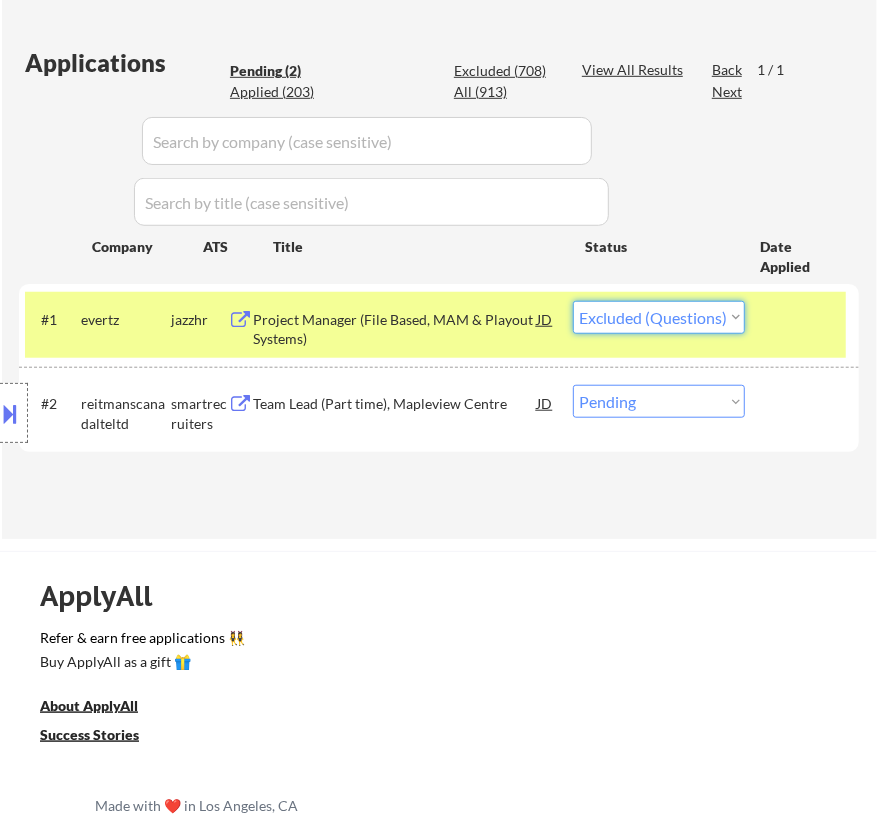 click on "Choose an option... Pending Applied Excluded (Questions) Excluded (Expired) Excluded (Location) Excluded (Bad Match) Excluded (Blocklist) Excluded (Salary) Excluded (Other)" at bounding box center (659, 317) 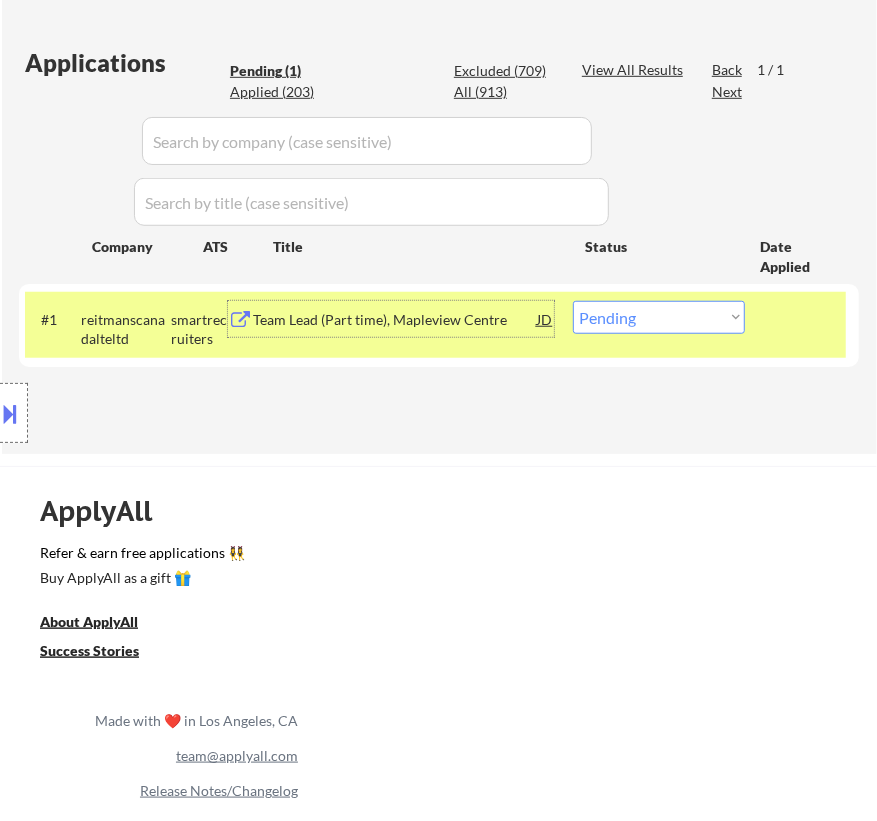 click on "Team Lead (Part time), Mapleview Centre" at bounding box center [395, 320] 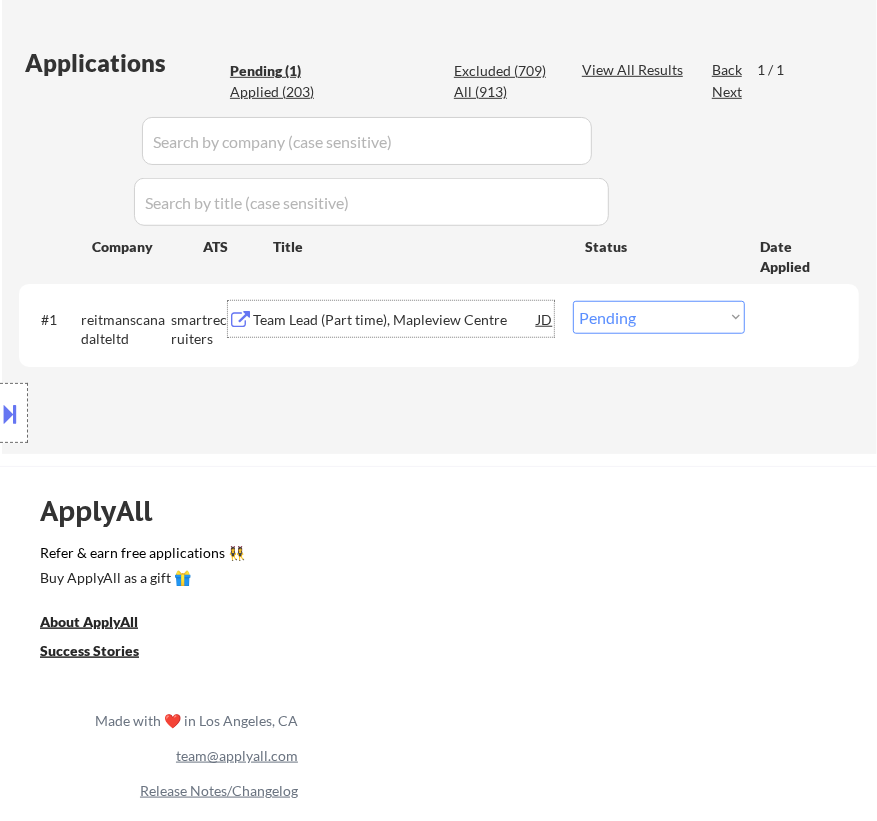 click on "Choose an option... Pending Applied Excluded (Questions) Excluded (Expired) Excluded (Location) Excluded (Bad Match) Excluded (Blocklist) Excluded (Salary) Excluded (Other)" at bounding box center (659, 317) 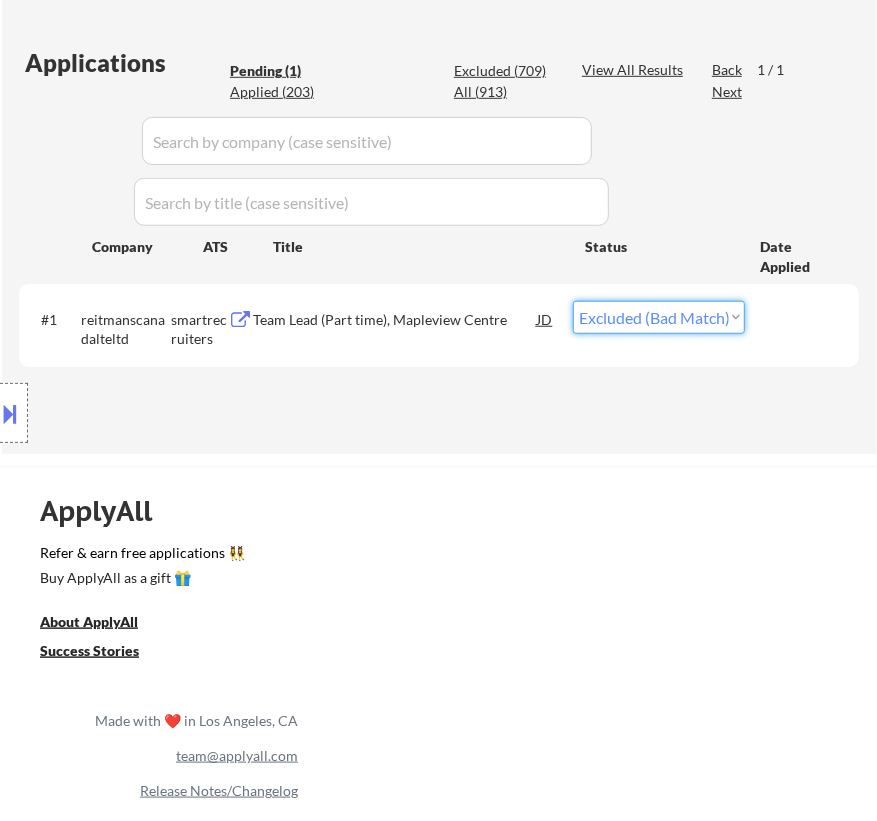 click on "Choose an option... Pending Applied Excluded (Questions) Excluded (Expired) Excluded (Location) Excluded (Bad Match) Excluded (Blocklist) Excluded (Salary) Excluded (Other)" at bounding box center (659, 317) 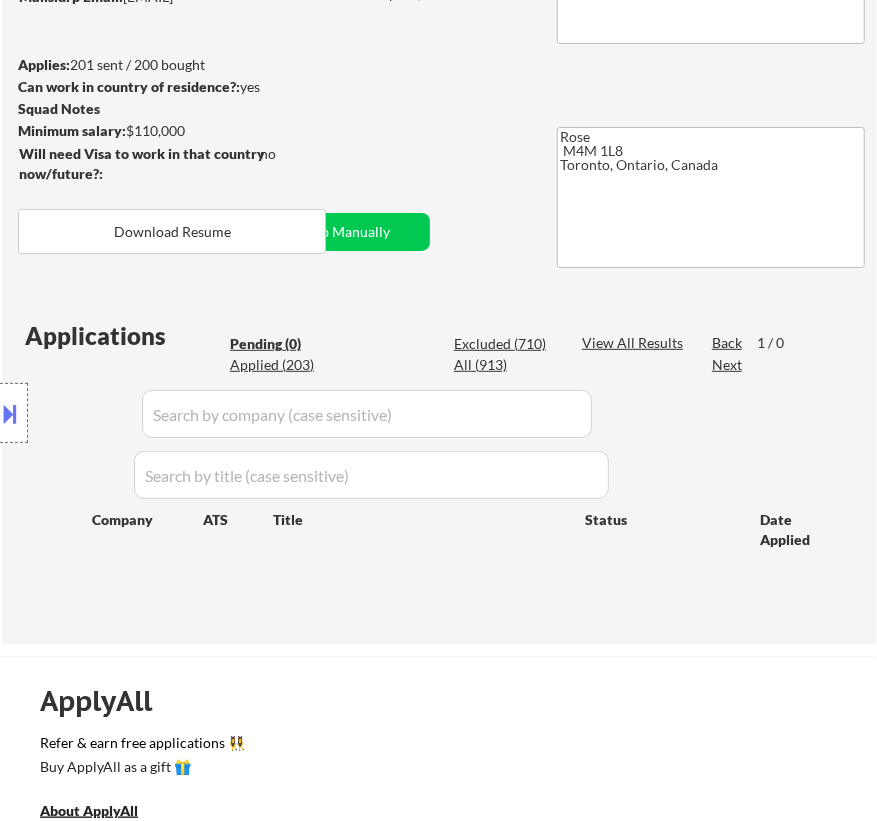 scroll, scrollTop: 181, scrollLeft: 0, axis: vertical 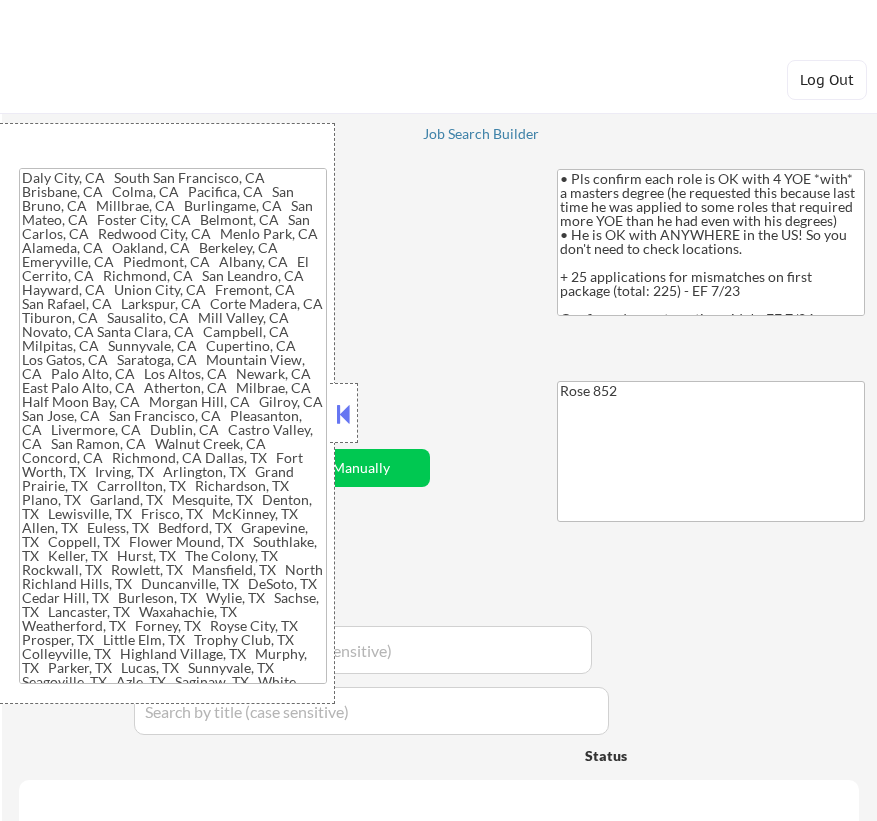 type on "Daly City, CA   South San Francisco, CA   Brisbane, CA   Colma, CA   Pacifica, CA   San Bruno, CA   Millbrae, CA   Burlingame, CA   San Mateo, CA   Foster City, CA   Belmont, CA   San Carlos, CA   Redwood City, CA   Menlo Park, CA   Alameda, CA   Oakland, CA   Berkeley, CA   Emeryville, CA   Piedmont, CA   Albany, CA   El Cerrito, CA   Richmond, CA   San Leandro, CA   Hayward, CA   Union City, CA   Fremont, CA   San Rafael, CA   Larkspur, CA   Corte Madera, CA   Tiburon, CA   Sausalito, CA   Mill Valley, CA   Novato, CA Santa Clara, CA   Campbell, CA   Milpitas, CA   Sunnyvale, CA   Cupertino, CA   Los Gatos, CA   Saratoga, CA   Mountain View, CA   Palo Alto, CA   Los Altos, CA   Newark, CA   East Palo Alto, CA   Atherton, CA   Milbrae, CA   Half Moon Bay, CA   Morgan Hill, CA   Gilroy, CA San Jose, CA   San Francisco, CA   Pleasanton, CA   Livermore, CA   Dublin, CA   Castro Valley, CA   San Ramon, CA   Walnut Creek, CA   Concord, CA   Richmond, CA Dallas, TX   Fort Worth, TX   Irving, TX   Arlington, TX ..." 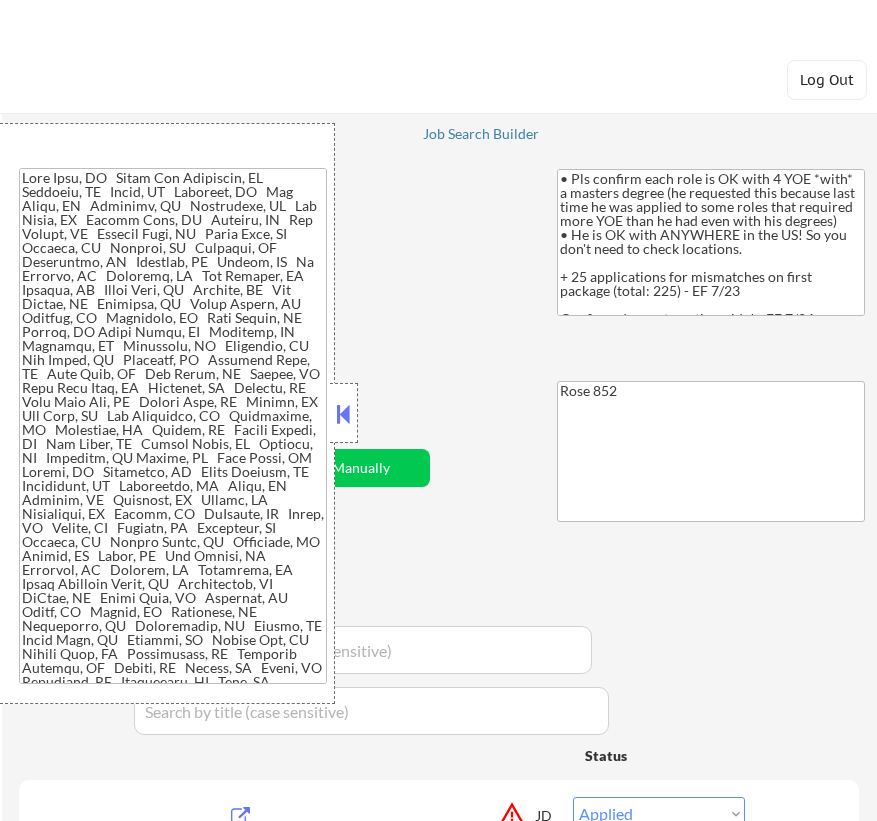 select on ""pending"" 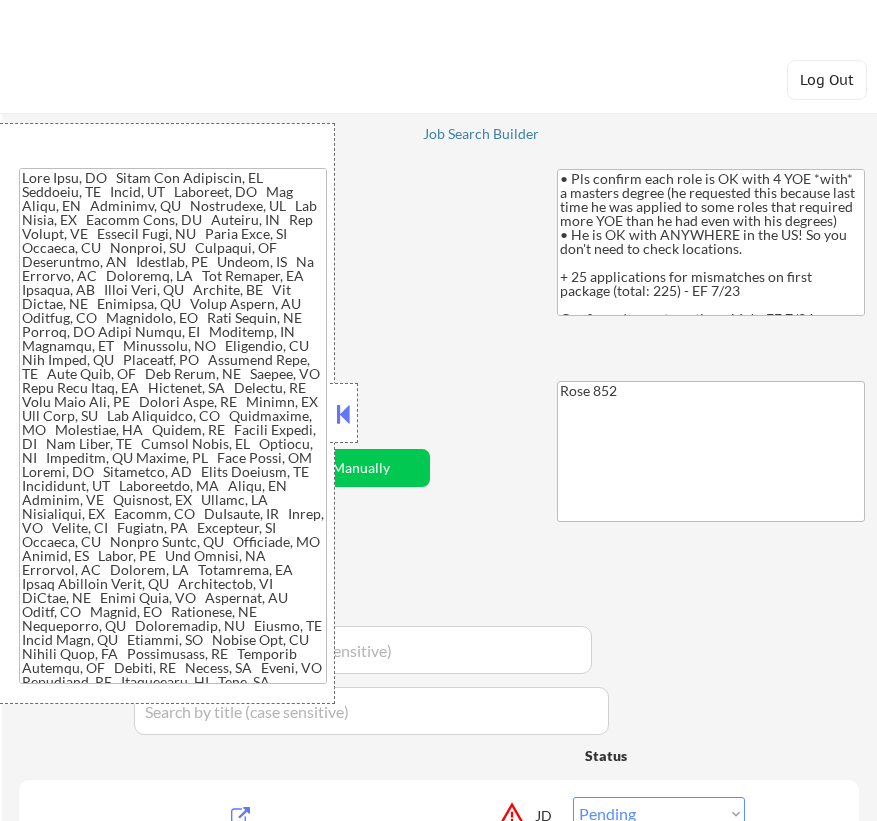 select on ""pending"" 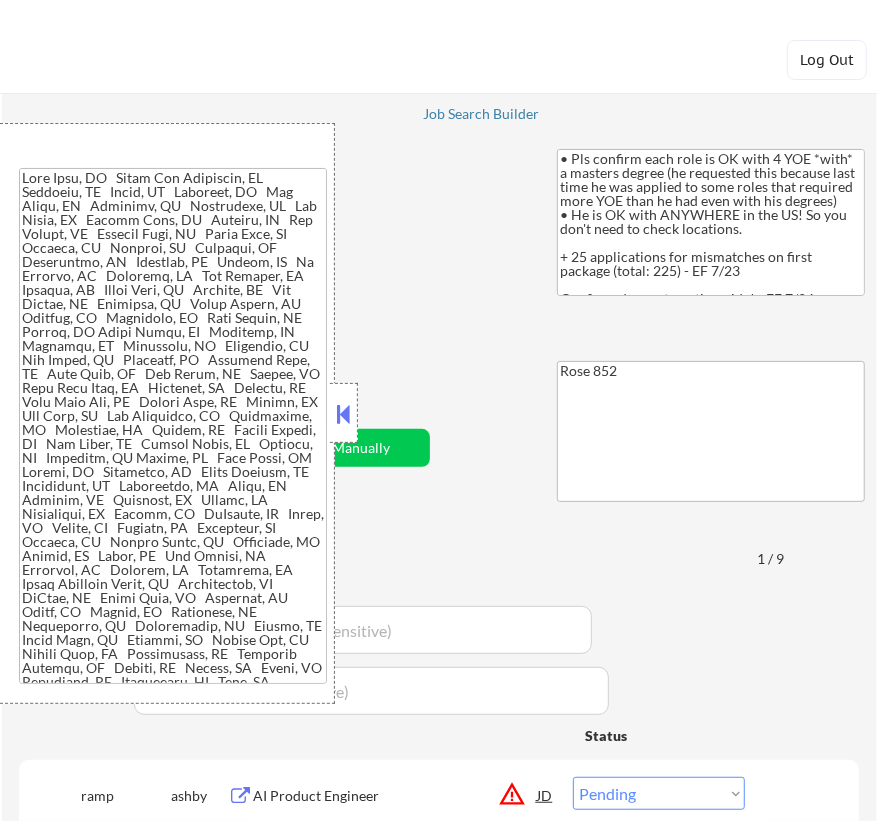 scroll, scrollTop: 20, scrollLeft: 0, axis: vertical 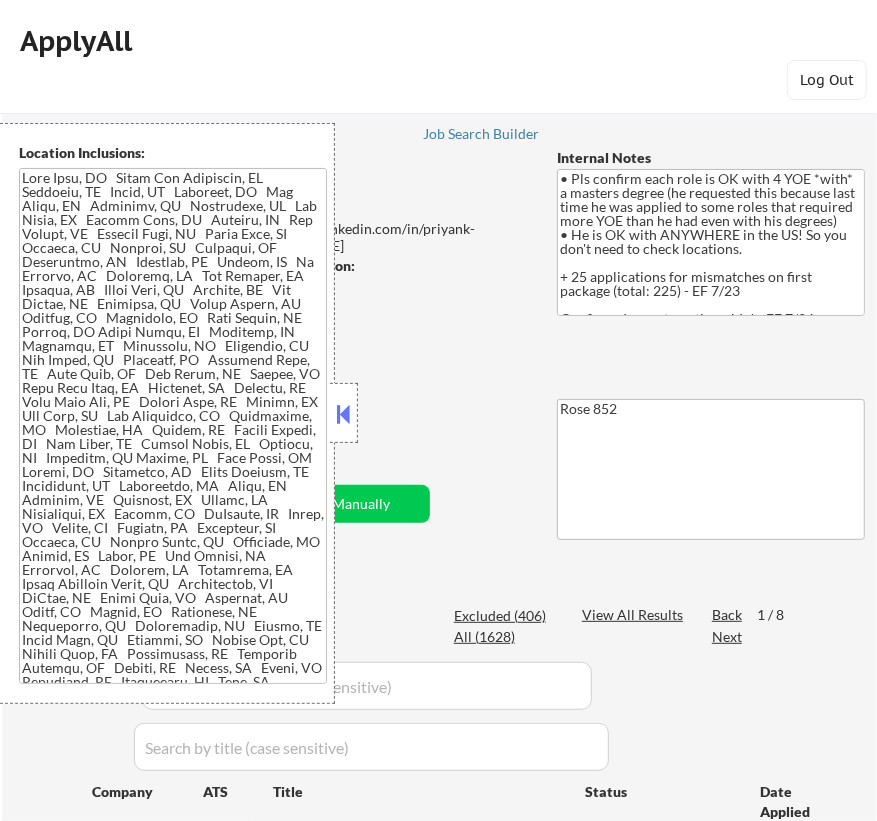 select on ""pending"" 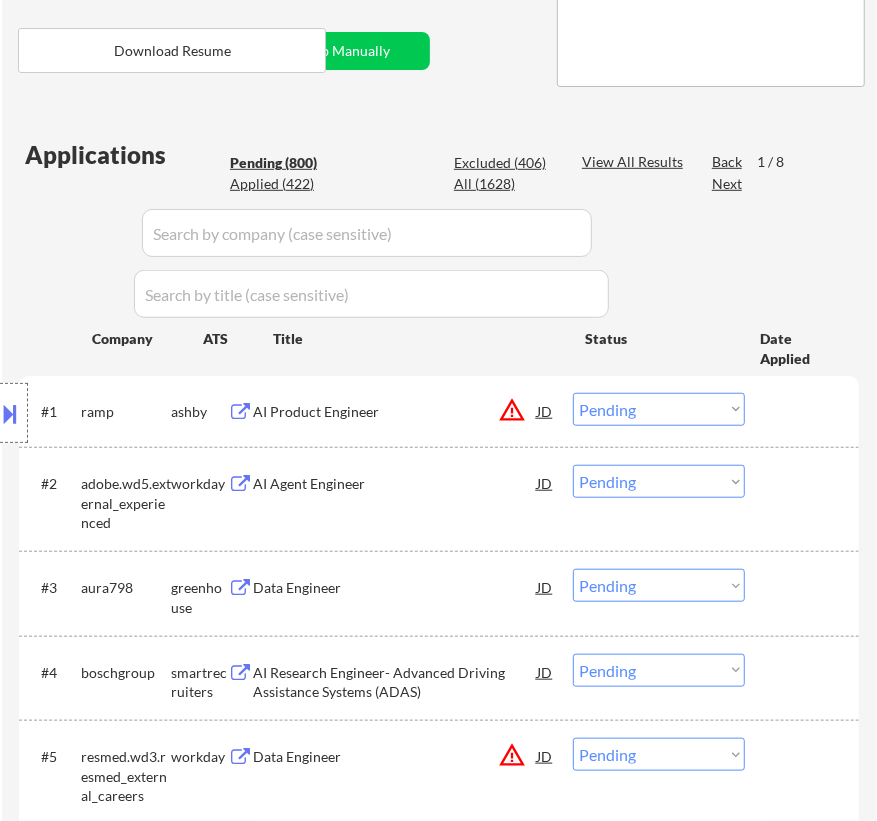 scroll, scrollTop: 454, scrollLeft: 0, axis: vertical 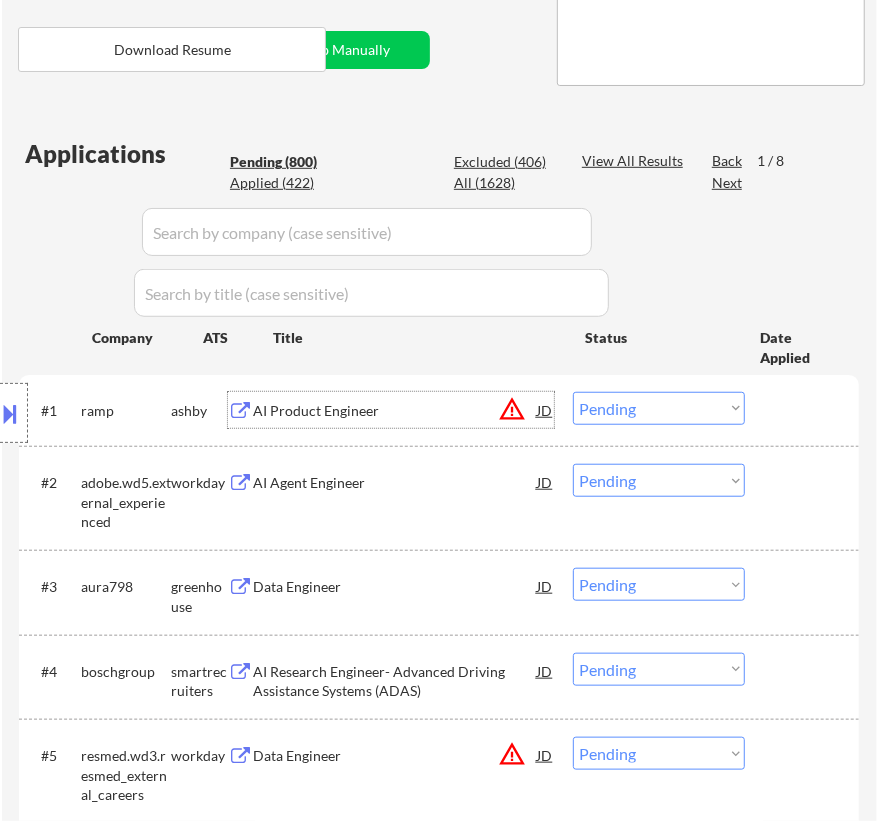 click on "AI Product Engineer" at bounding box center (395, 411) 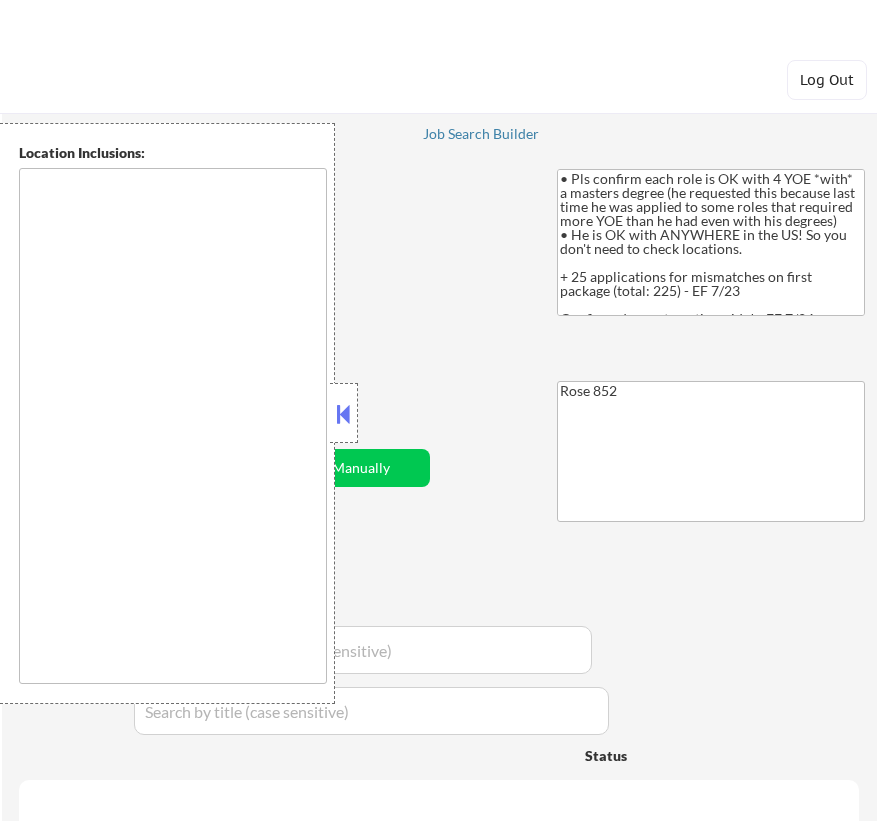 scroll, scrollTop: 454, scrollLeft: 0, axis: vertical 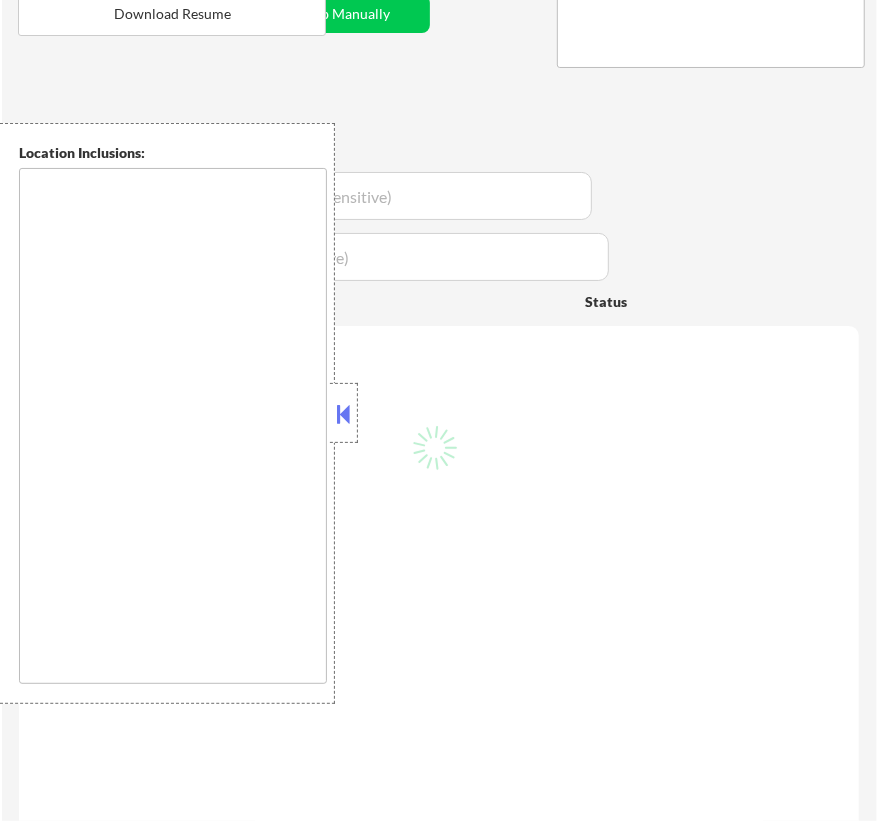 type on "Daly City, CA   South San Francisco, CA   Brisbane, CA   Colma, CA   Pacifica, CA   San Bruno, CA   Millbrae, CA   Burlingame, CA   San Mateo, CA   Foster City, CA   Belmont, CA   San Carlos, CA   Redwood City, CA   Menlo Park, CA   Alameda, CA   Oakland, CA   Berkeley, CA   Emeryville, CA   Piedmont, CA   Albany, CA   El Cerrito, CA   Richmond, CA   San Leandro, CA   Hayward, CA   Union City, CA   Fremont, CA   San Rafael, CA   Larkspur, CA   Corte Madera, CA   Tiburon, CA   Sausalito, CA   Mill Valley, CA   Novato, CA Santa Clara, CA   Campbell, CA   Milpitas, CA   Sunnyvale, CA   Cupertino, CA   Los Gatos, CA   Saratoga, CA   Mountain View, CA   Palo Alto, CA   Los Altos, CA   Newark, CA   East Palo Alto, CA   Atherton, CA   Milbrae, CA   Half Moon Bay, CA   Morgan Hill, CA   Gilroy, CA San Jose, CA   San Francisco, CA   Pleasanton, CA   Livermore, CA   Dublin, CA   Castro Valley, CA   San Ramon, CA   Walnut Creek, CA   Concord, CA   Richmond, CA Dallas, TX   Fort Worth, TX   Irving, TX   Arlington, TX ..." 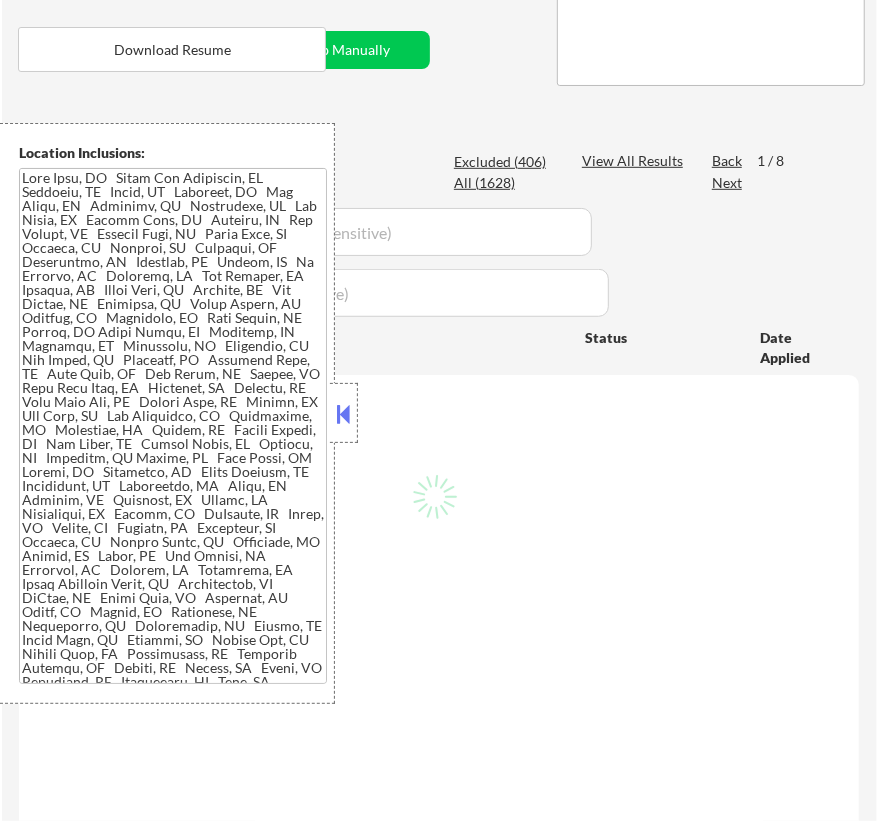 select on ""pending"" 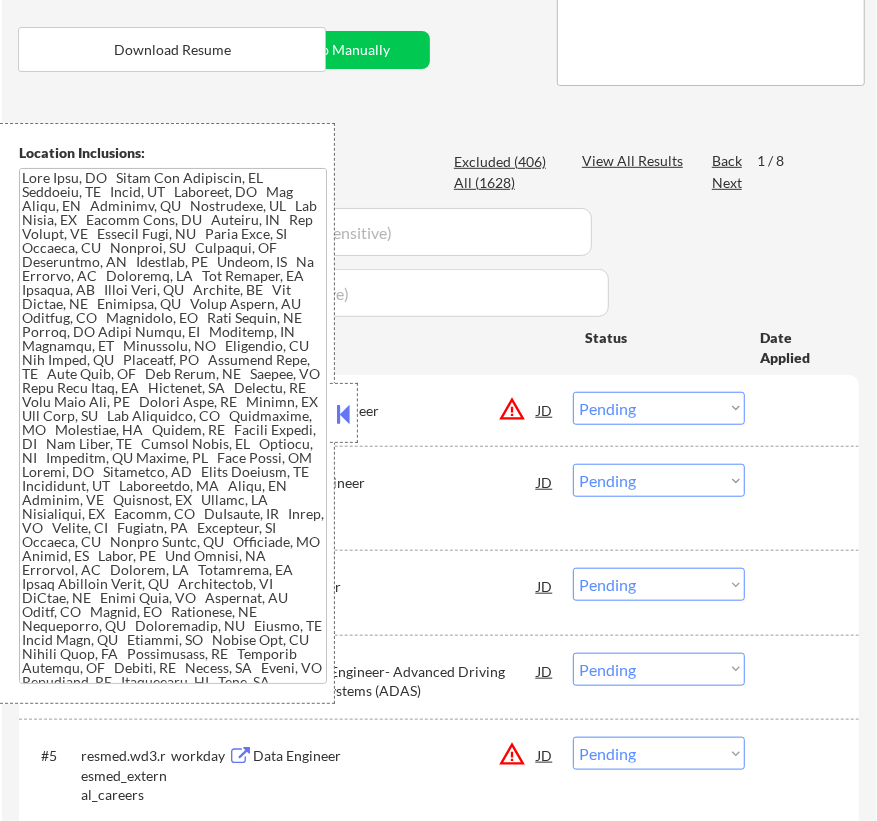 click at bounding box center [344, 414] 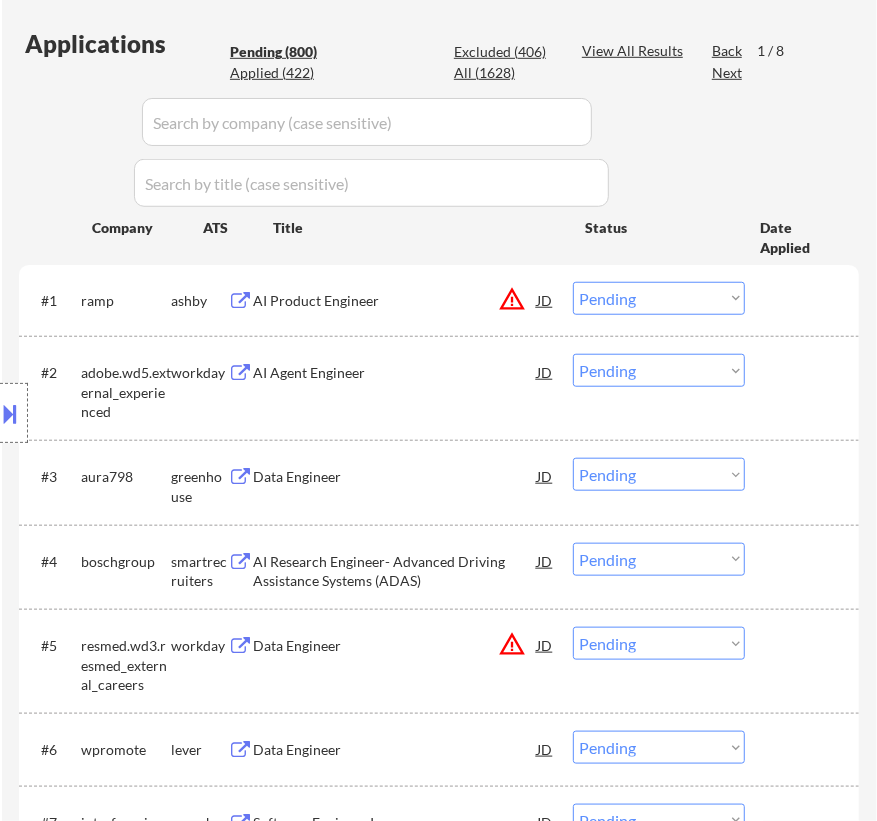scroll, scrollTop: 636, scrollLeft: 0, axis: vertical 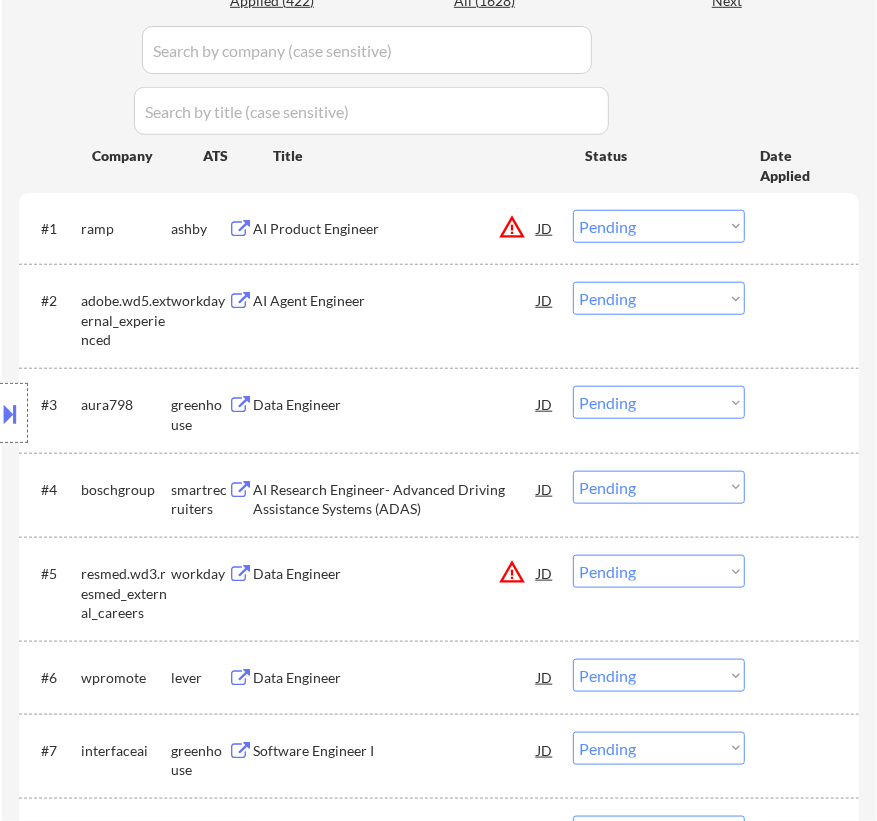 click on "Choose an option... Pending Applied Excluded (Questions) Excluded (Expired) Excluded (Location) Excluded (Bad Match) Excluded (Blocklist) Excluded (Salary) Excluded (Other)" at bounding box center [659, 226] 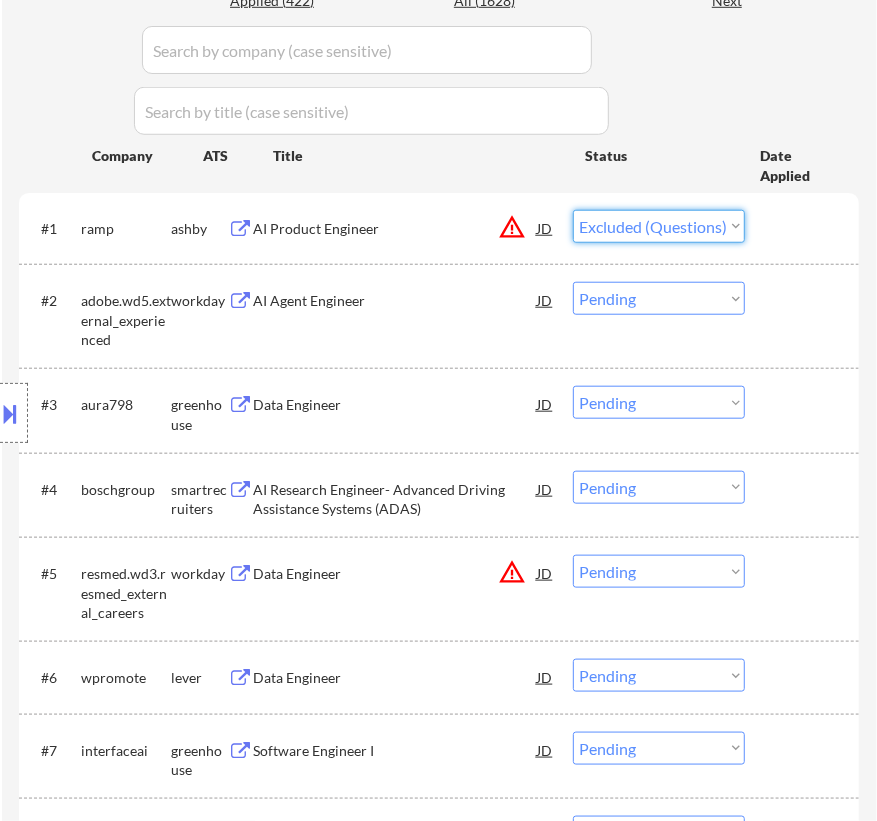 click on "Choose an option... Pending Applied Excluded (Questions) Excluded (Expired) Excluded (Location) Excluded (Bad Match) Excluded (Blocklist) Excluded (Salary) Excluded (Other)" at bounding box center (659, 226) 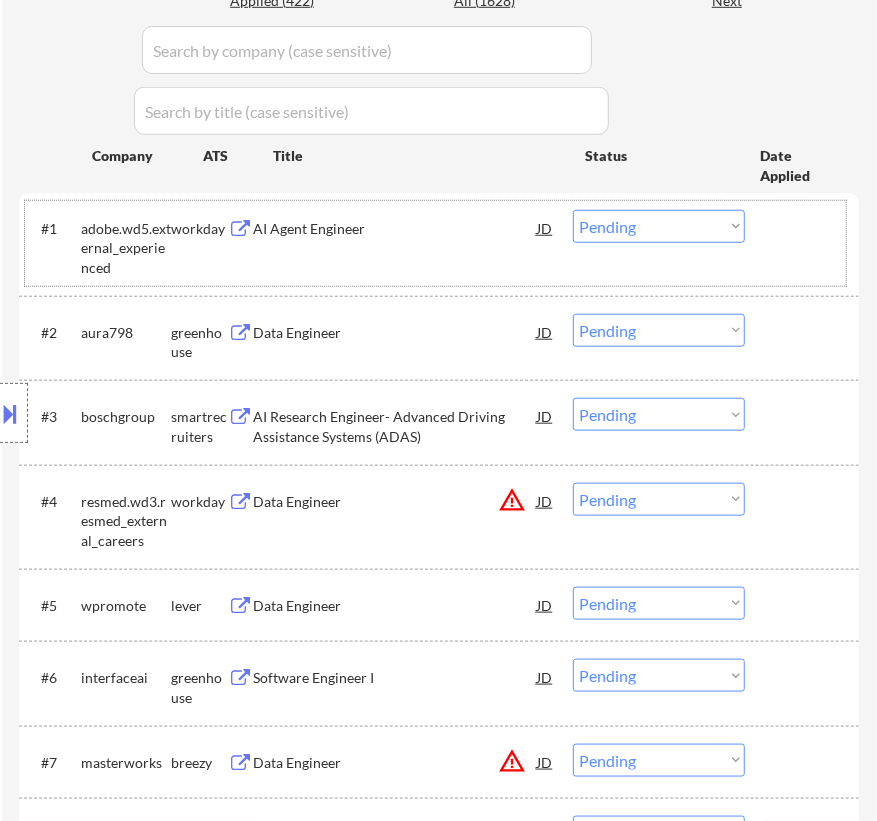 click on "#1 adobe.wd5.external_experienced workday AI Agent Engineer JD warning_amber Choose an option... Pending Applied Excluded (Questions) Excluded (Expired) Excluded (Location) Excluded (Bad Match) Excluded (Blocklist) Excluded (Salary) Excluded (Other)" at bounding box center (435, 244) 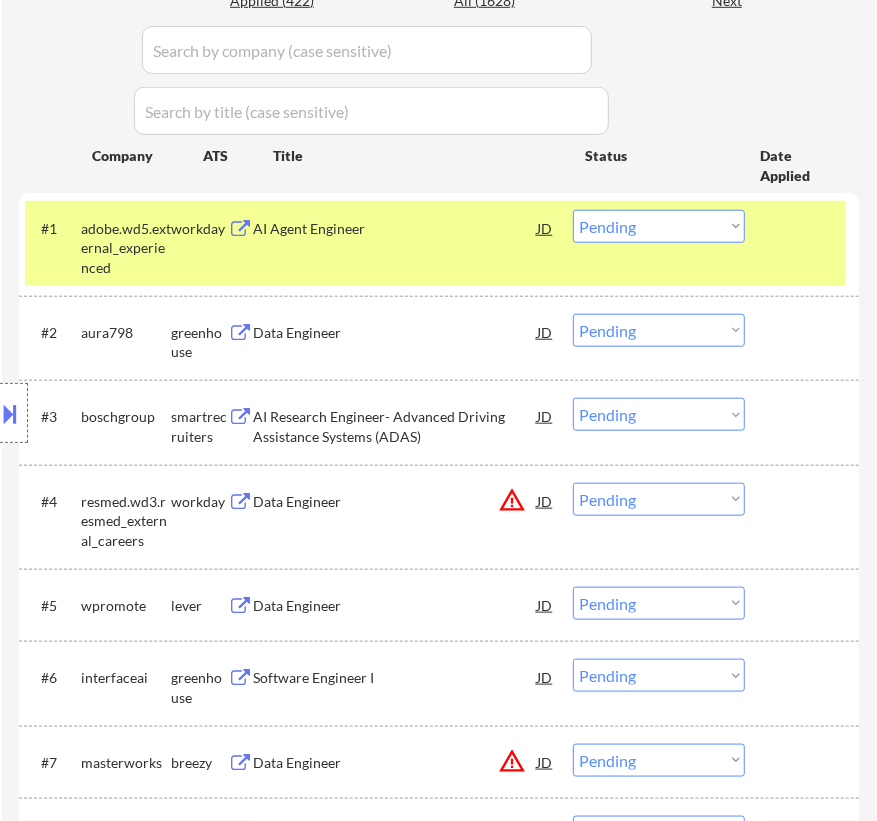 click on "#1 adobe.wd5.external_experienced workday AI Agent Engineer JD warning_amber Choose an option... Pending Applied Excluded (Questions) Excluded (Expired) Excluded (Location) Excluded (Bad Match) Excluded (Blocklist) Excluded (Salary) Excluded (Other)" at bounding box center (435, 244) 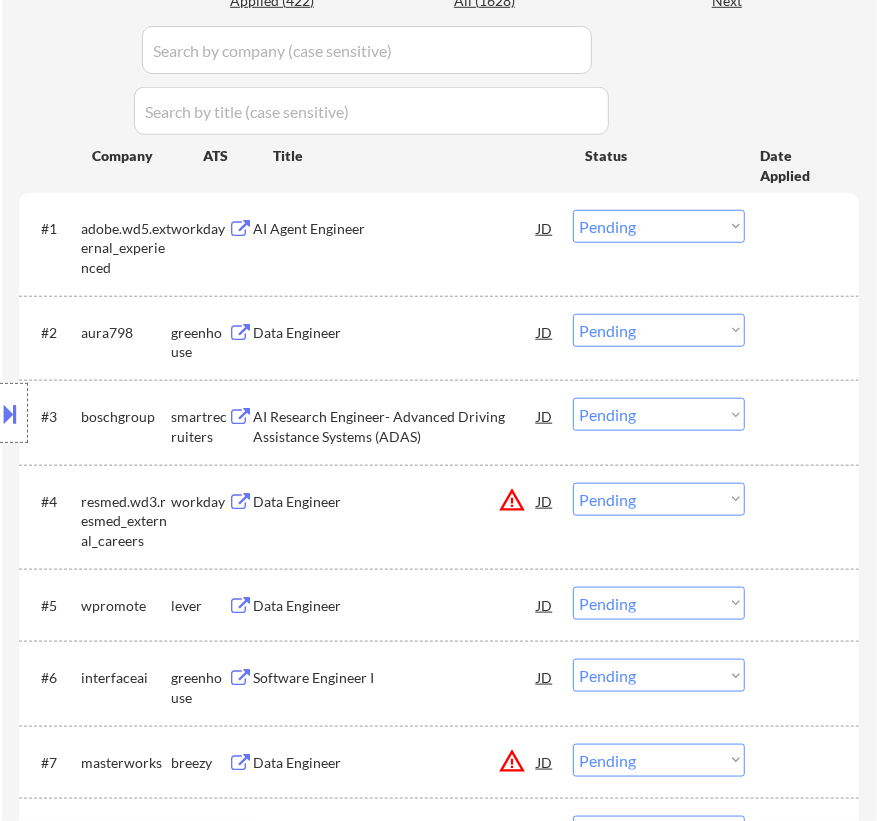 click on "AI Agent Engineer" at bounding box center (395, 229) 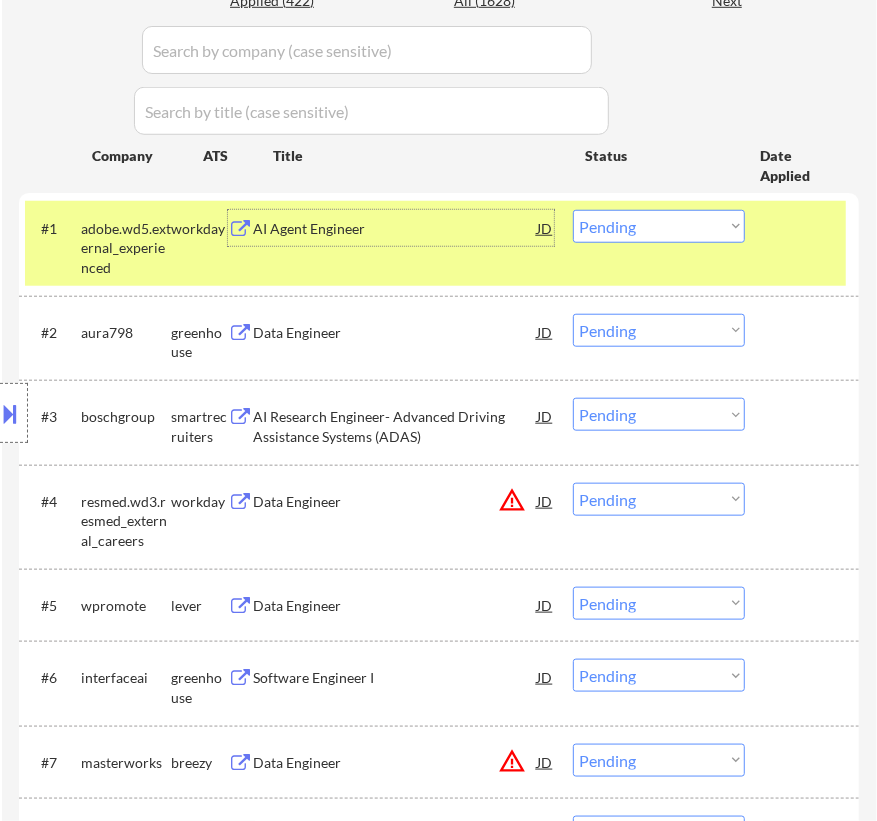 click on "Choose an option... Pending Applied Excluded (Questions) Excluded (Expired) Excluded (Location) Excluded (Bad Match) Excluded (Blocklist) Excluded (Salary) Excluded (Other)" at bounding box center [659, 226] 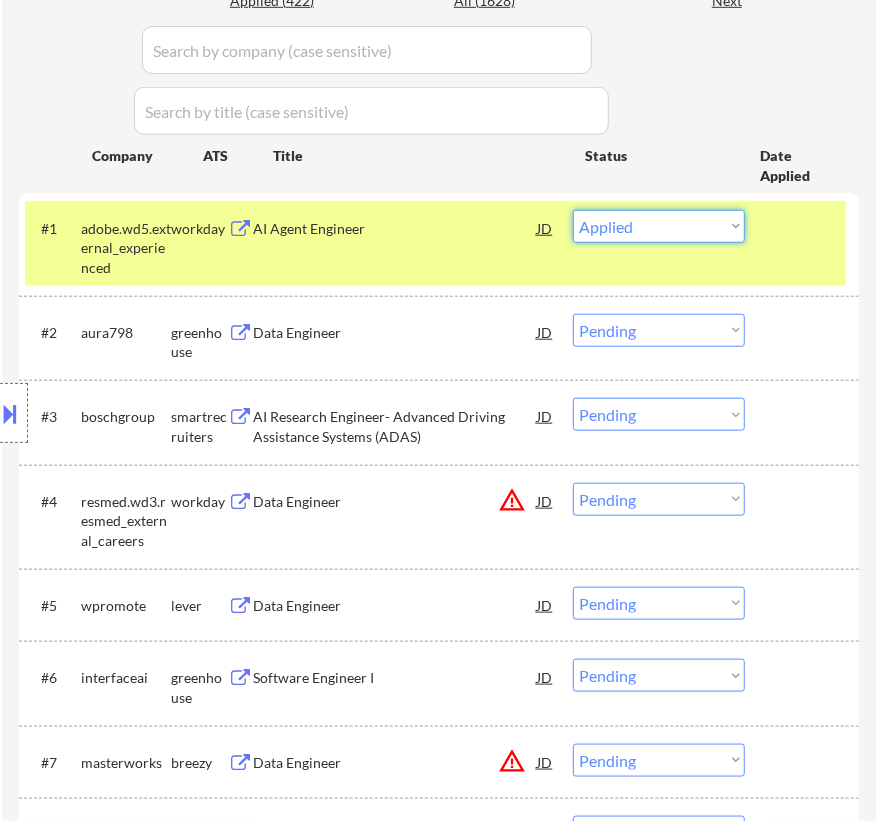 click on "Choose an option... Pending Applied Excluded (Questions) Excluded (Expired) Excluded (Location) Excluded (Bad Match) Excluded (Blocklist) Excluded (Salary) Excluded (Other)" at bounding box center [659, 226] 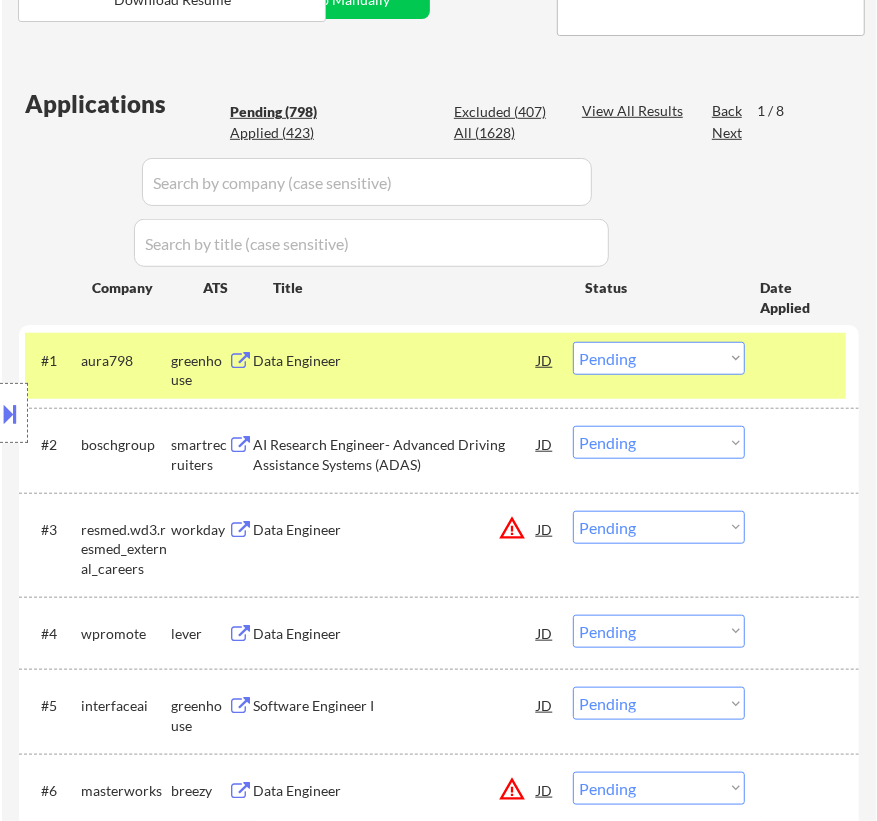 scroll, scrollTop: 545, scrollLeft: 0, axis: vertical 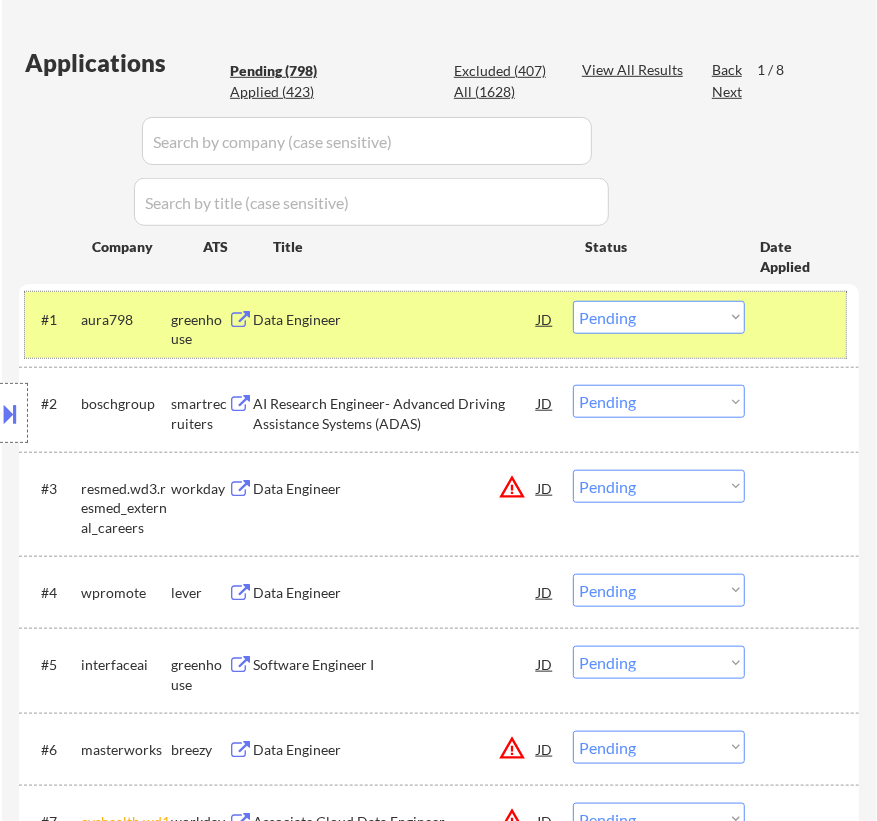 click on "#1 aura798 greenhouse Data Engineer JD warning_amber Choose an option... Pending Applied Excluded (Questions) Excluded (Expired) Excluded (Location) Excluded (Bad Match) Excluded (Blocklist) Excluded (Salary) Excluded (Other)" at bounding box center [435, 325] 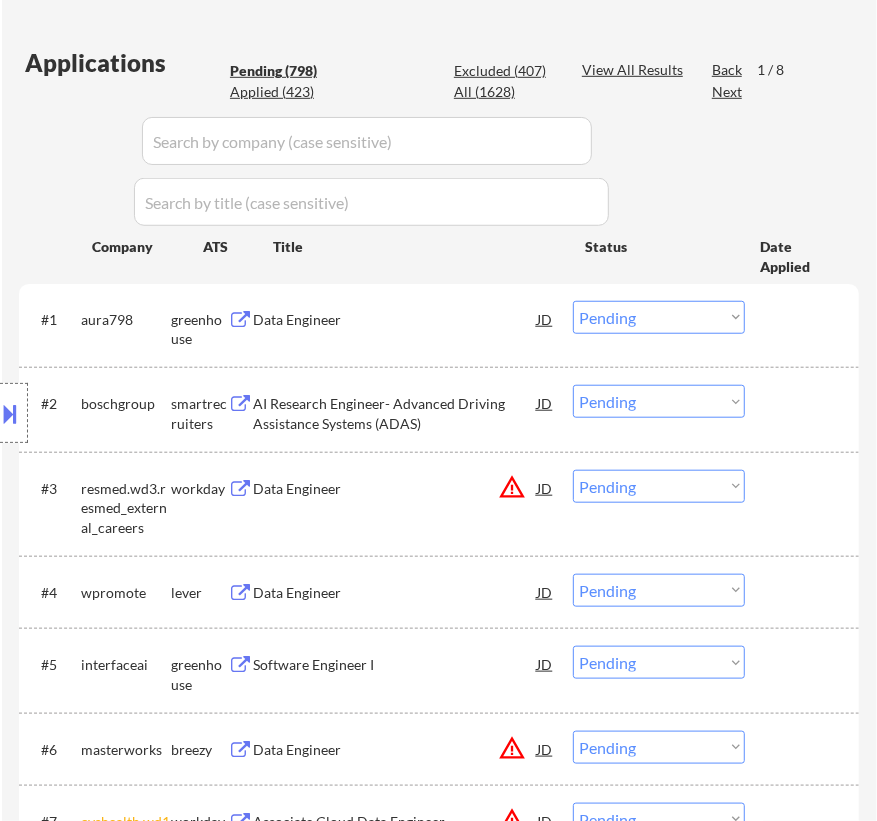 click on "Data Engineer" at bounding box center (395, 320) 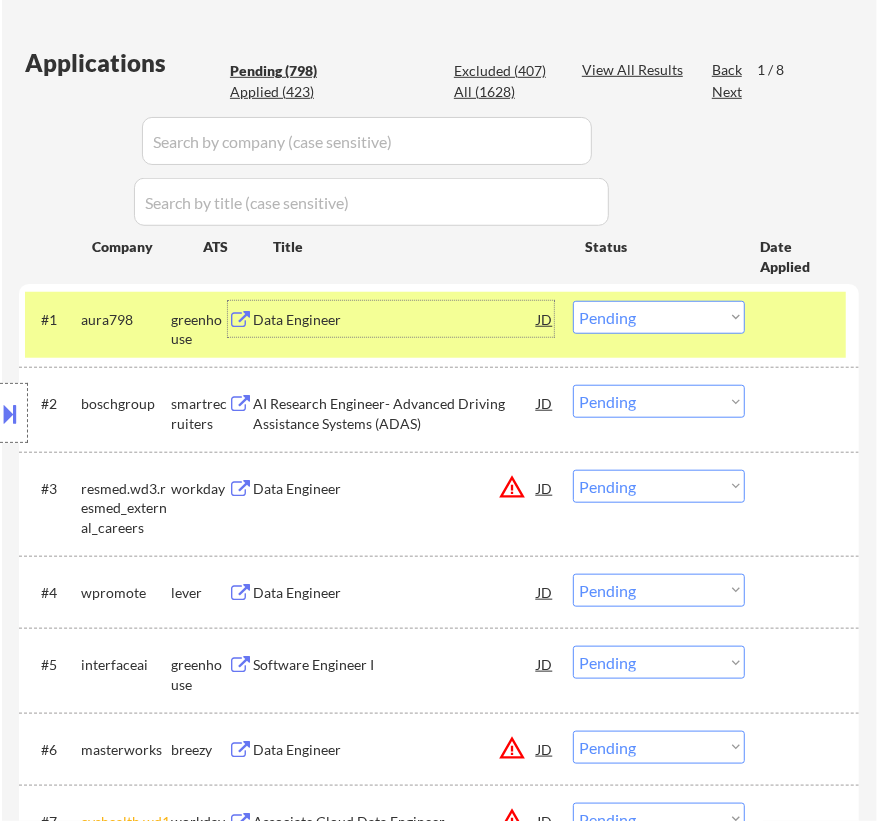 click on "Choose an option... Pending Applied Excluded (Questions) Excluded (Expired) Excluded (Location) Excluded (Bad Match) Excluded (Blocklist) Excluded (Salary) Excluded (Other)" at bounding box center (659, 317) 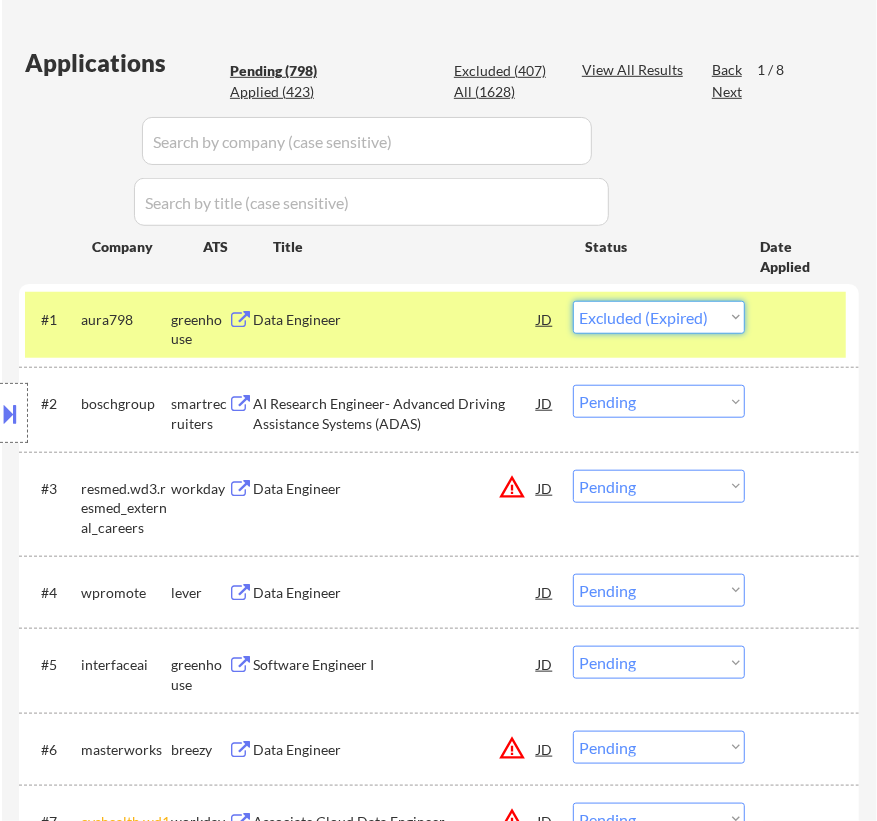 click on "Choose an option... Pending Applied Excluded (Questions) Excluded (Expired) Excluded (Location) Excluded (Bad Match) Excluded (Blocklist) Excluded (Salary) Excluded (Other)" at bounding box center [659, 317] 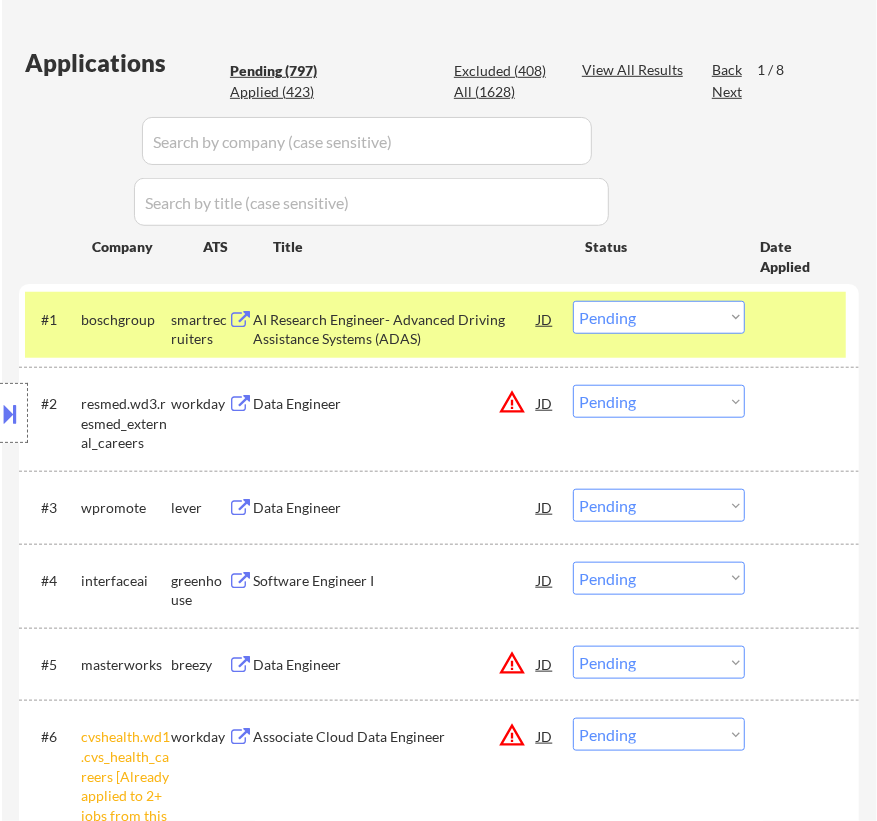click on "AI Research Engineer- Advanced Driving Assistance Systems (ADAS)" at bounding box center (395, 329) 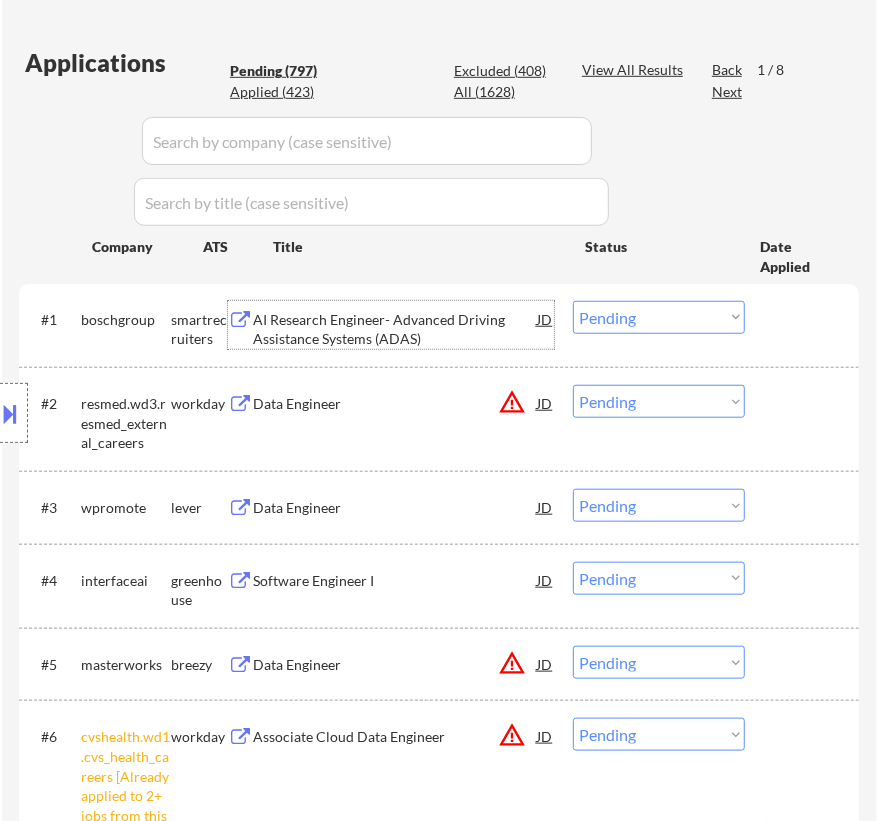 click on "Choose an option... Pending Applied Excluded (Questions) Excluded (Expired) Excluded (Location) Excluded (Bad Match) Excluded (Blocklist) Excluded (Salary) Excluded (Other)" at bounding box center (659, 317) 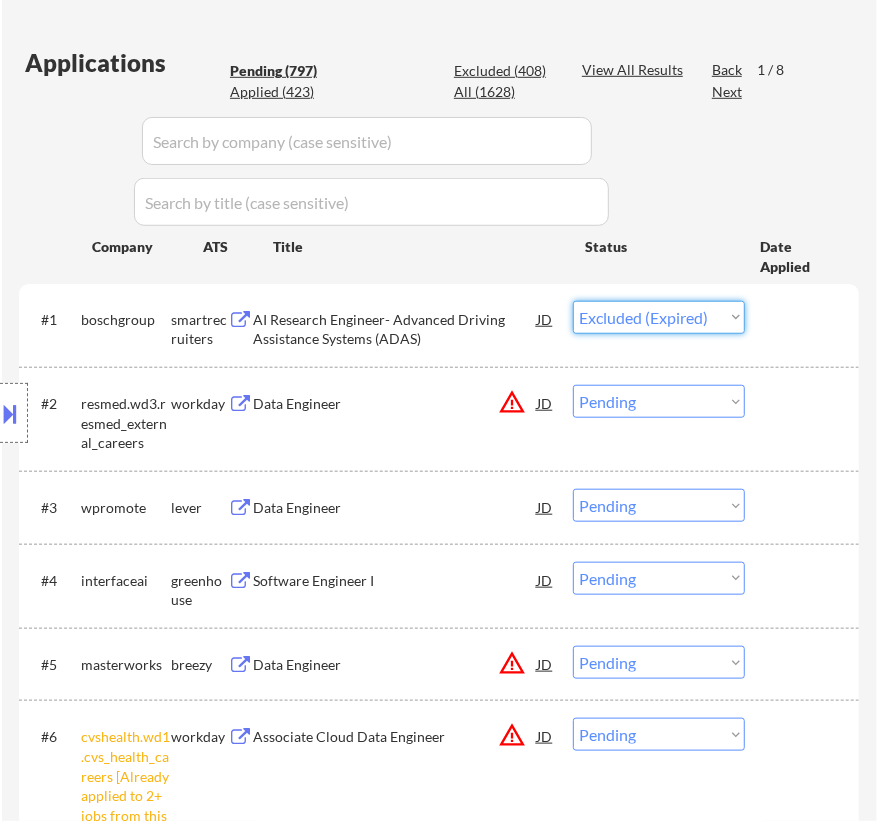 click on "Choose an option... Pending Applied Excluded (Questions) Excluded (Expired) Excluded (Location) Excluded (Bad Match) Excluded (Blocklist) Excluded (Salary) Excluded (Other)" at bounding box center [659, 317] 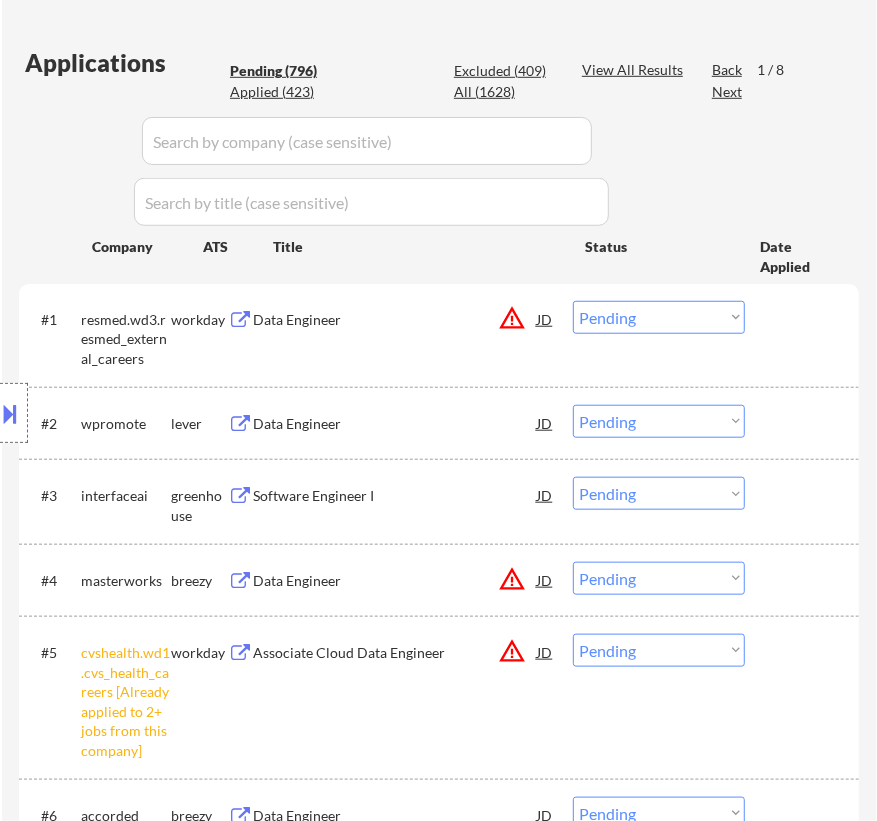 click on "Data Engineer" at bounding box center (395, 320) 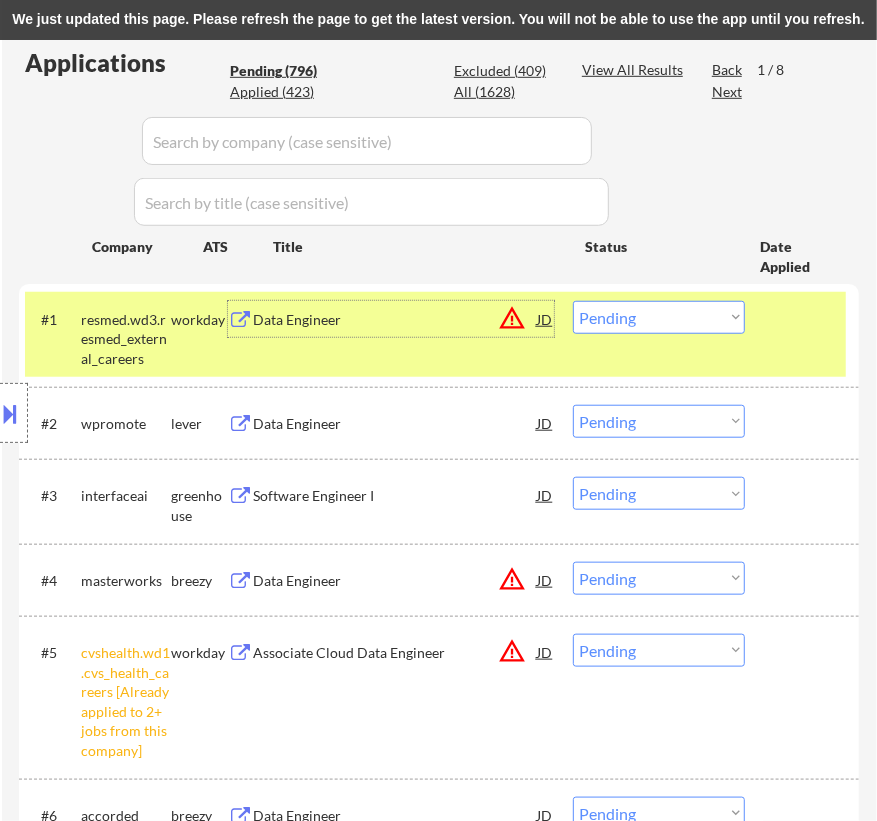 click on "Choose an option... Pending Applied Excluded (Questions) Excluded (Expired) Excluded (Location) Excluded (Bad Match) Excluded (Blocklist) Excluded (Salary) Excluded (Other)" at bounding box center [659, 317] 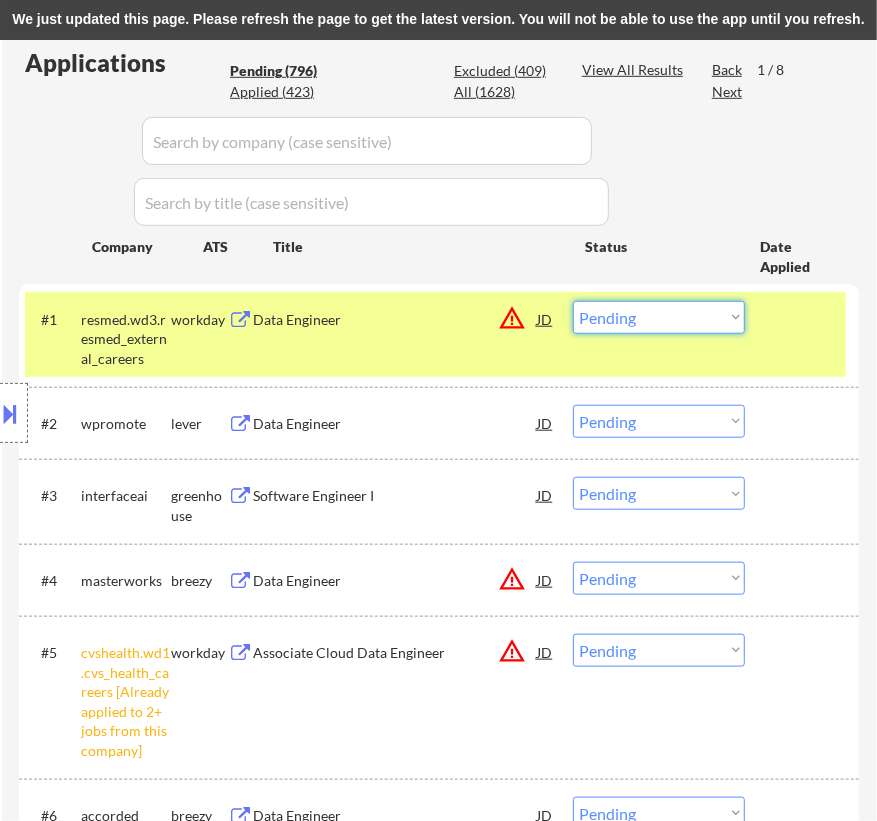 select on ""applied"" 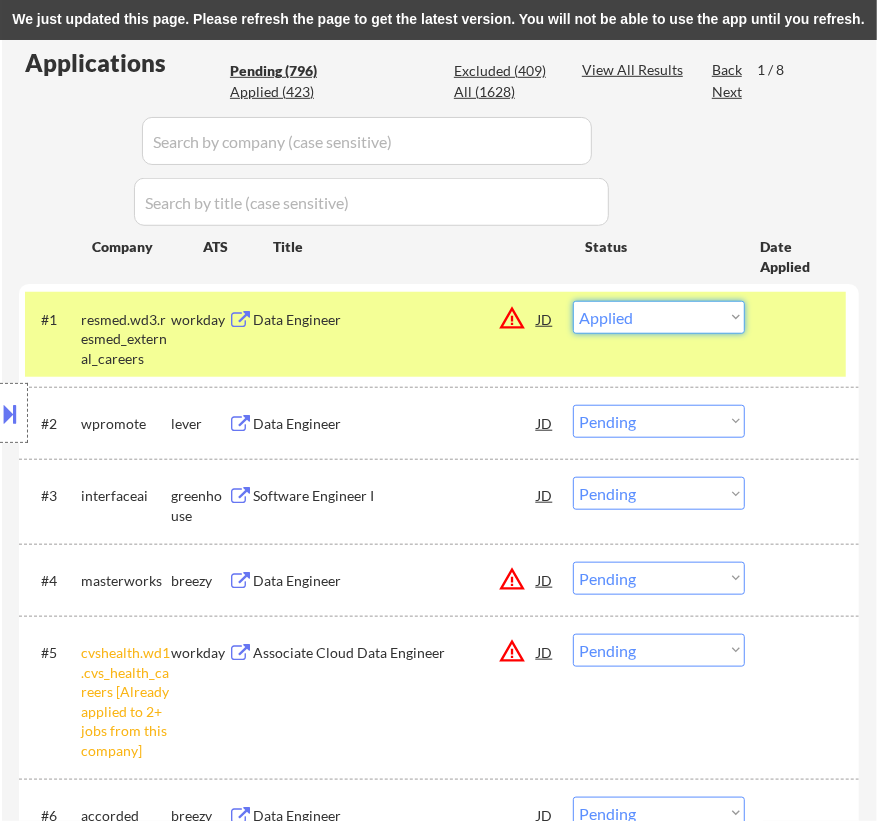 click on "Choose an option... Pending Applied Excluded (Questions) Excluded (Expired) Excluded (Location) Excluded (Bad Match) Excluded (Blocklist) Excluded (Salary) Excluded (Other)" at bounding box center [659, 317] 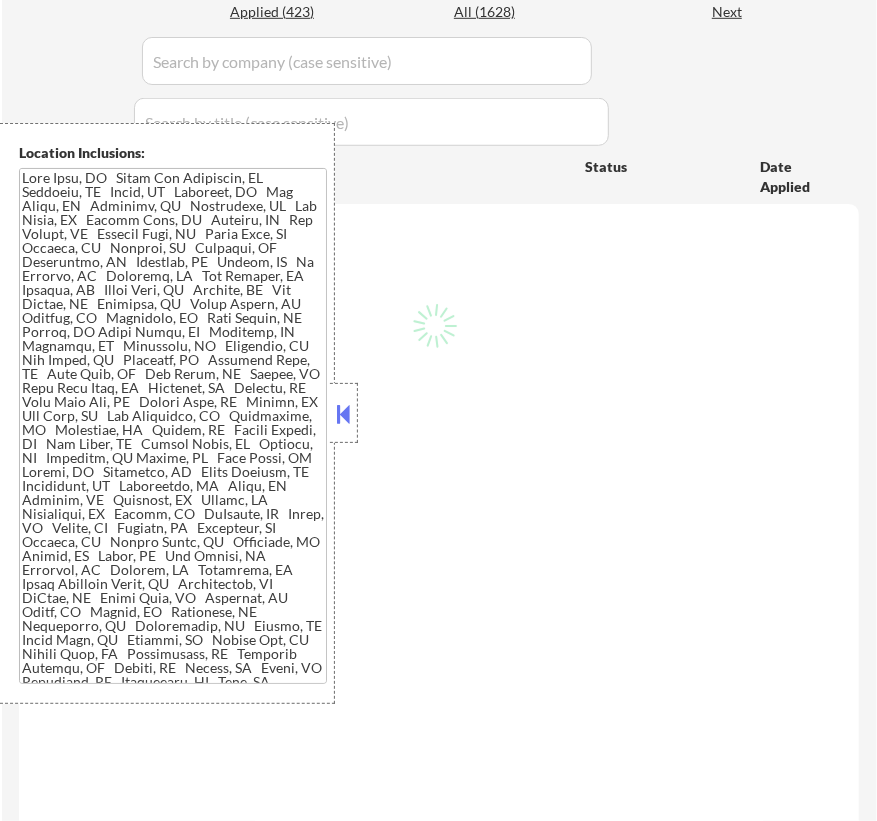 scroll, scrollTop: 545, scrollLeft: 0, axis: vertical 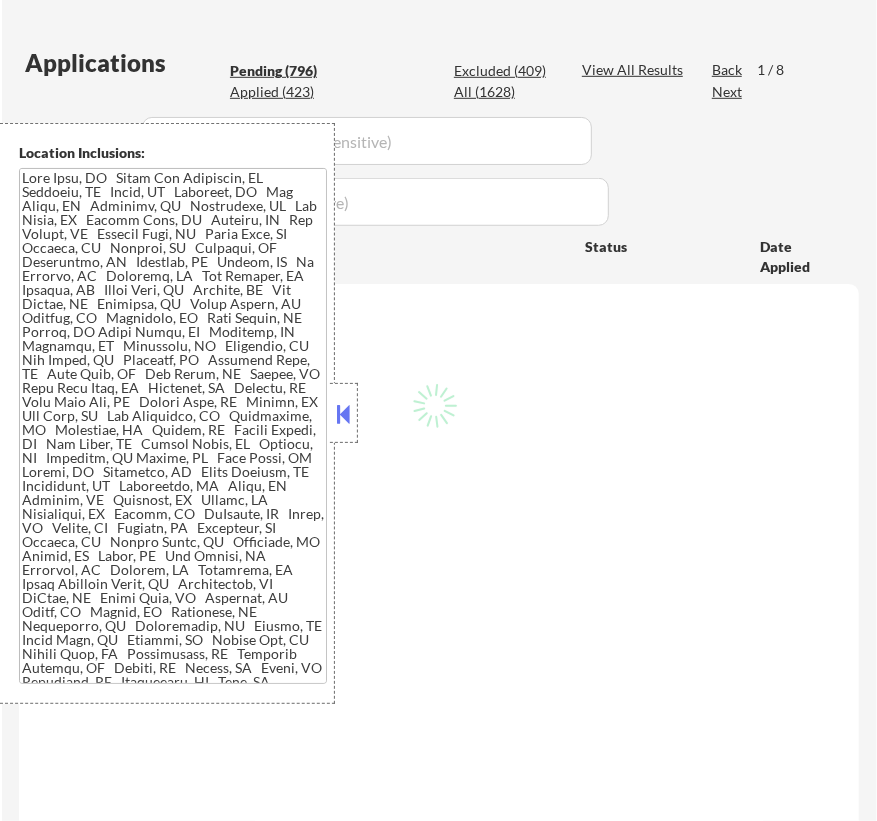 click at bounding box center [344, 414] 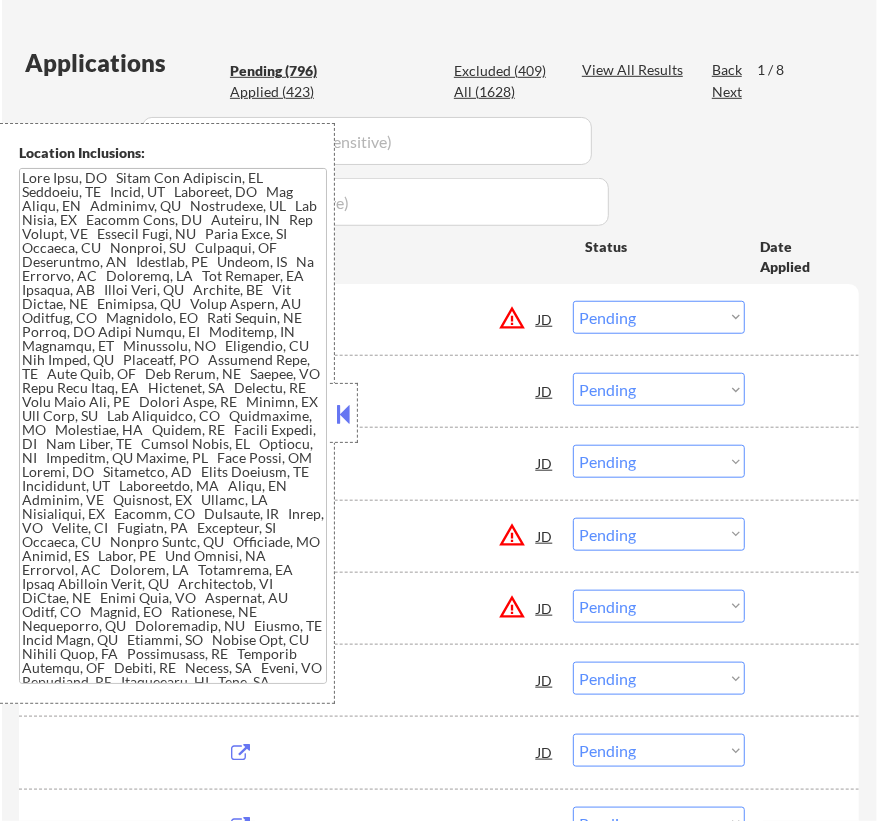 click at bounding box center (344, 414) 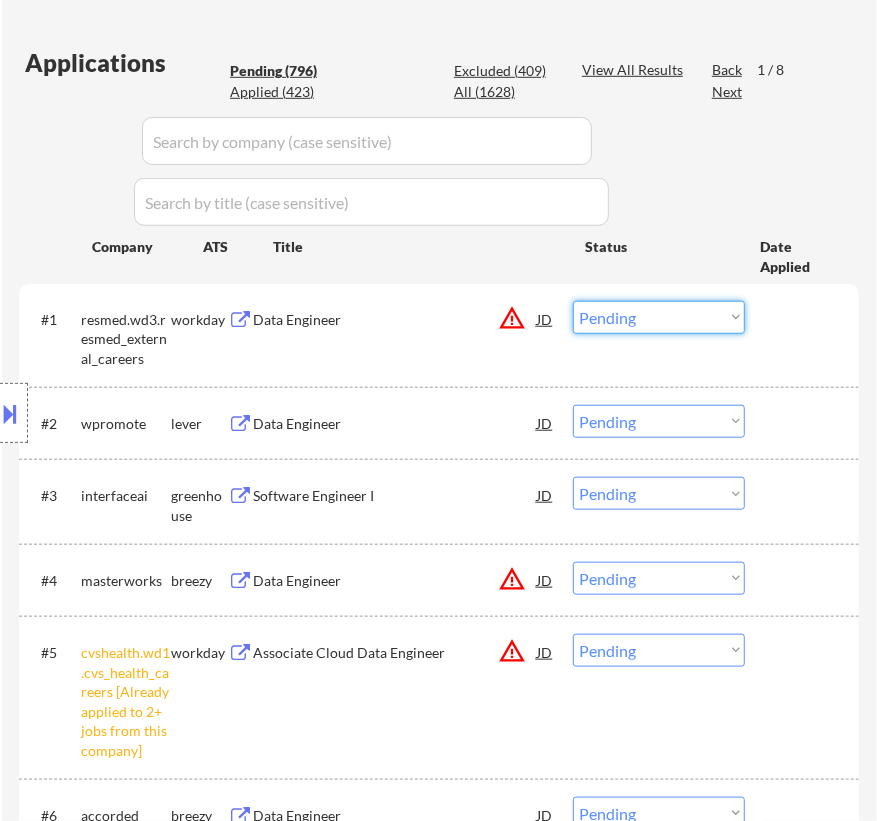 click on "Choose an option... Pending Applied Excluded (Questions) Excluded (Expired) Excluded (Location) Excluded (Bad Match) Excluded (Blocklist) Excluded (Salary) Excluded (Other)" at bounding box center [659, 317] 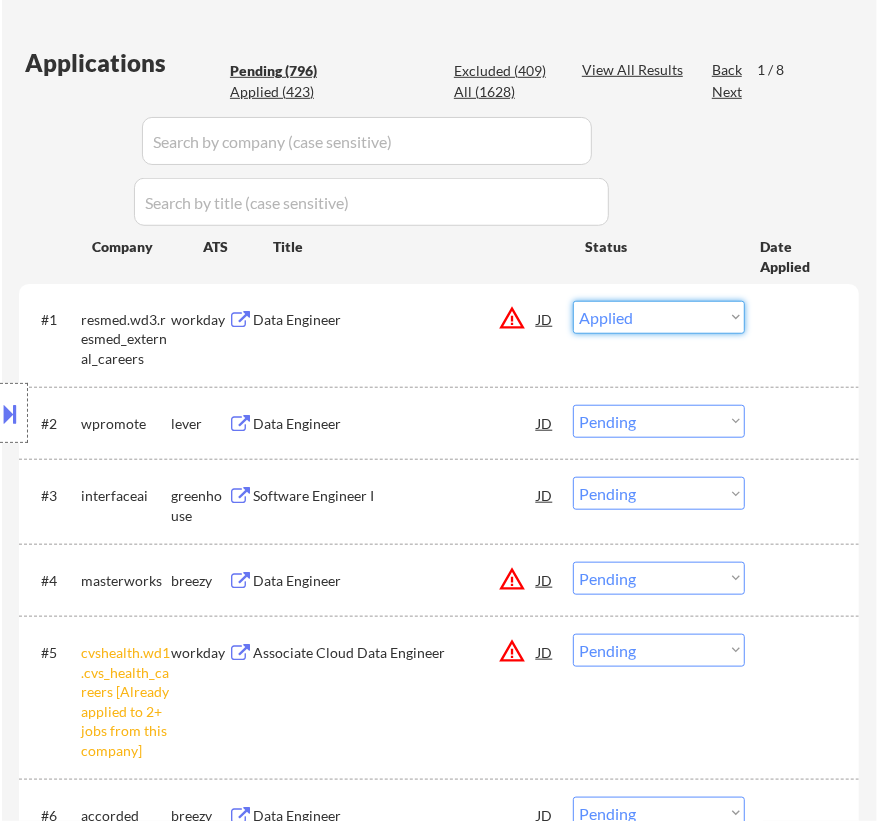 click on "Choose an option... Pending Applied Excluded (Questions) Excluded (Expired) Excluded (Location) Excluded (Bad Match) Excluded (Blocklist) Excluded (Salary) Excluded (Other)" at bounding box center (659, 317) 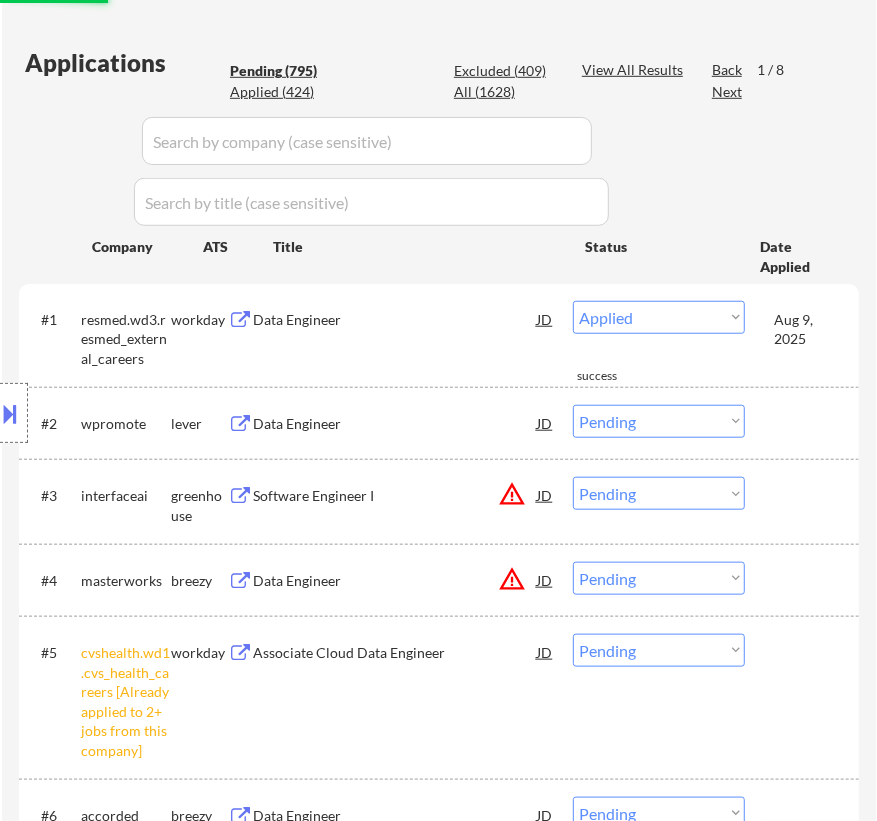 select on ""pending"" 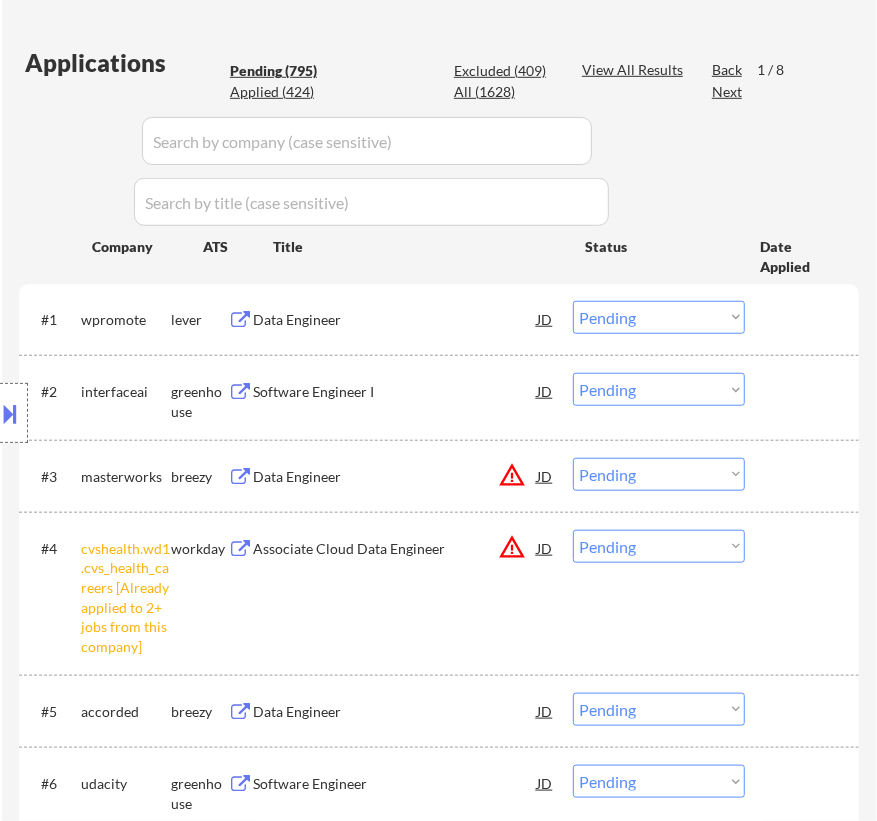 click on "#4 cvshealth.wd1.cvs_health_careers [Already applied to 2+ jobs from this company] workday Associate Cloud Data Engineer JD warning_amber Choose an option... Pending Applied Excluded (Questions) Excluded (Expired) Excluded (Location) Excluded (Bad Match) Excluded (Blocklist) Excluded (Salary) Excluded (Other)" at bounding box center (435, 593) 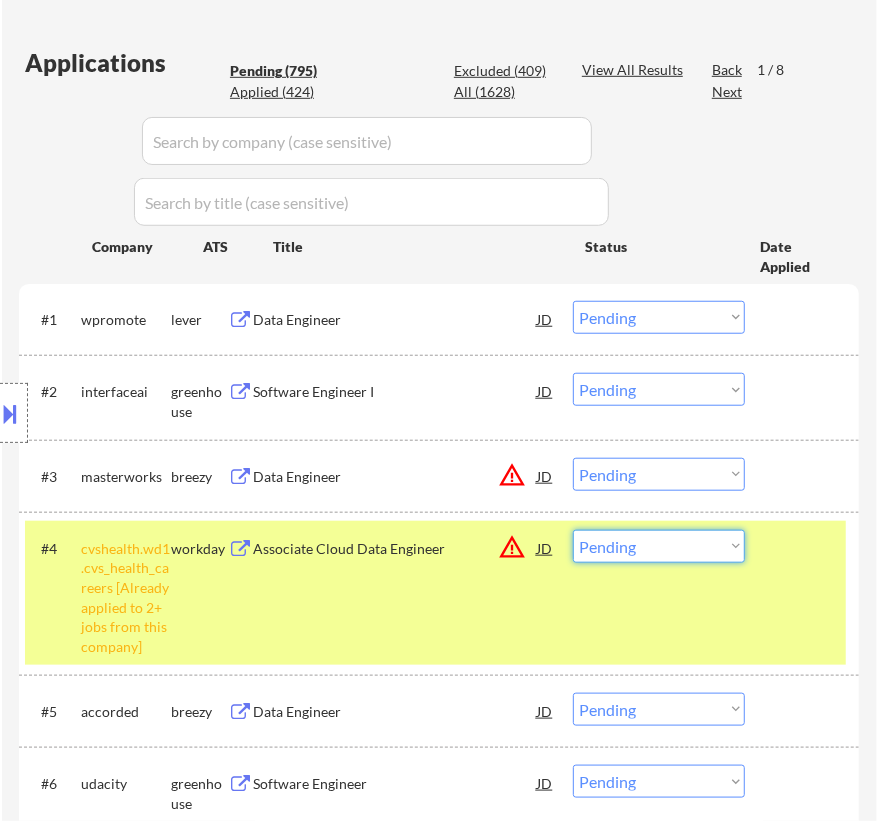 click on "Choose an option... Pending Applied Excluded (Questions) Excluded (Expired) Excluded (Location) Excluded (Bad Match) Excluded (Blocklist) Excluded (Salary) Excluded (Other)" at bounding box center (659, 546) 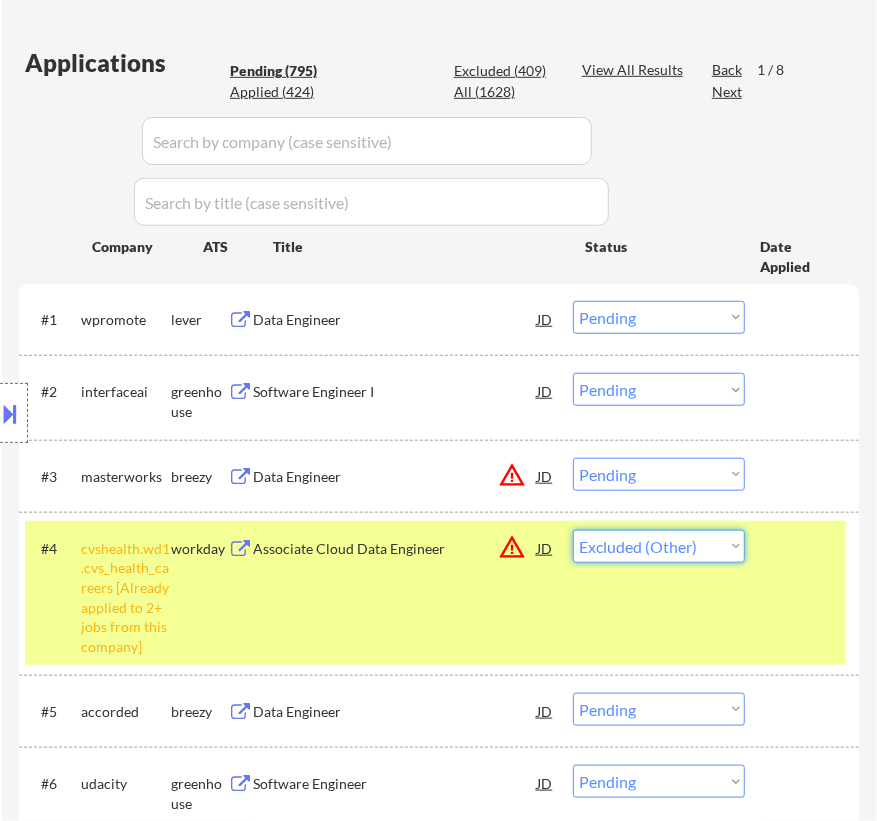click on "Choose an option... Pending Applied Excluded (Questions) Excluded (Expired) Excluded (Location) Excluded (Bad Match) Excluded (Blocklist) Excluded (Salary) Excluded (Other)" at bounding box center (659, 546) 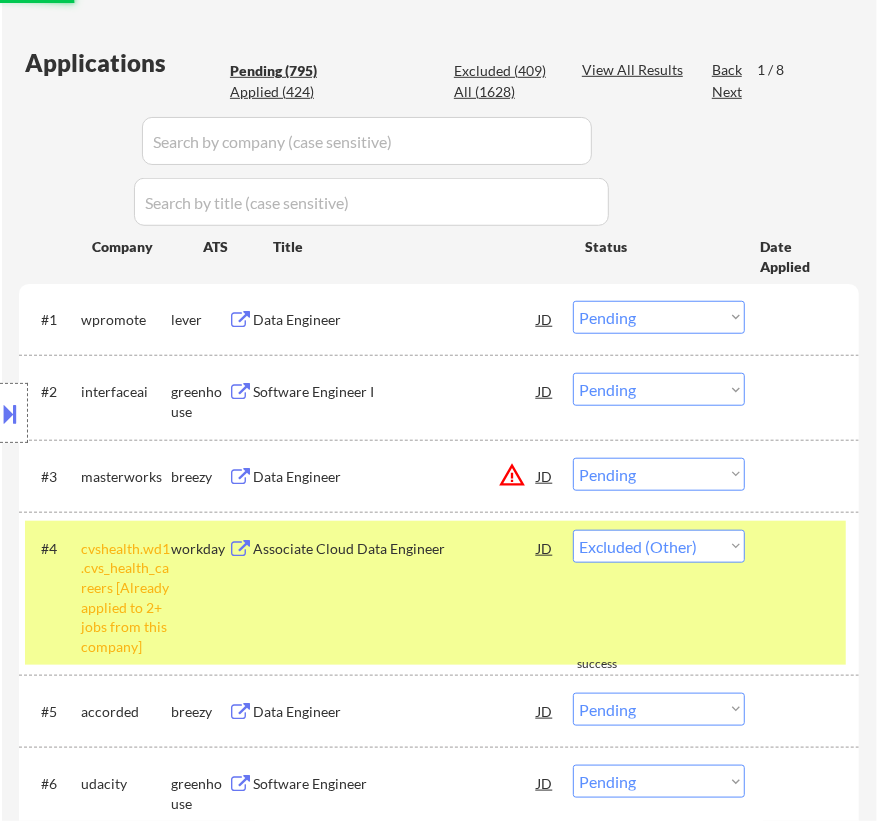 select on ""pending"" 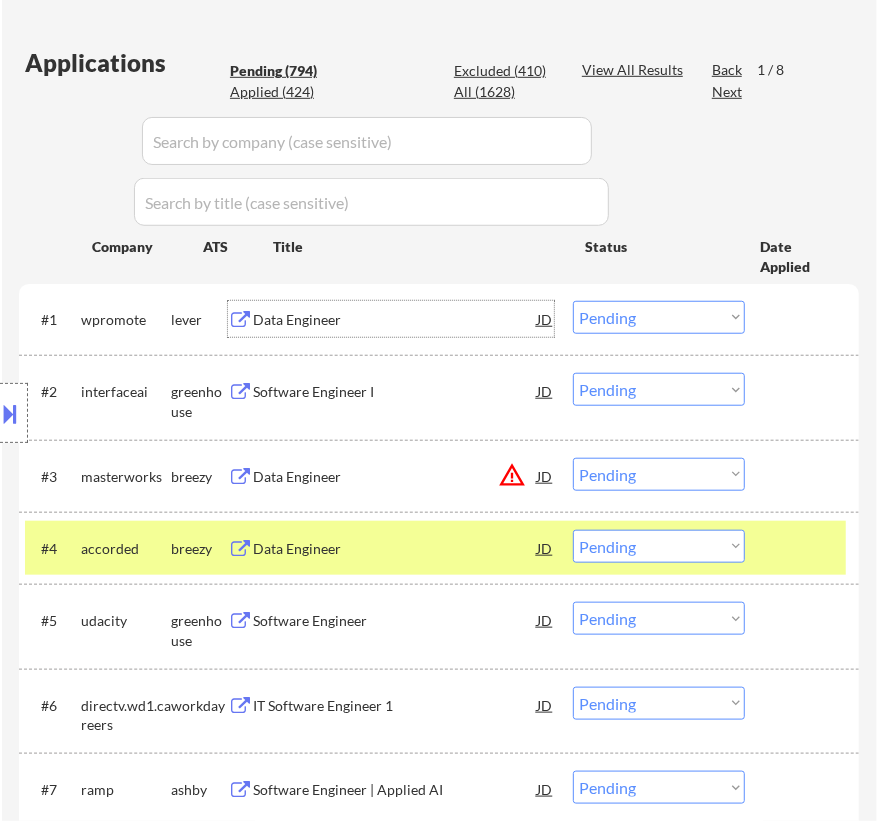 click on "Data Engineer" at bounding box center (395, 320) 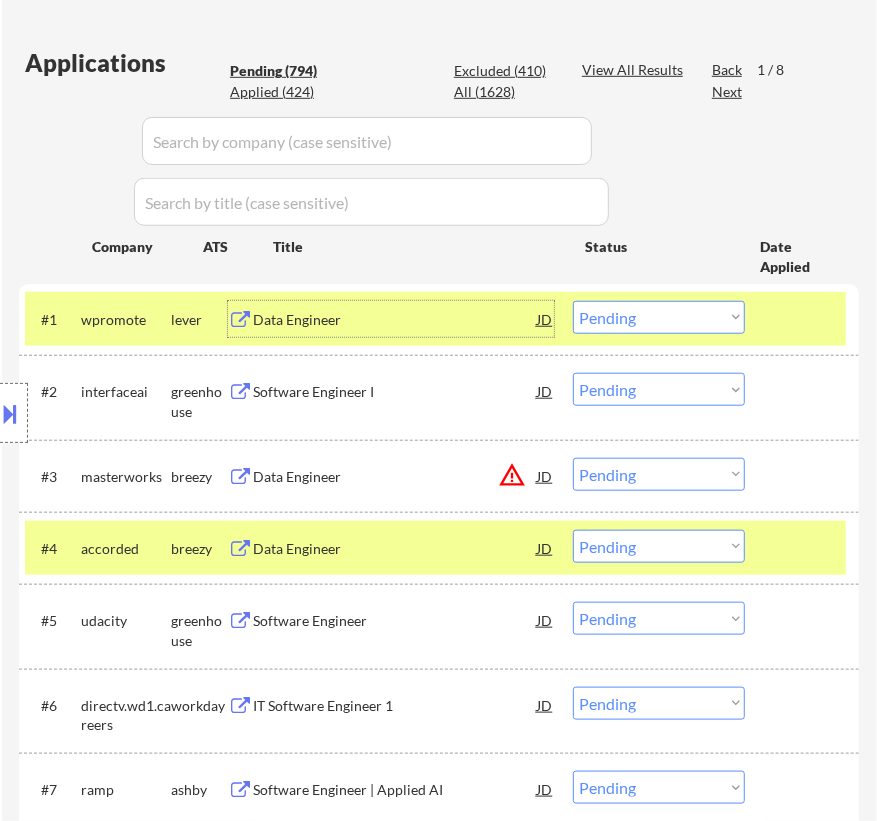select on ""pending"" 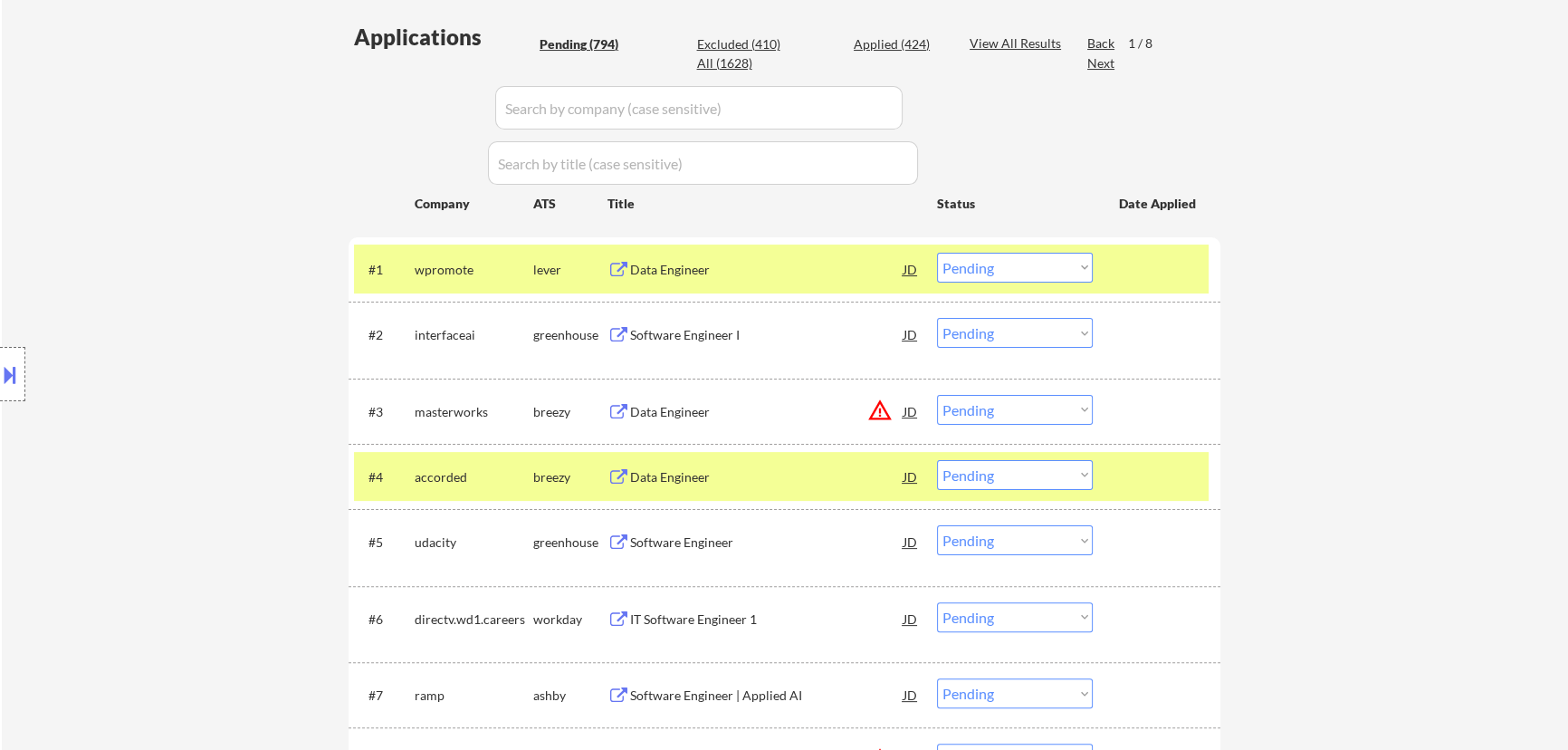 click on "Choose an option... Pending Applied Excluded (Questions) Excluded (Expired) Excluded (Location) Excluded (Bad Match) Excluded (Blocklist) Excluded (Salary) Excluded (Other)" at bounding box center (1015, 267) 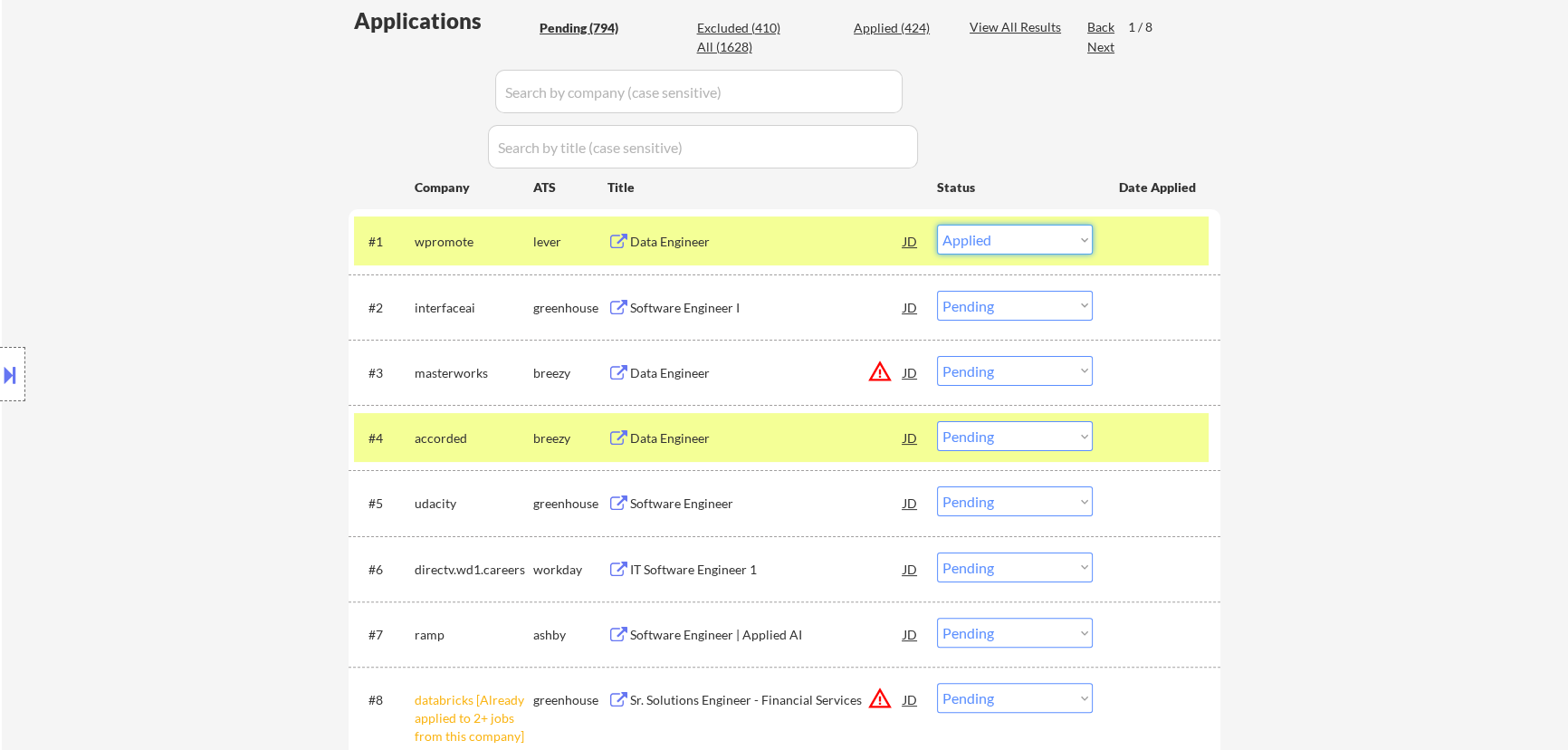 click on "Choose an option... Pending Applied Excluded (Questions) Excluded (Expired) Excluded (Location) Excluded (Bad Match) Excluded (Blocklist) Excluded (Salary) Excluded (Other)" at bounding box center (1015, 239) 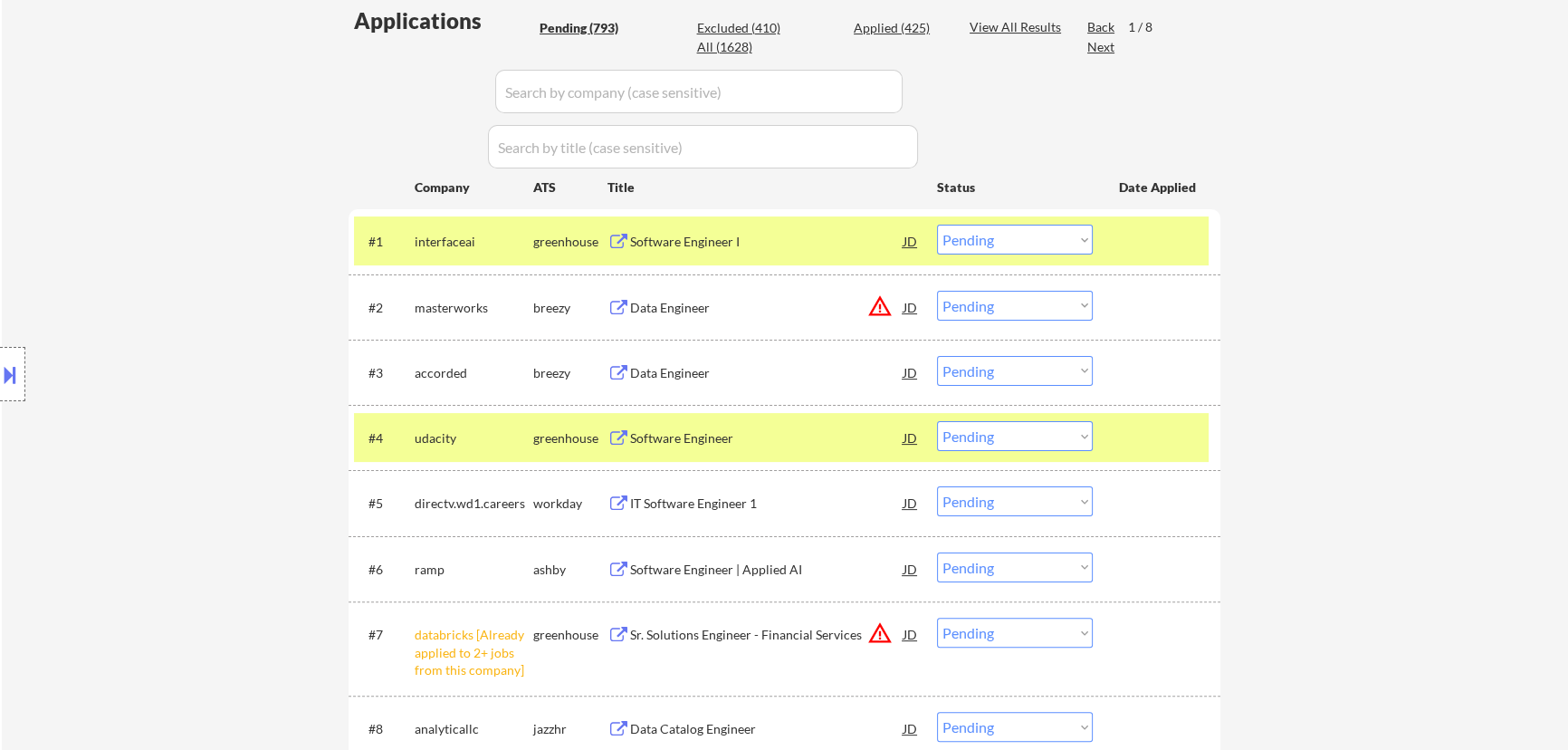 click on "#1 interfaceai greenhouse Software Engineer I JD warning_amber Choose an option... Pending Applied Excluded (Questions) Excluded (Expired) Excluded (Location) Excluded (Bad Match) Excluded (Blocklist) Excluded (Salary) Excluded (Other) success" at bounding box center (784, 241) 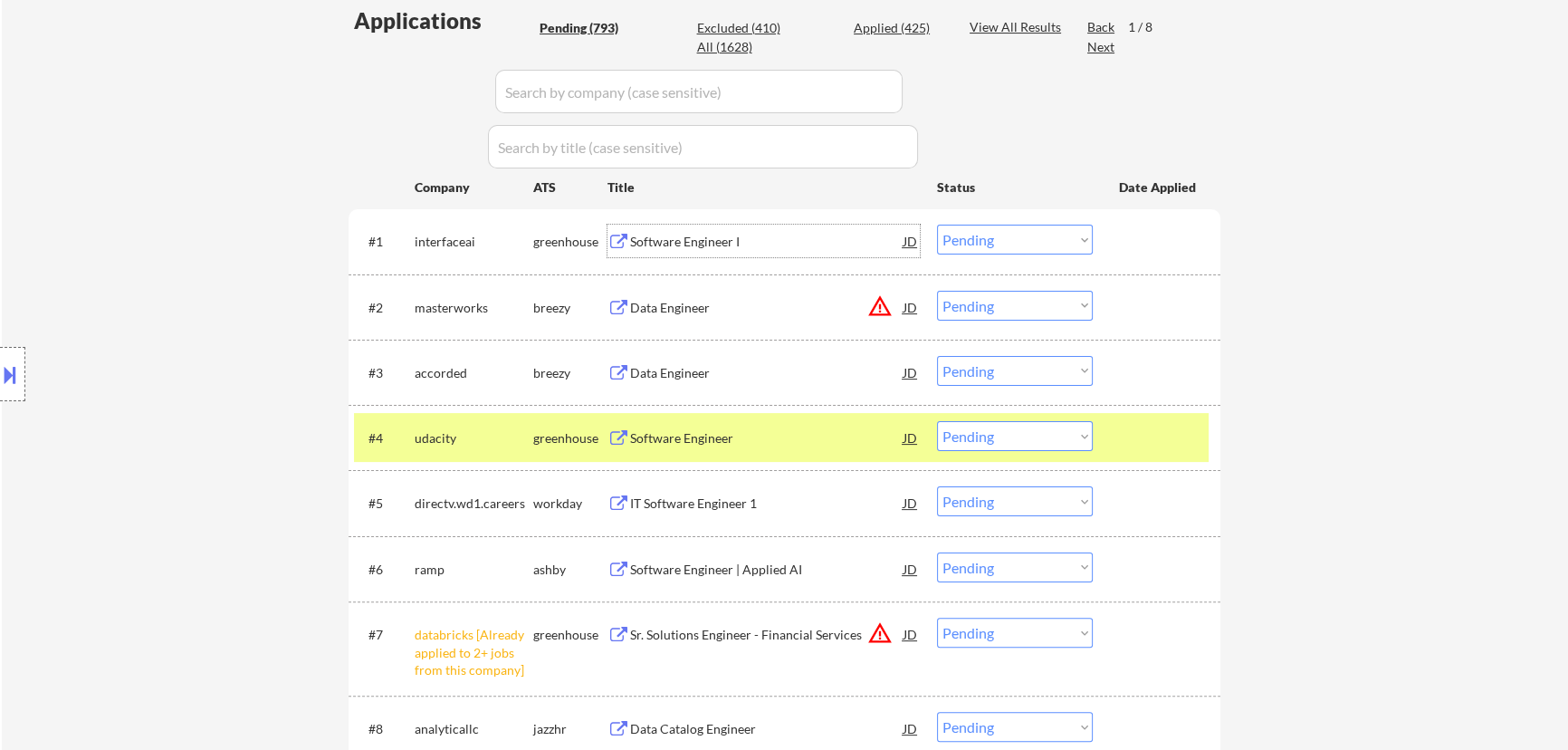 click on "Choose an option... Pending Applied Excluded (Questions) Excluded (Expired) Excluded (Location) Excluded (Bad Match) Excluded (Blocklist) Excluded (Salary) Excluded (Other)" at bounding box center (1015, 239) 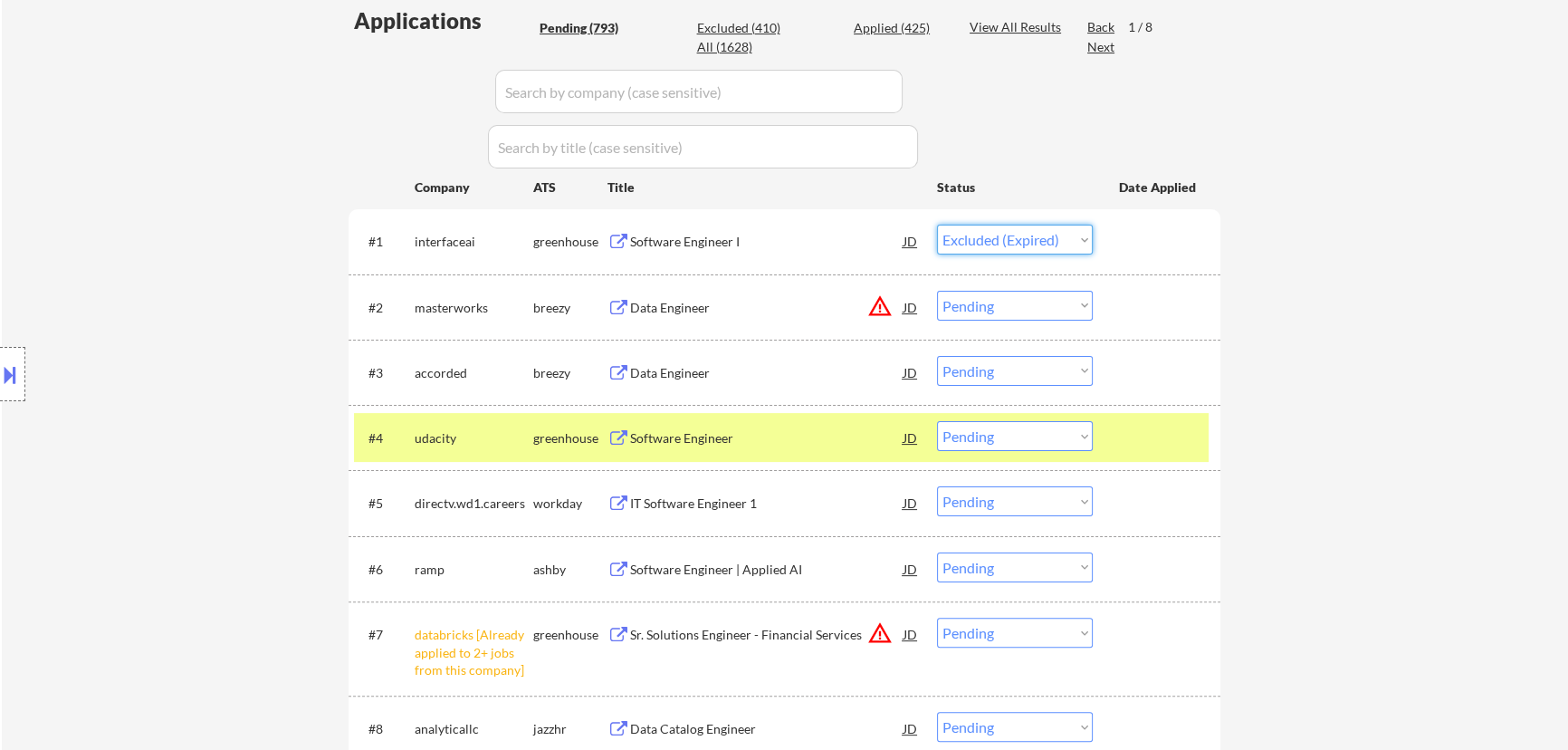 click on "Choose an option... Pending Applied Excluded (Questions) Excluded (Expired) Excluded (Location) Excluded (Bad Match) Excluded (Blocklist) Excluded (Salary) Excluded (Other)" at bounding box center [1015, 239] 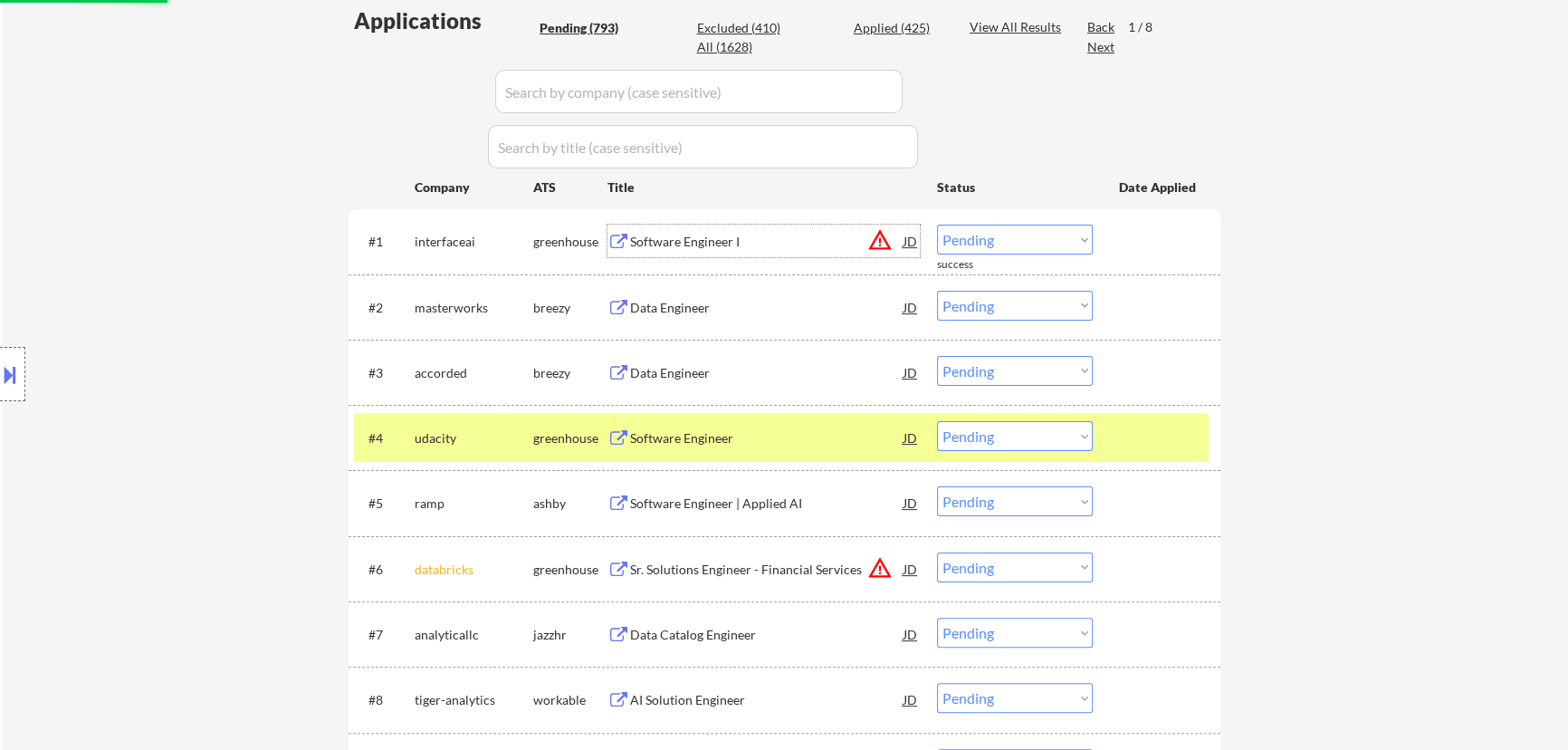 click on "Software Engineer I" at bounding box center [767, 242] 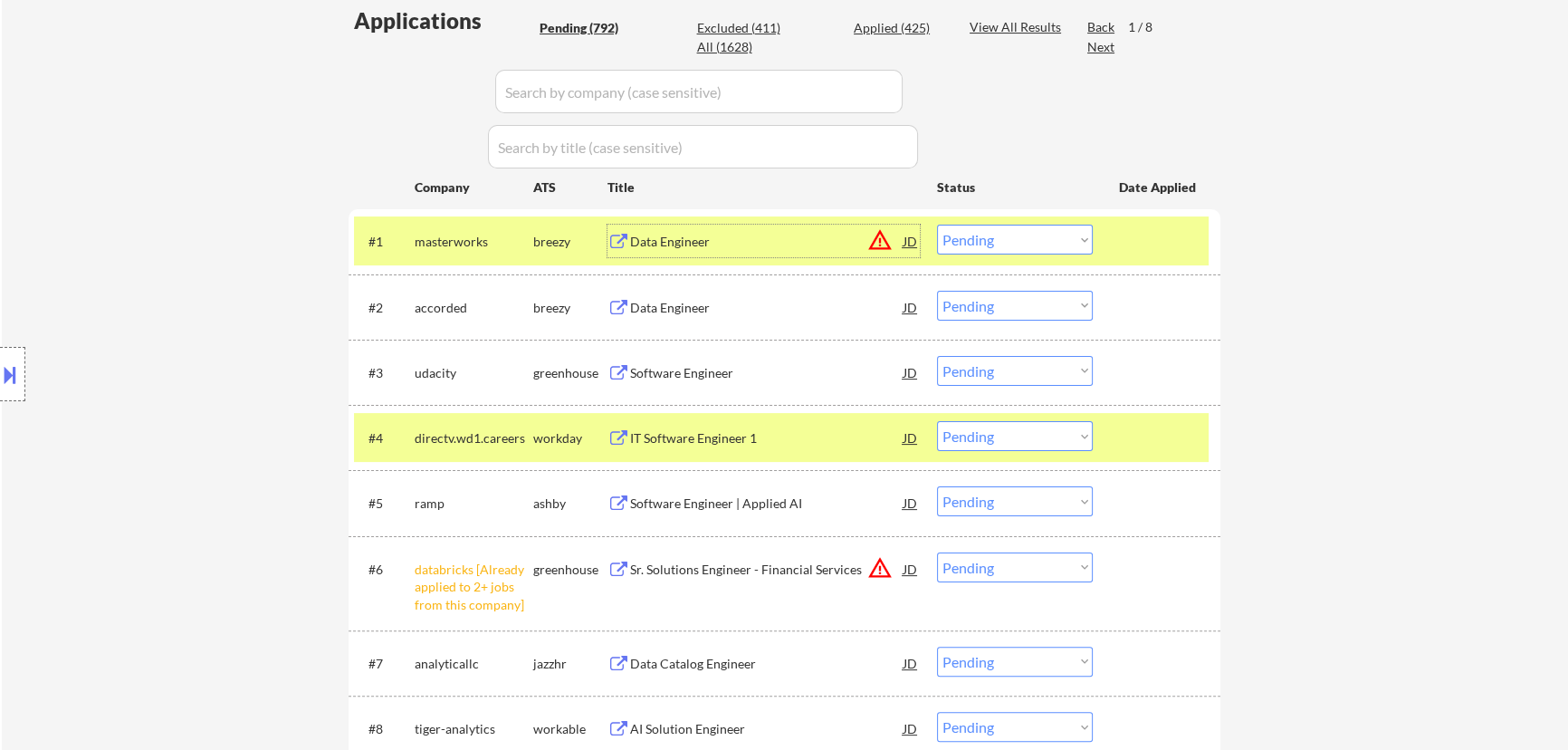 click on "Data Engineer" at bounding box center (767, 242) 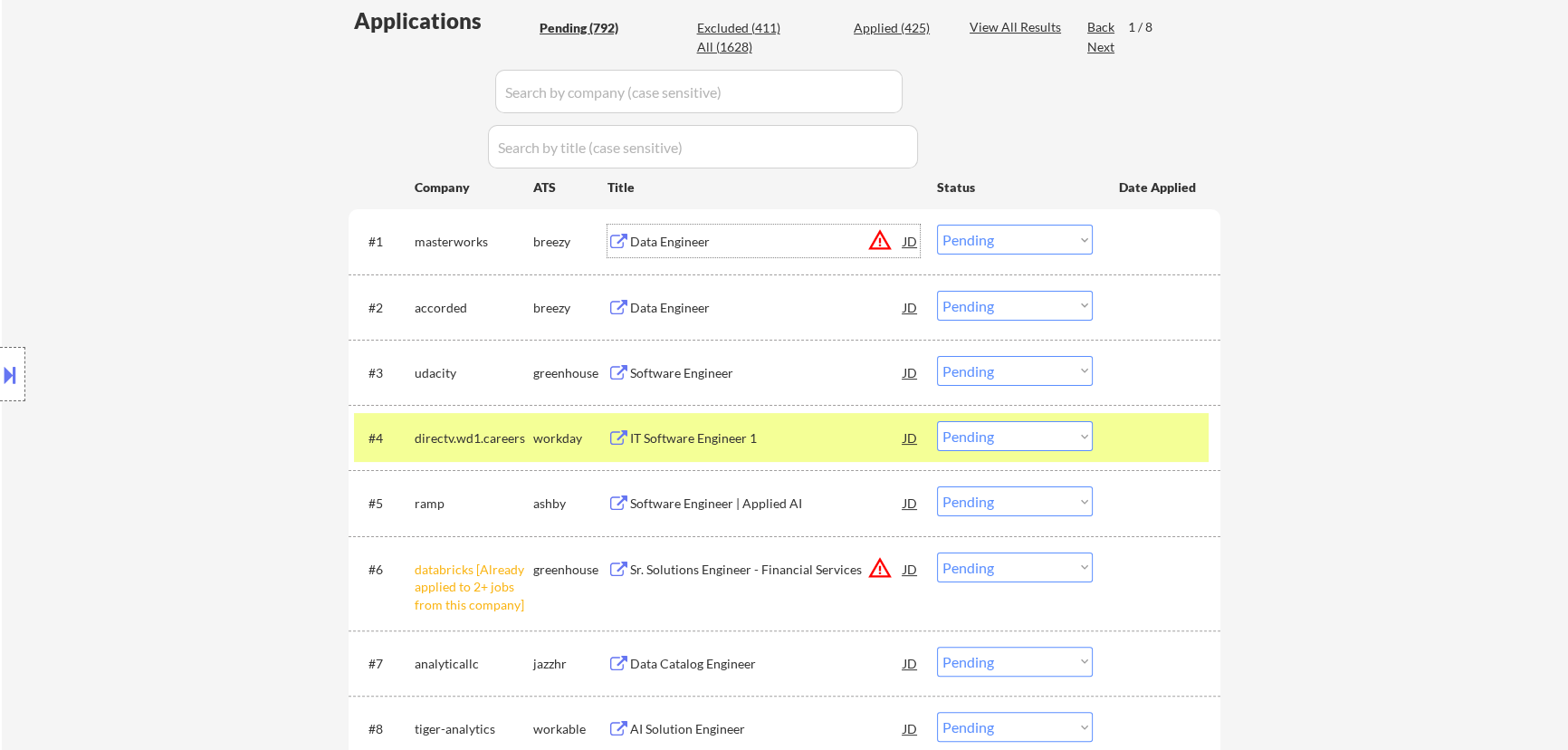 click on "Choose an option... Pending Applied Excluded (Questions) Excluded (Expired) Excluded (Location) Excluded (Bad Match) Excluded (Blocklist) Excluded (Salary) Excluded (Other)" at bounding box center (1015, 239) 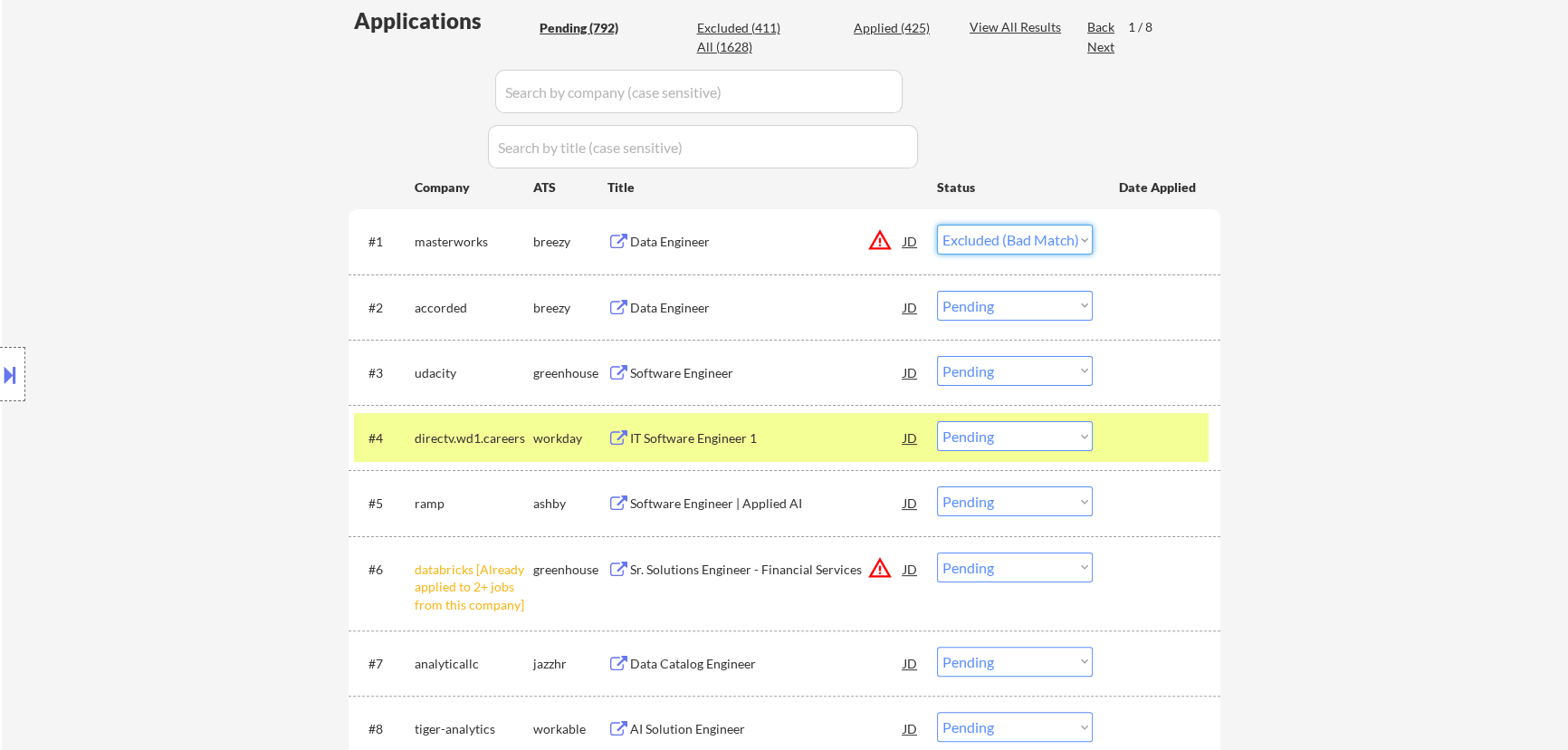 click on "Choose an option... Pending Applied Excluded (Questions) Excluded (Expired) Excluded (Location) Excluded (Bad Match) Excluded (Blocklist) Excluded (Salary) Excluded (Other)" at bounding box center (1015, 239) 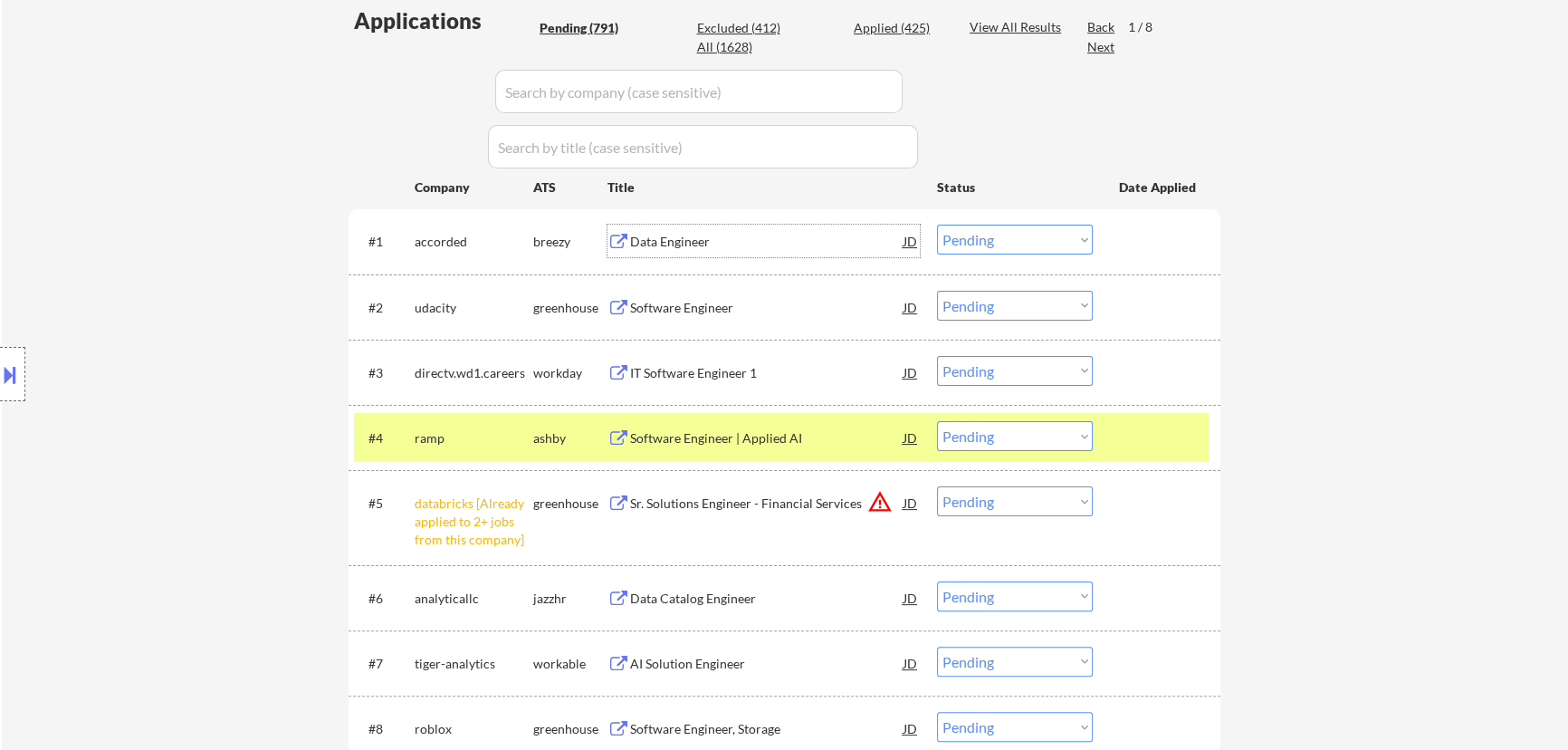 click on "Data Engineer" at bounding box center [767, 242] 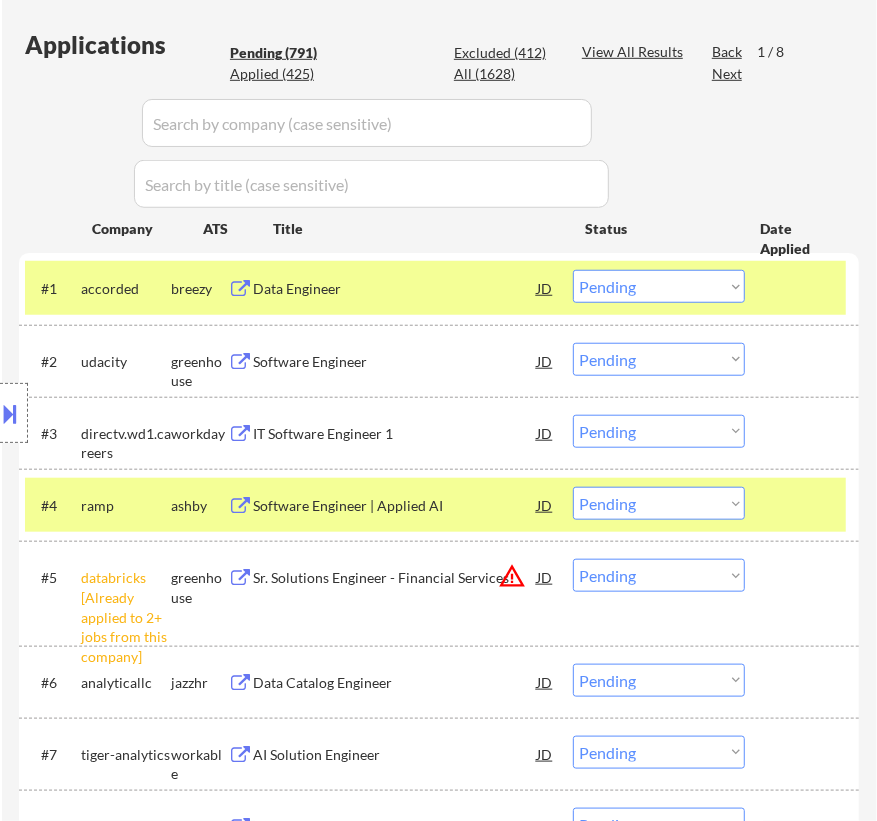 click on "Choose an option... Pending Applied Excluded (Questions) Excluded (Expired) Excluded (Location) Excluded (Bad Match) Excluded (Blocklist) Excluded (Salary) Excluded (Other)" at bounding box center [659, 286] 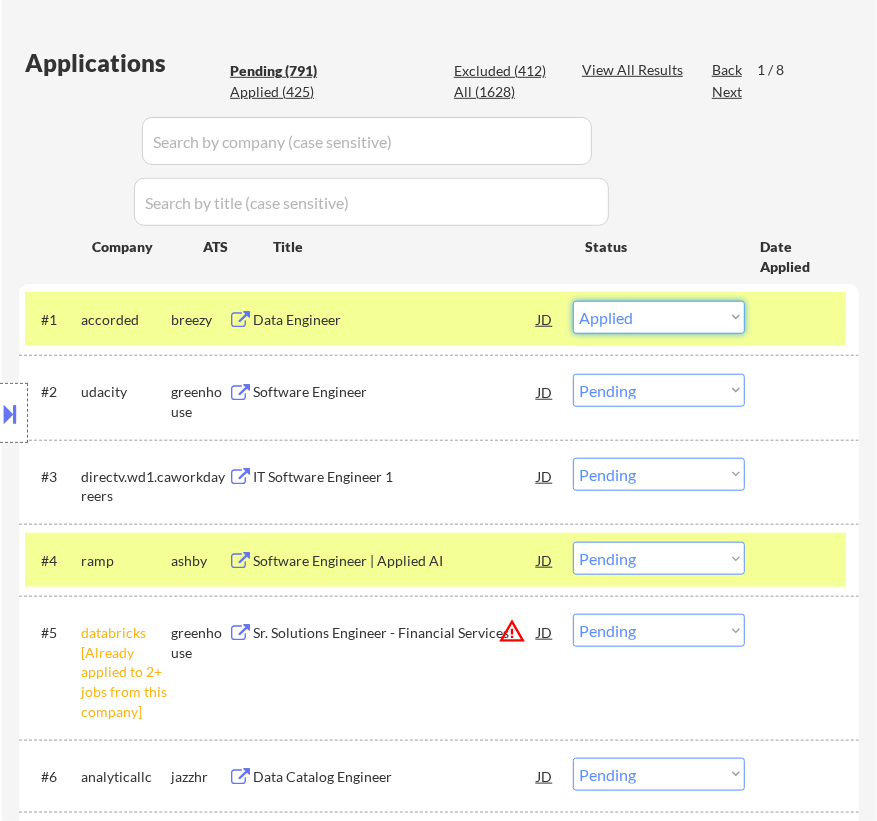 click on "Choose an option... Pending Applied Excluded (Questions) Excluded (Expired) Excluded (Location) Excluded (Bad Match) Excluded (Blocklist) Excluded (Salary) Excluded (Other)" at bounding box center (659, 317) 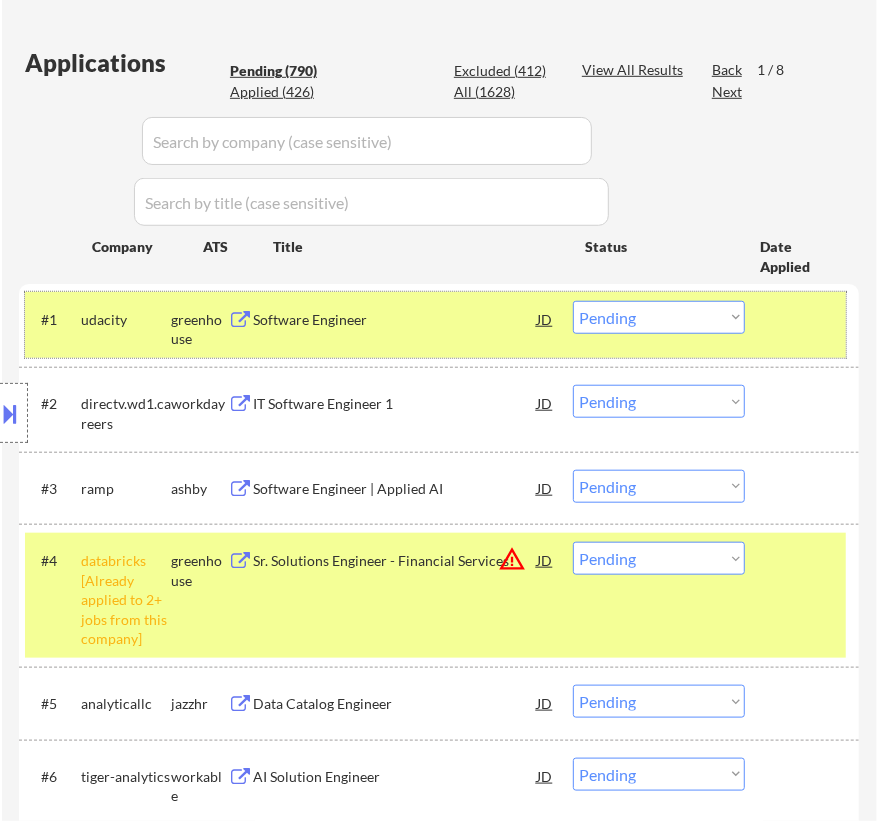 click on "#1 udacity greenhouse Software Engineer JD warning_amber Choose an option... Pending Applied Excluded (Questions) Excluded (Expired) Excluded (Location) Excluded (Bad Match) Excluded (Blocklist) Excluded (Salary) Excluded (Other)" at bounding box center (435, 325) 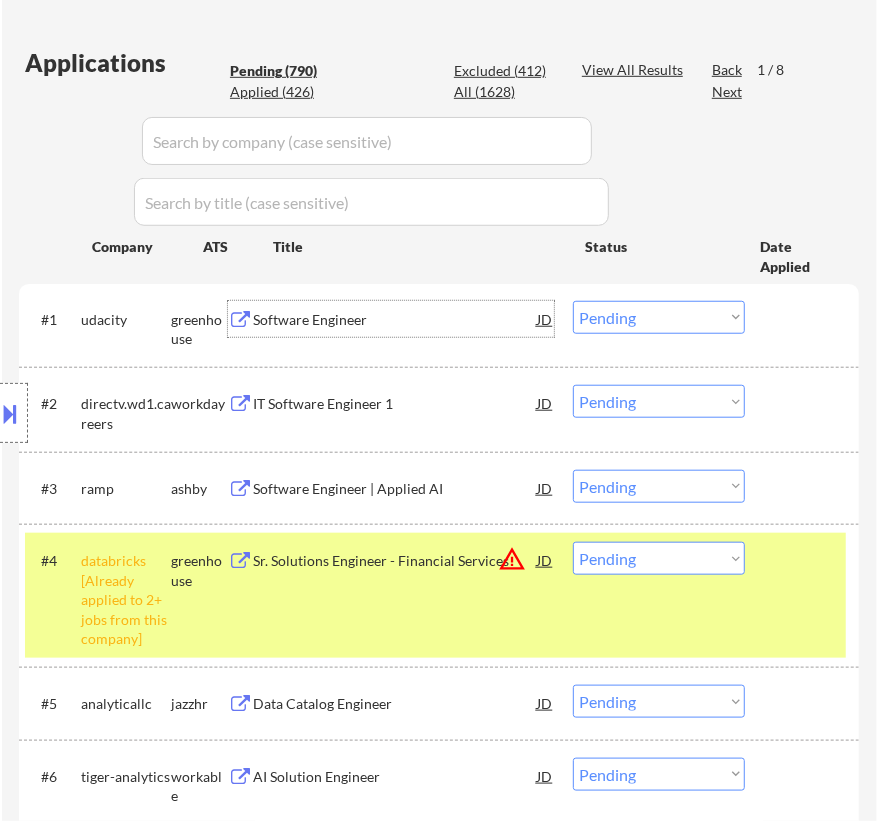 click on "Software Engineer" at bounding box center [395, 319] 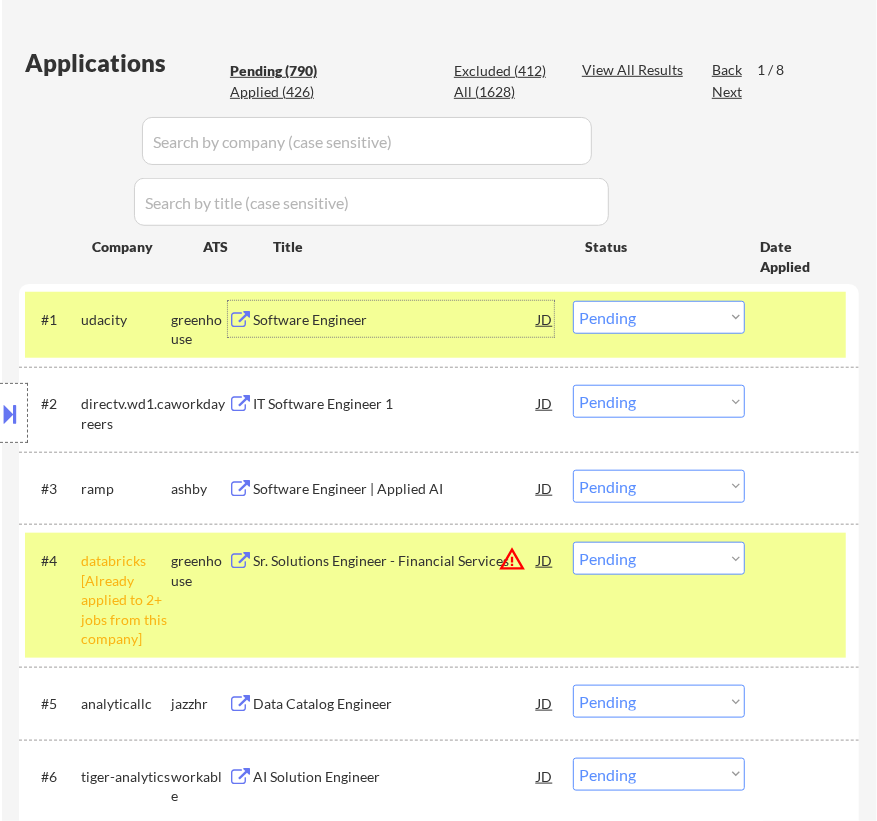 click on "Choose an option... Pending Applied Excluded (Questions) Excluded (Expired) Excluded (Location) Excluded (Bad Match) Excluded (Blocklist) Excluded (Salary) Excluded (Other)" at bounding box center [659, 317] 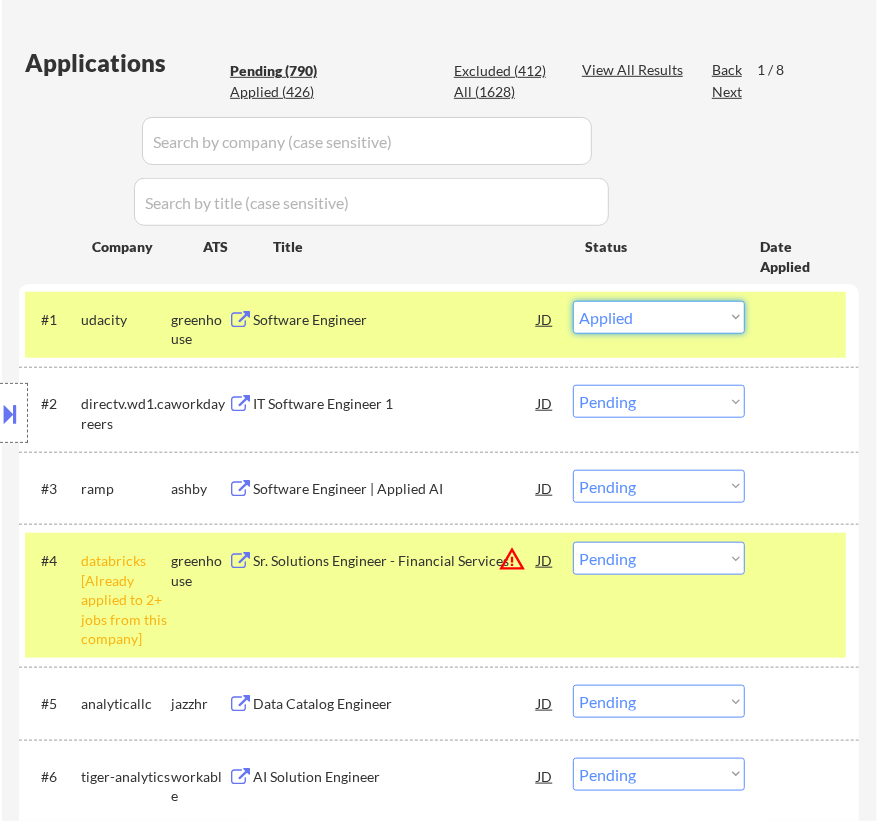 click on "Choose an option... Pending Applied Excluded (Questions) Excluded (Expired) Excluded (Location) Excluded (Bad Match) Excluded (Blocklist) Excluded (Salary) Excluded (Other)" at bounding box center (659, 317) 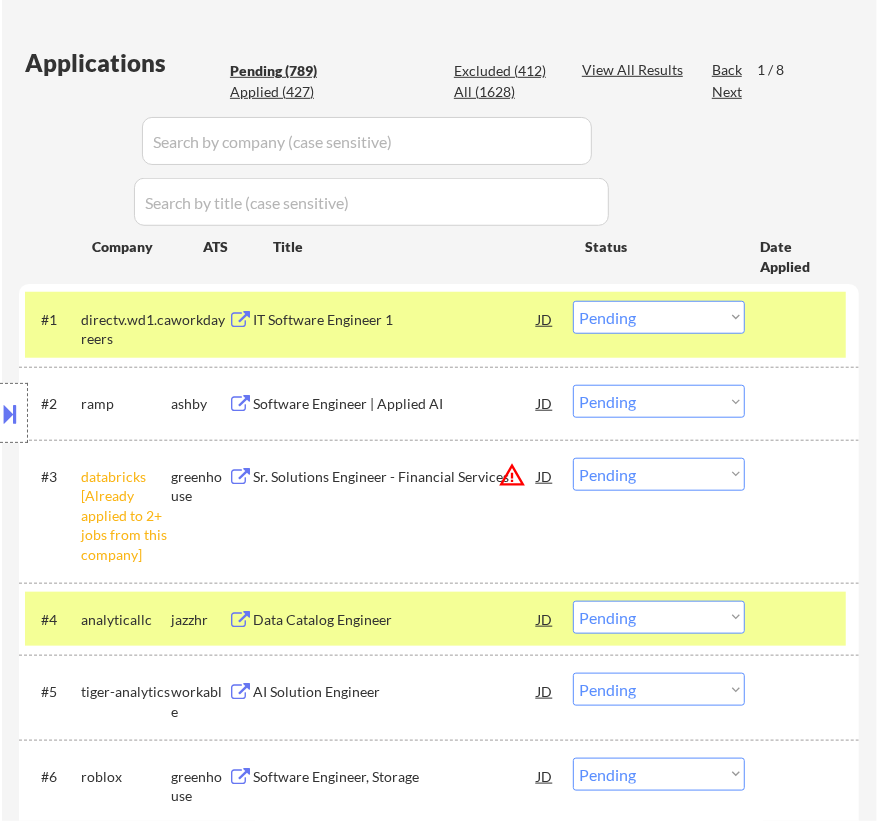 drag, startPoint x: 496, startPoint y: 281, endPoint x: 499, endPoint y: 301, distance: 20.22375 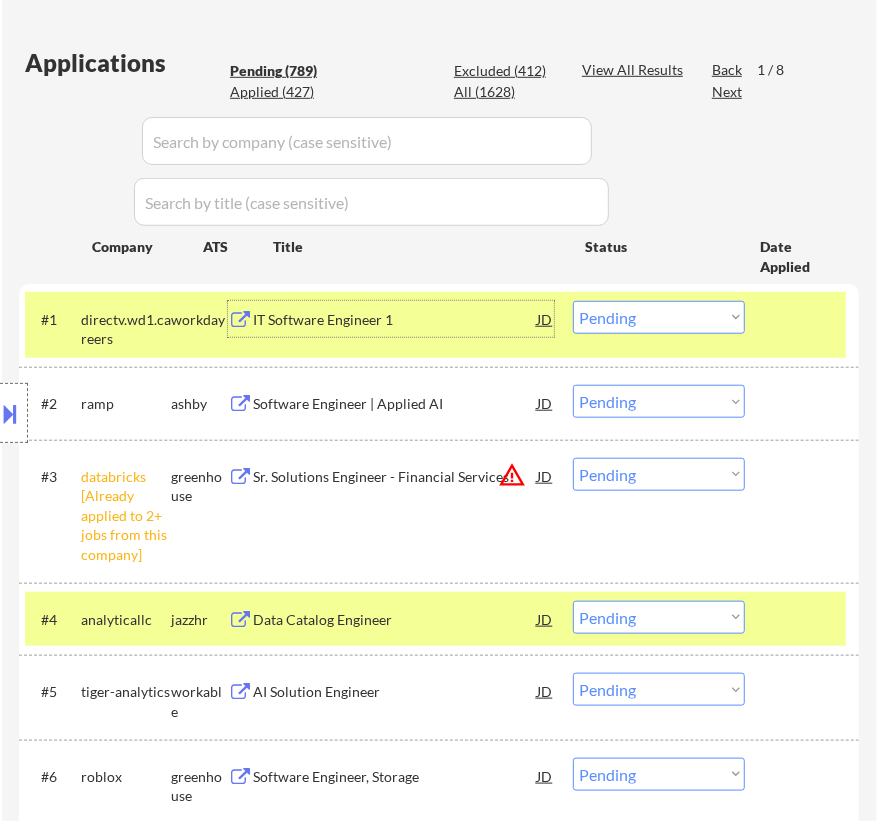 click on "IT Software Engineer 1" at bounding box center [395, 320] 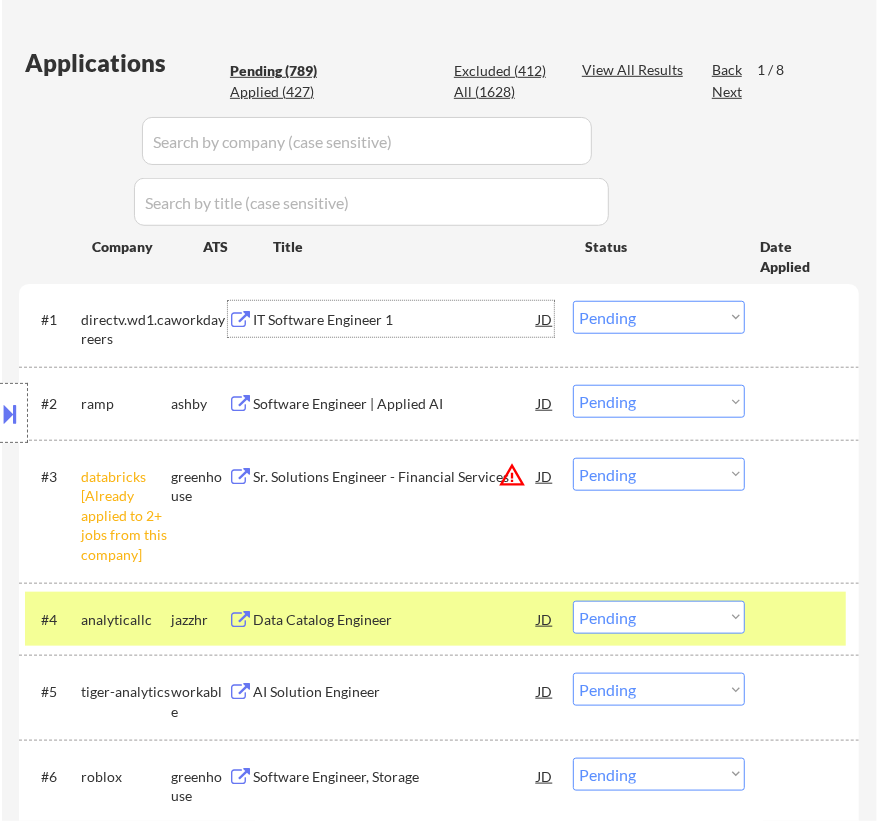 click on "Choose an option... Pending Applied Excluded (Questions) Excluded (Expired) Excluded (Location) Excluded (Bad Match) Excluded (Blocklist) Excluded (Salary) Excluded (Other)" at bounding box center (659, 317) 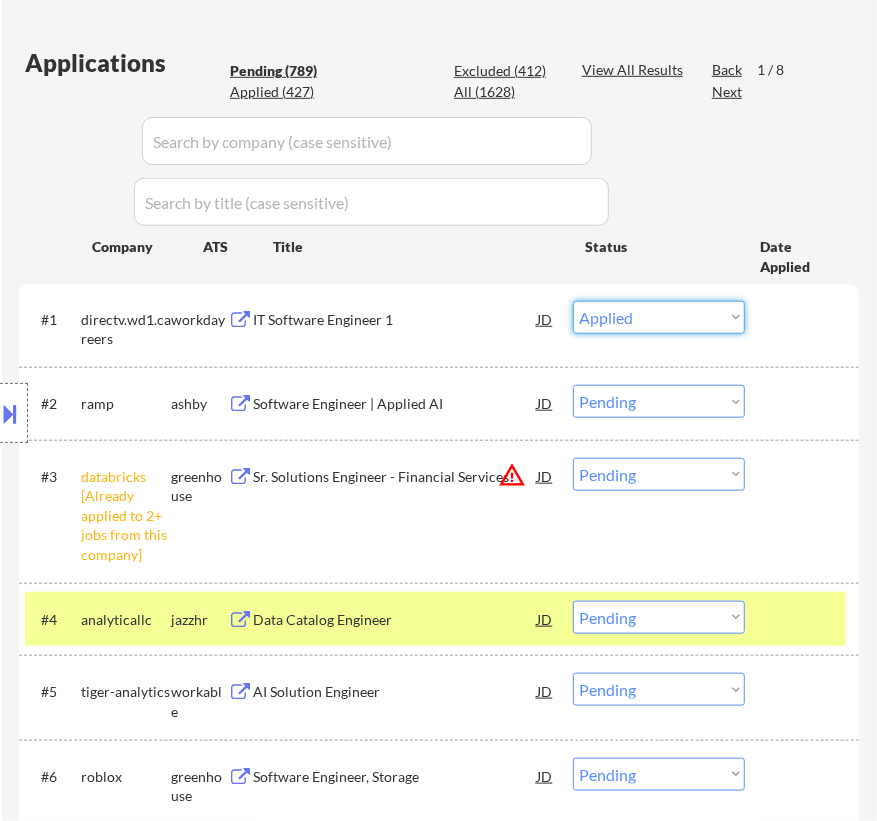 click on "Choose an option... Pending Applied Excluded (Questions) Excluded (Expired) Excluded (Location) Excluded (Bad Match) Excluded (Blocklist) Excluded (Salary) Excluded (Other)" at bounding box center (659, 317) 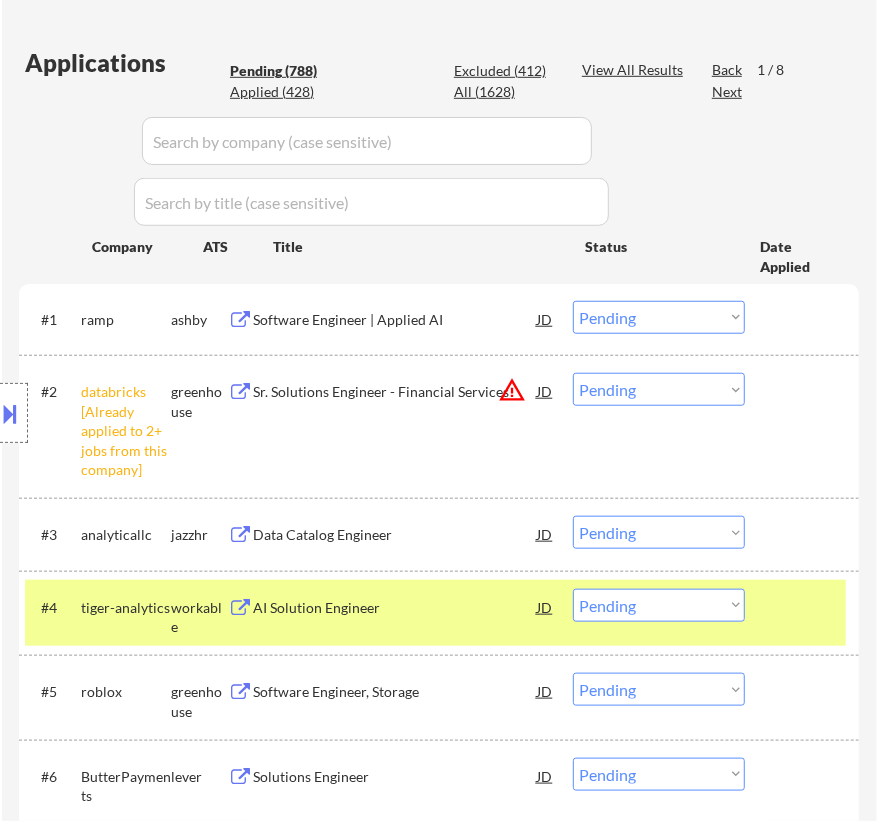 click on "Software Engineer | Applied AI" at bounding box center (395, 320) 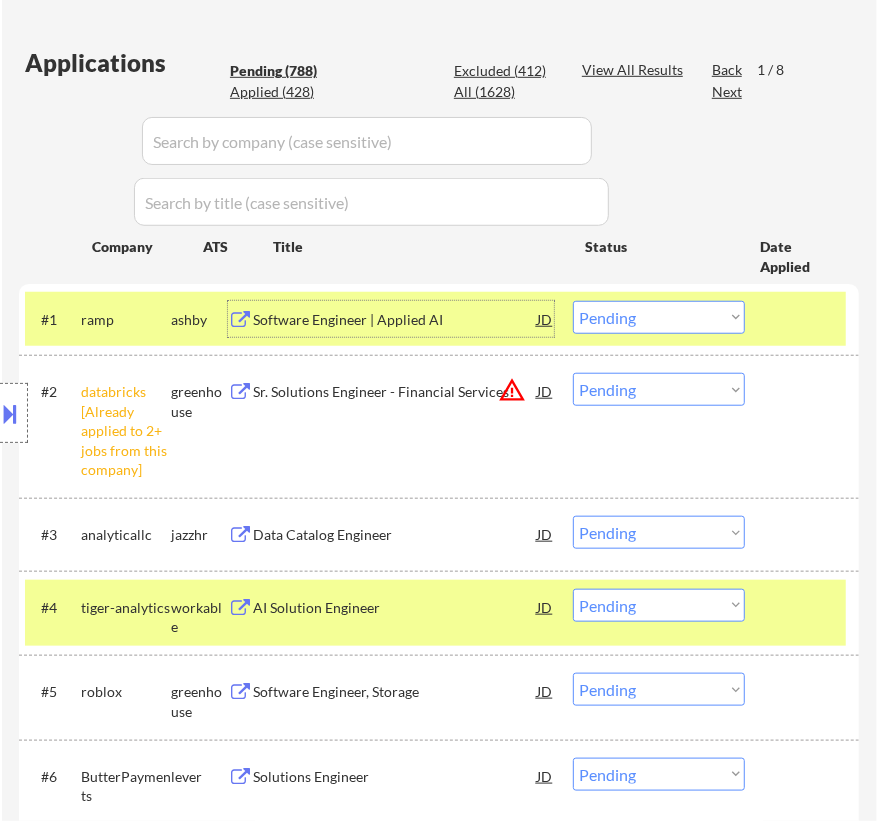 click on "Choose an option... Pending Applied Excluded (Questions) Excluded (Expired) Excluded (Location) Excluded (Bad Match) Excluded (Blocklist) Excluded (Salary) Excluded (Other)" at bounding box center [659, 317] 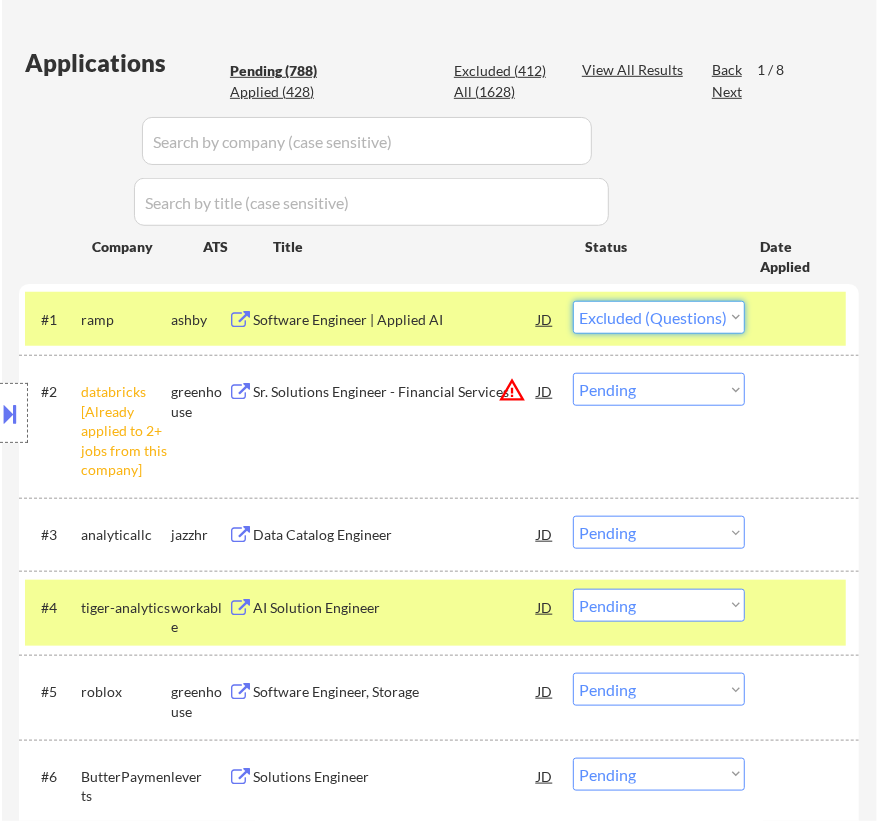 click on "Choose an option... Pending Applied Excluded (Questions) Excluded (Expired) Excluded (Location) Excluded (Bad Match) Excluded (Blocklist) Excluded (Salary) Excluded (Other)" at bounding box center (659, 317) 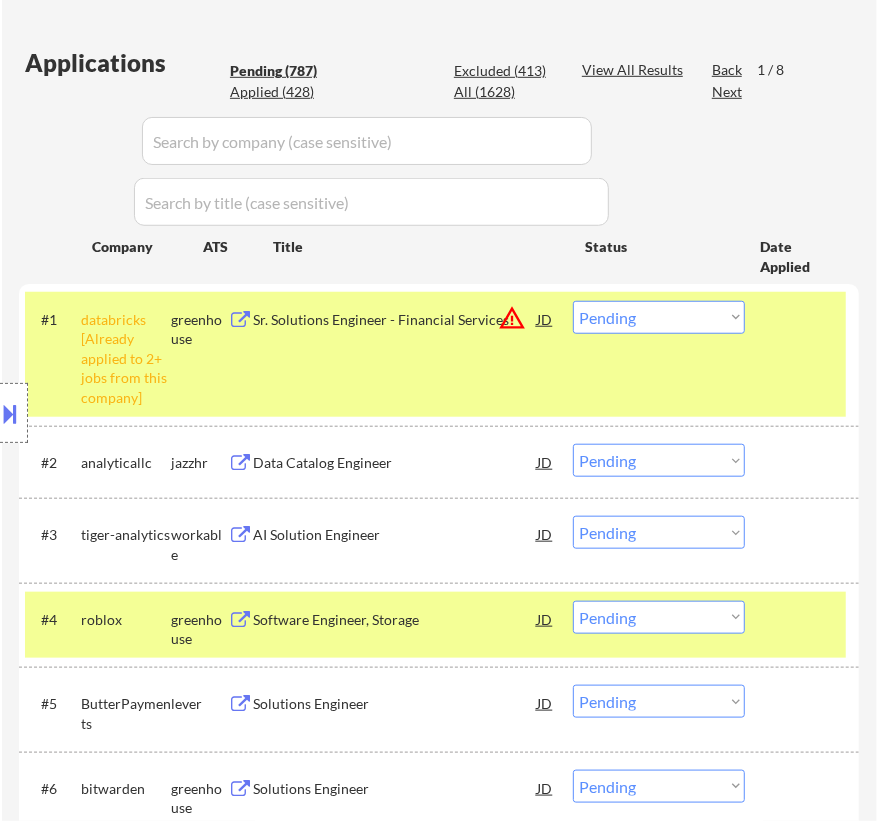 click on "Choose an option... Pending Applied Excluded (Questions) Excluded (Expired) Excluded (Location) Excluded (Bad Match) Excluded (Blocklist) Excluded (Salary) Excluded (Other)" at bounding box center [659, 317] 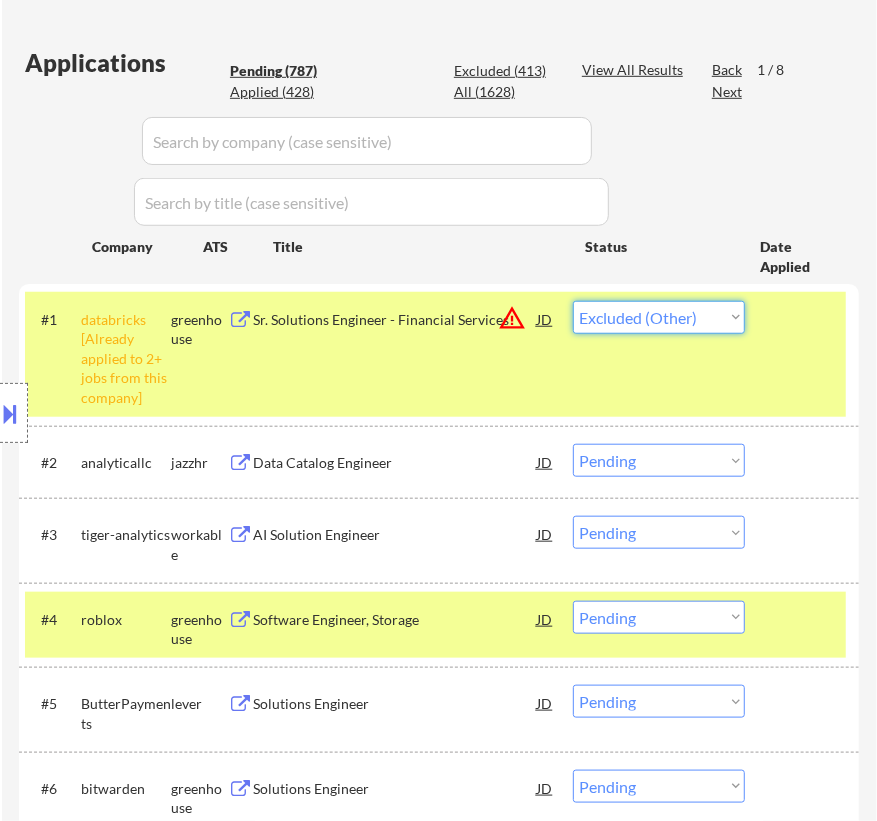 click on "Choose an option... Pending Applied Excluded (Questions) Excluded (Expired) Excluded (Location) Excluded (Bad Match) Excluded (Blocklist) Excluded (Salary) Excluded (Other)" at bounding box center (659, 317) 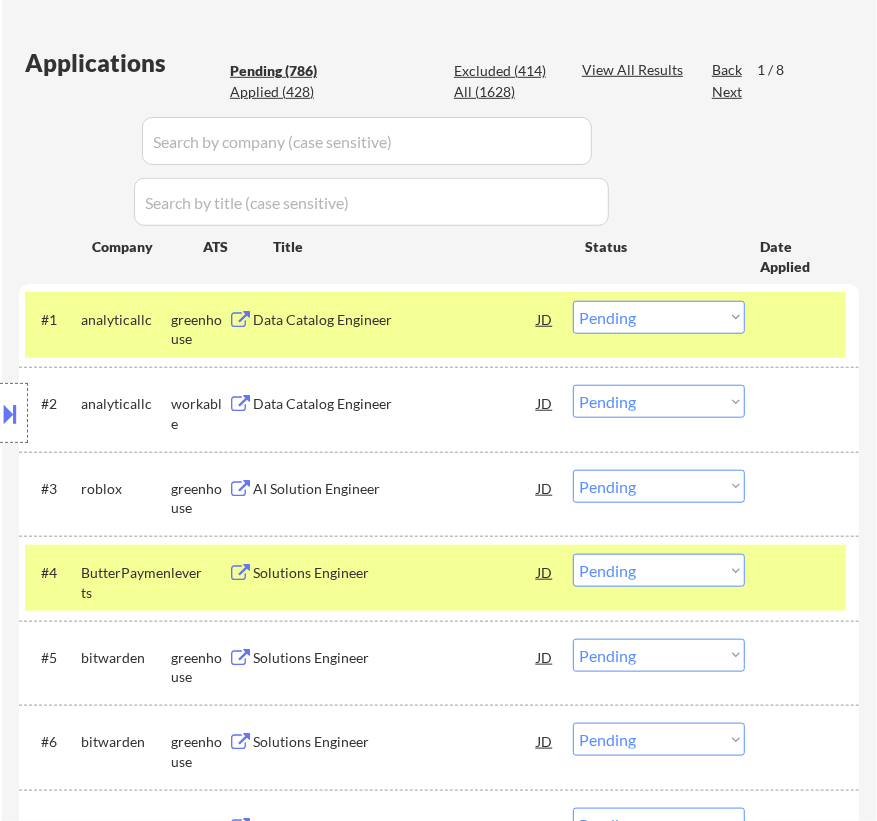 scroll, scrollTop: 636, scrollLeft: 0, axis: vertical 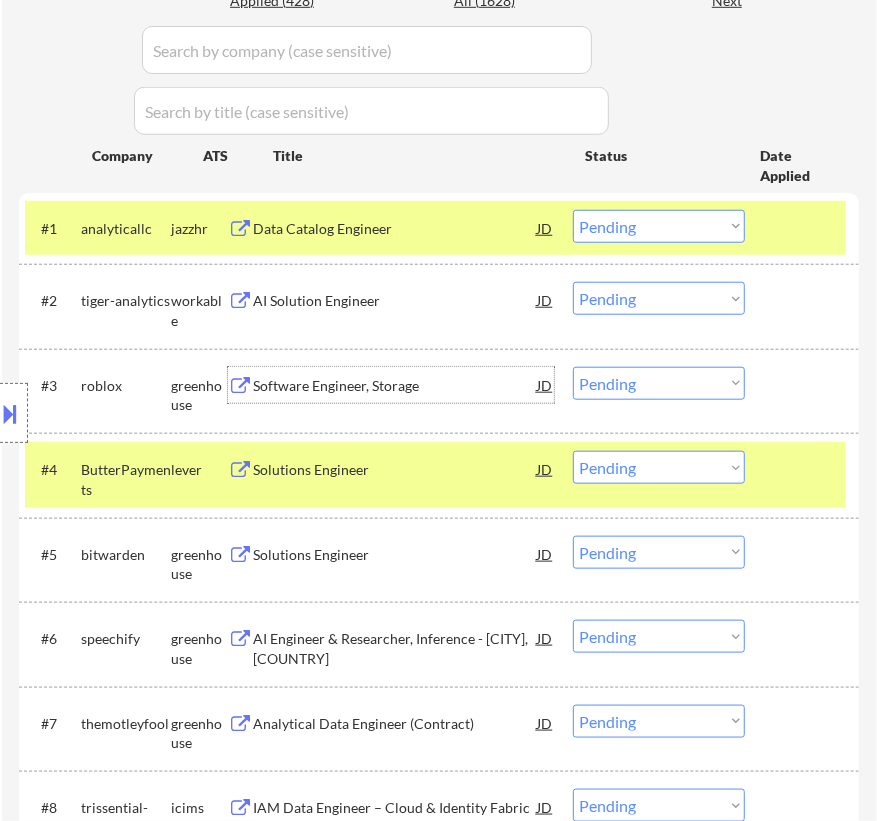 click on "Software Engineer, Storage" at bounding box center (395, 386) 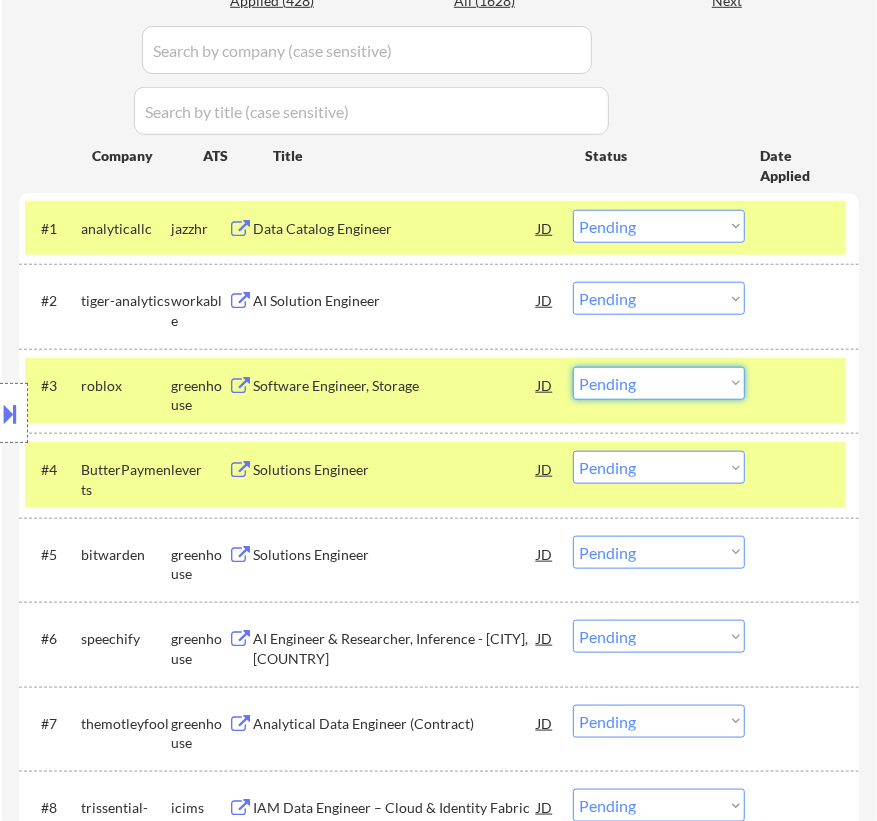click on "Choose an option... Pending Applied Excluded (Questions) Excluded (Expired) Excluded (Location) Excluded (Bad Match) Excluded (Blocklist) Excluded (Salary) Excluded (Other)" at bounding box center [659, 383] 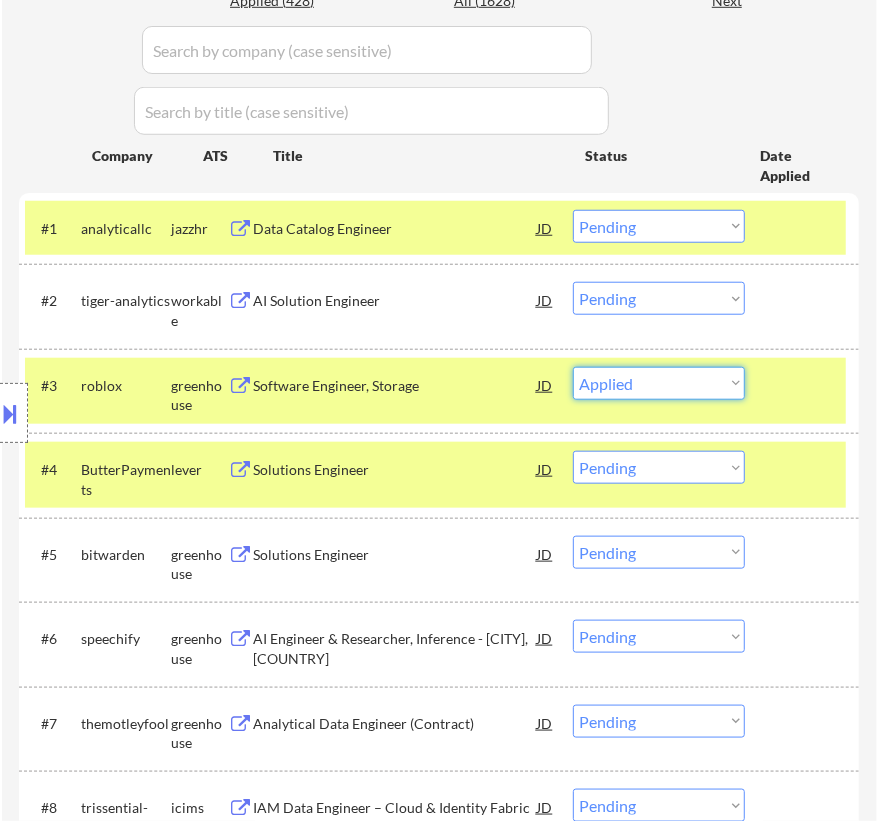 click on "Choose an option... Pending Applied Excluded (Questions) Excluded (Expired) Excluded (Location) Excluded (Bad Match) Excluded (Blocklist) Excluded (Salary) Excluded (Other)" at bounding box center (659, 383) 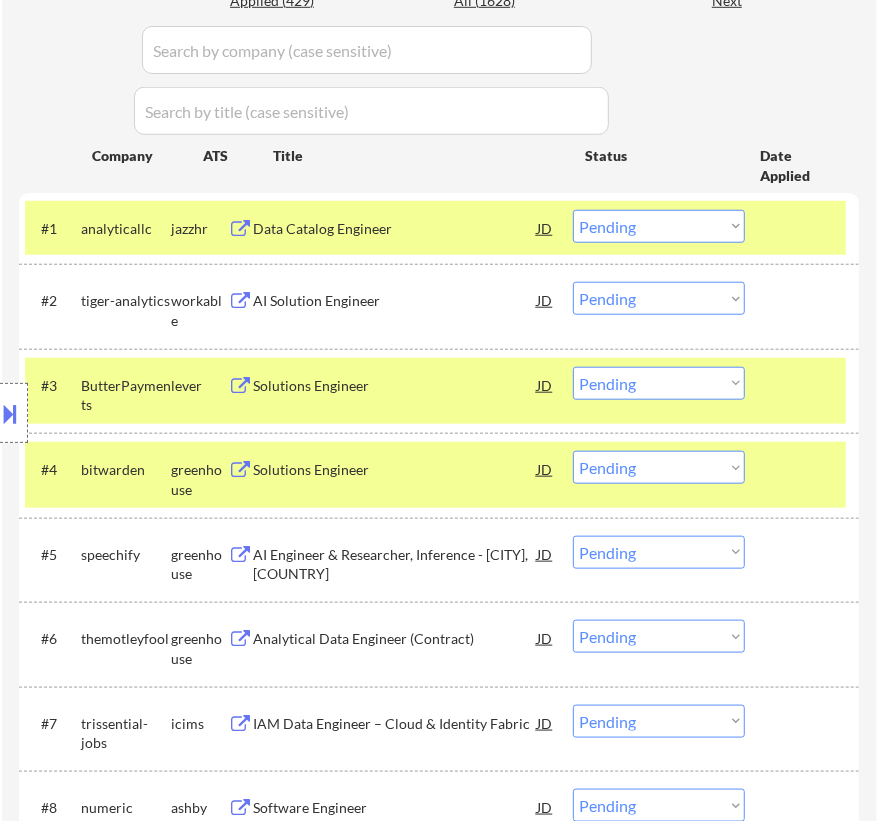 scroll, scrollTop: 545, scrollLeft: 0, axis: vertical 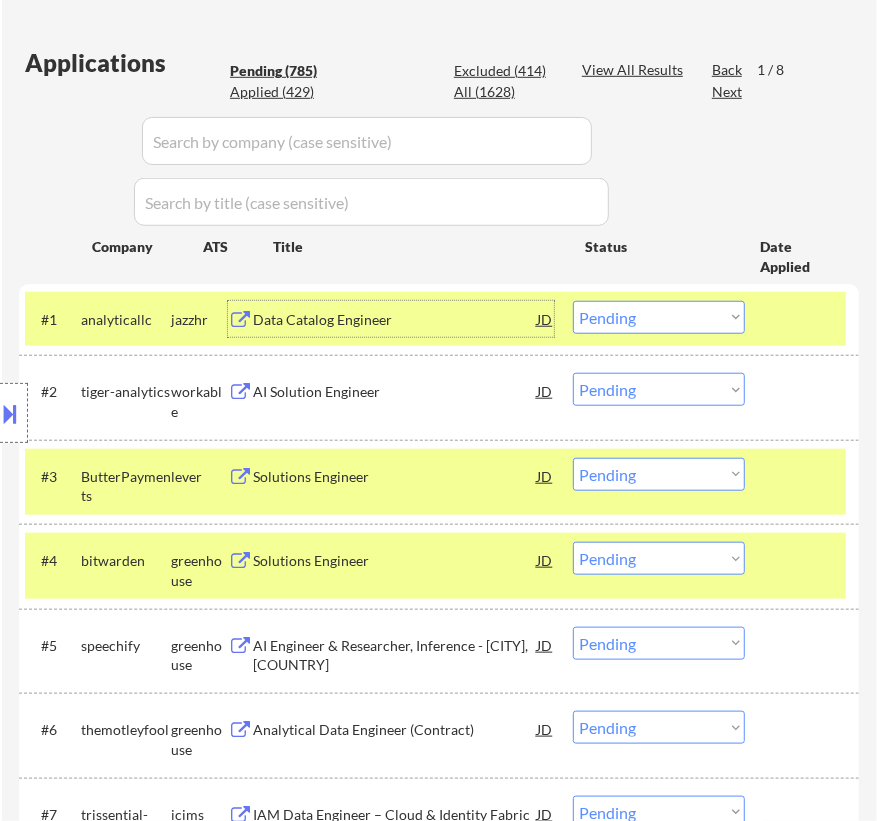 click on "Data Catalog Engineer" at bounding box center [395, 320] 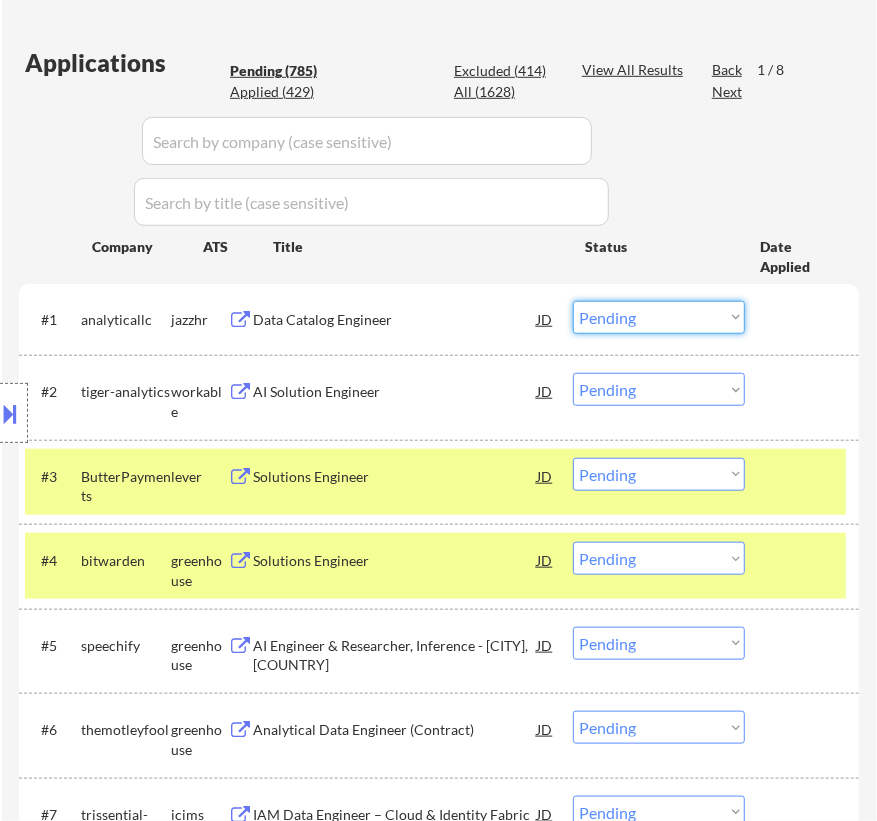 drag, startPoint x: 624, startPoint y: 307, endPoint x: 622, endPoint y: 320, distance: 13.152946 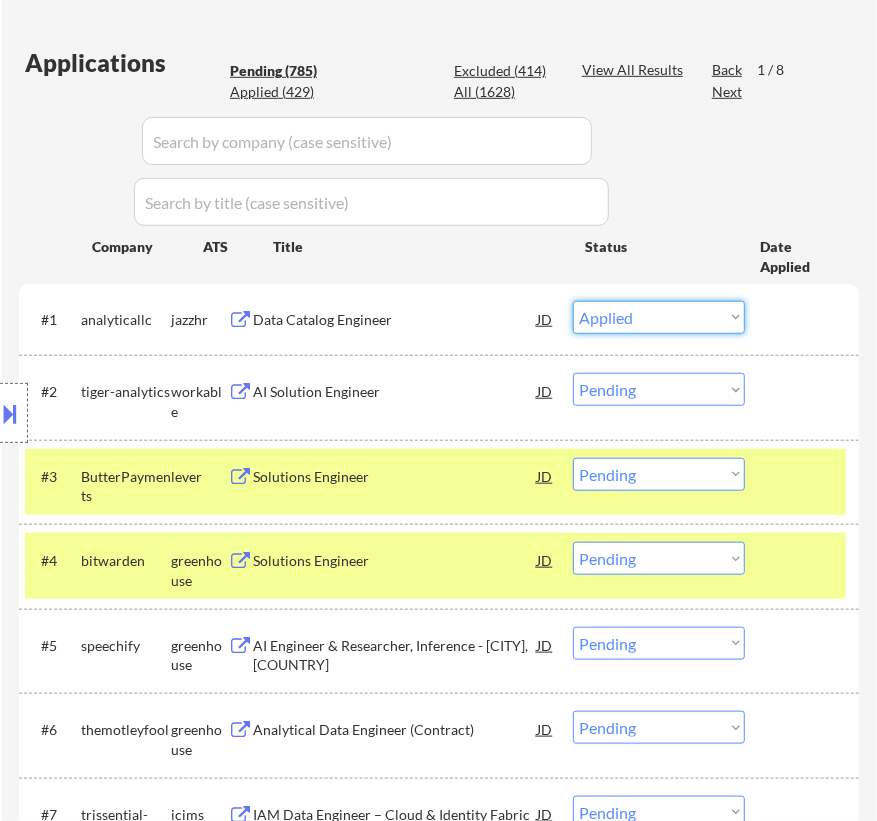 click on "Choose an option... Pending Applied Excluded (Questions) Excluded (Expired) Excluded (Location) Excluded (Bad Match) Excluded (Blocklist) Excluded (Salary) Excluded (Other)" at bounding box center [659, 317] 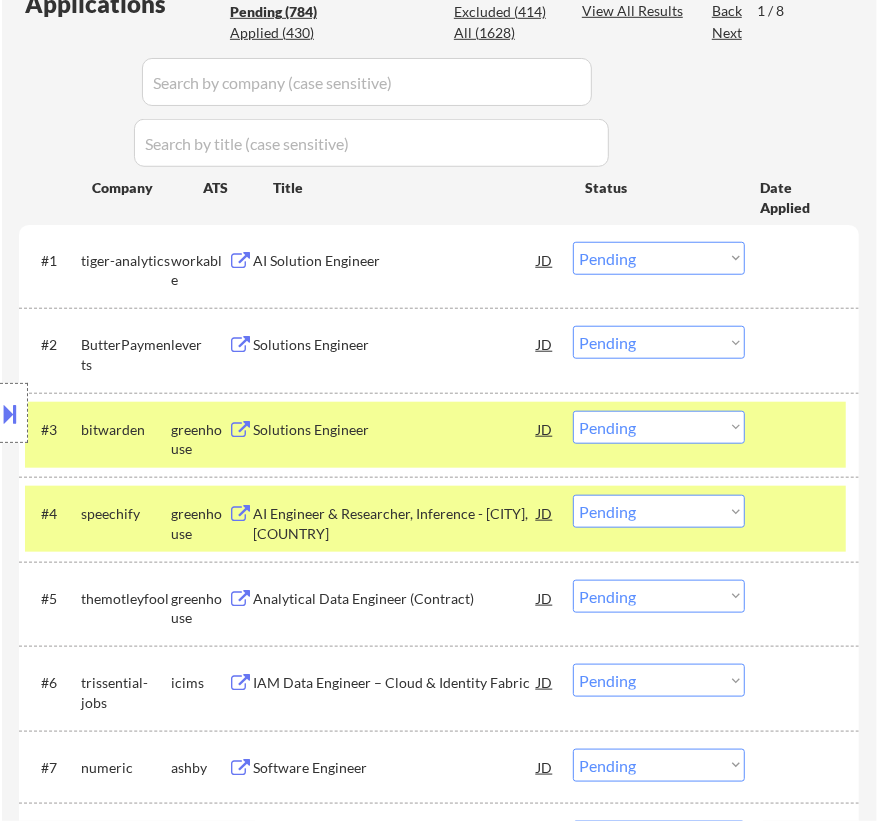 scroll, scrollTop: 636, scrollLeft: 0, axis: vertical 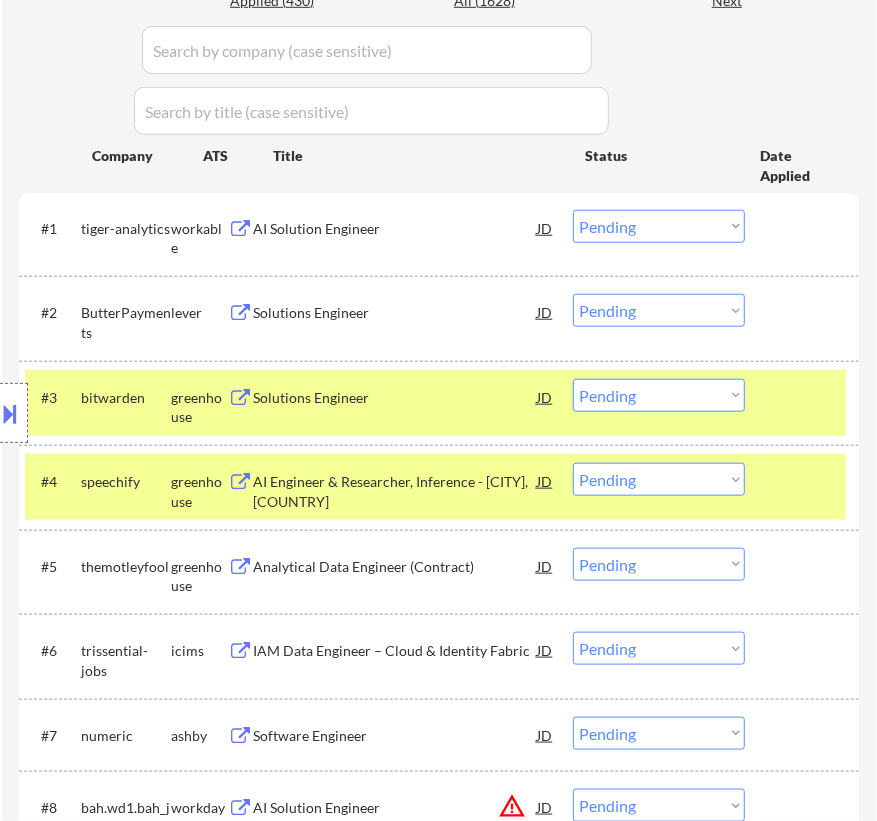 click on "#1 tiger-analytics workable AI Solution Engineer JD warning_amber Choose an option... Pending Applied Excluded (Questions) Excluded (Expired) Excluded (Location) Excluded (Bad Match) Excluded (Blocklist) Excluded (Salary) Excluded (Other)" at bounding box center [435, 234] 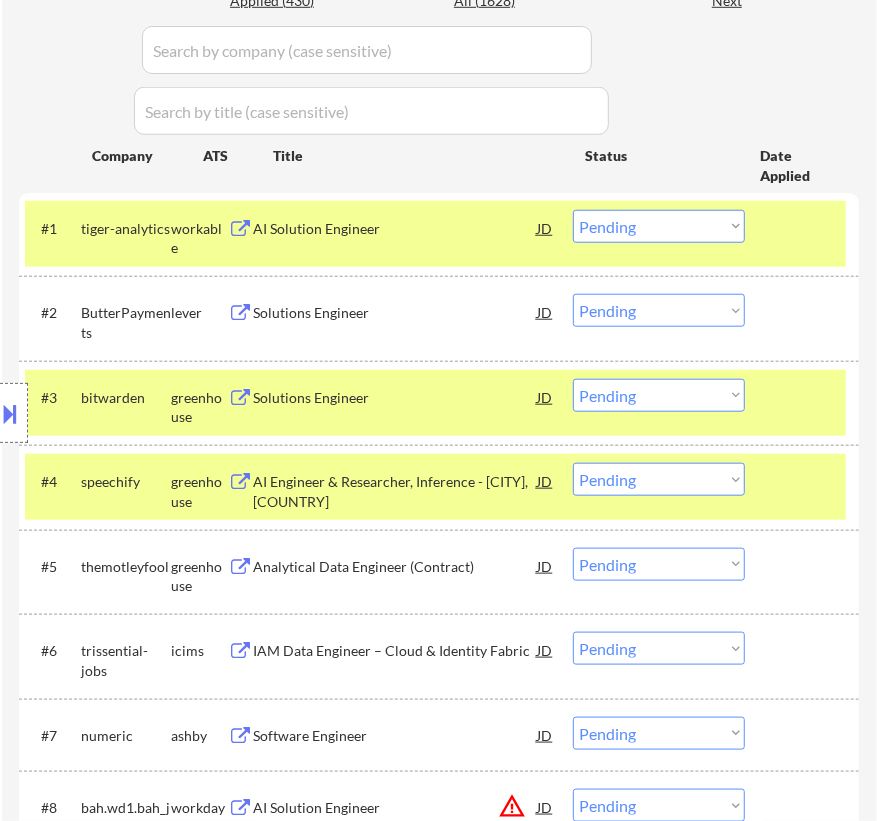 click on "AI Solution Engineer" at bounding box center (395, 229) 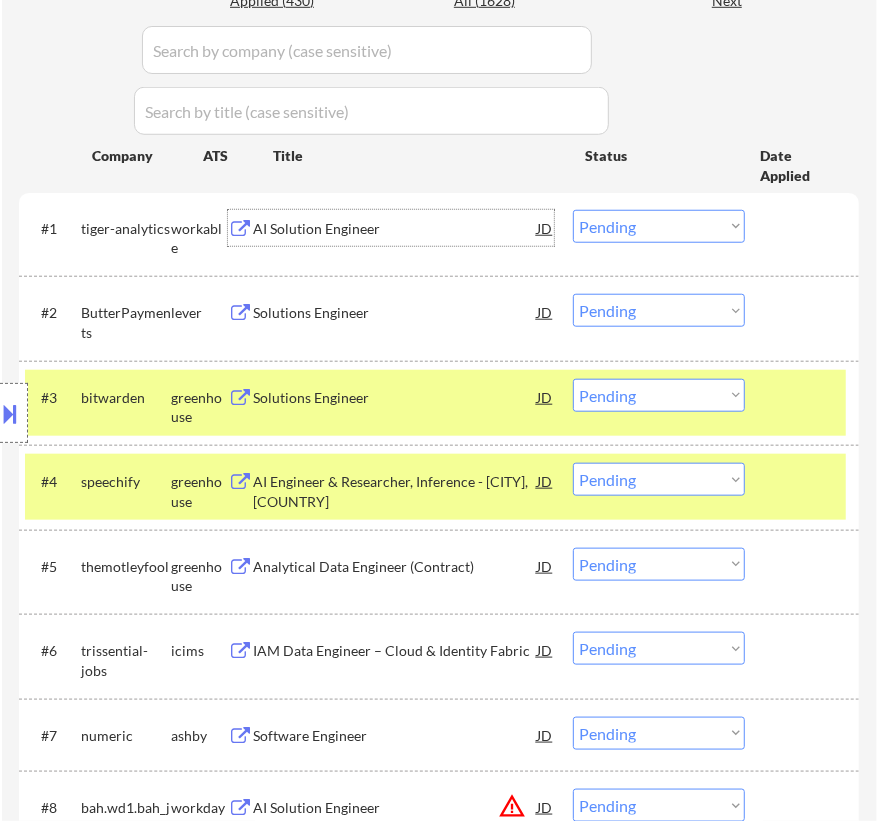 click on "Choose an option... Pending Applied Excluded (Questions) Excluded (Expired) Excluded (Location) Excluded (Bad Match) Excluded (Blocklist) Excluded (Salary) Excluded (Other)" at bounding box center (659, 226) 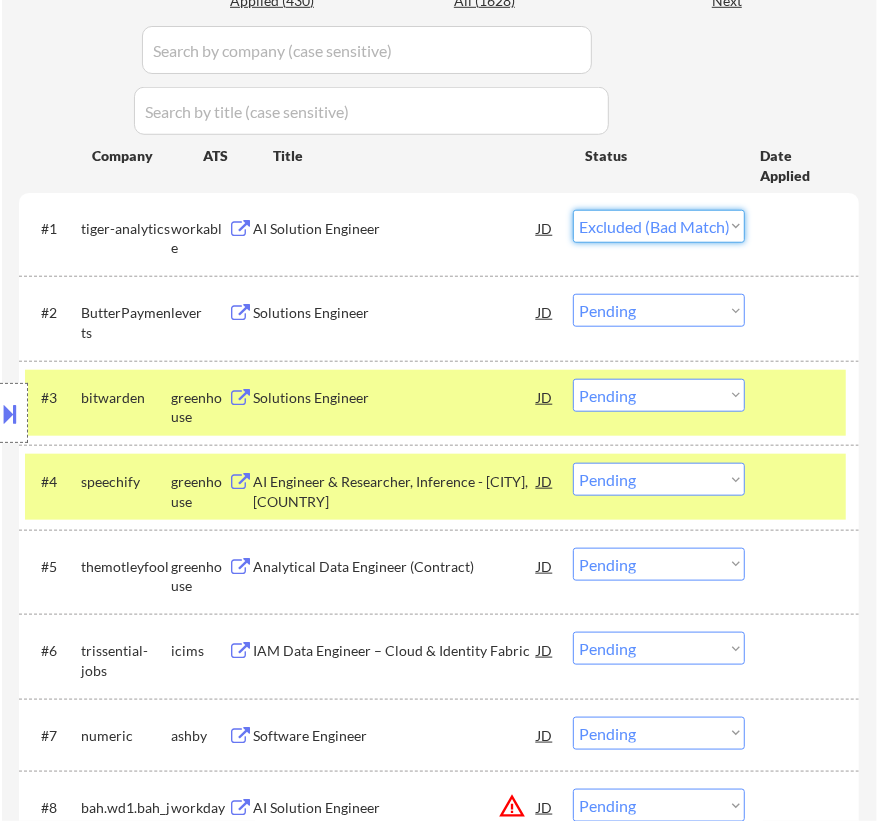 click on "Choose an option... Pending Applied Excluded (Questions) Excluded (Expired) Excluded (Location) Excluded (Bad Match) Excluded (Blocklist) Excluded (Salary) Excluded (Other)" at bounding box center (659, 226) 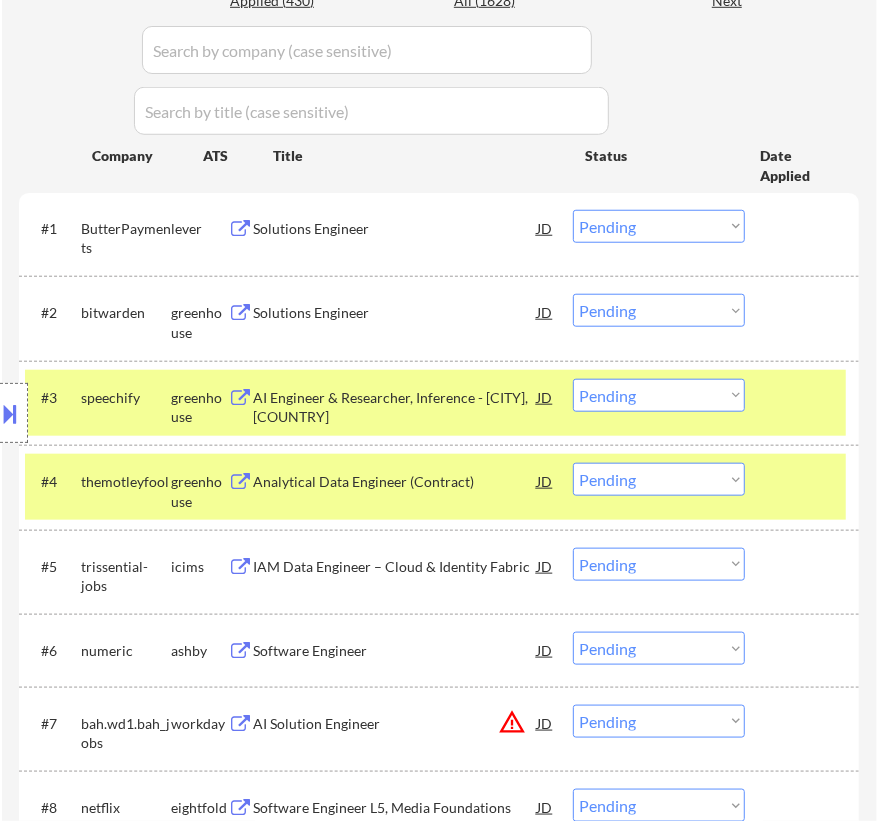 click on "Solutions Engineer" at bounding box center [395, 229] 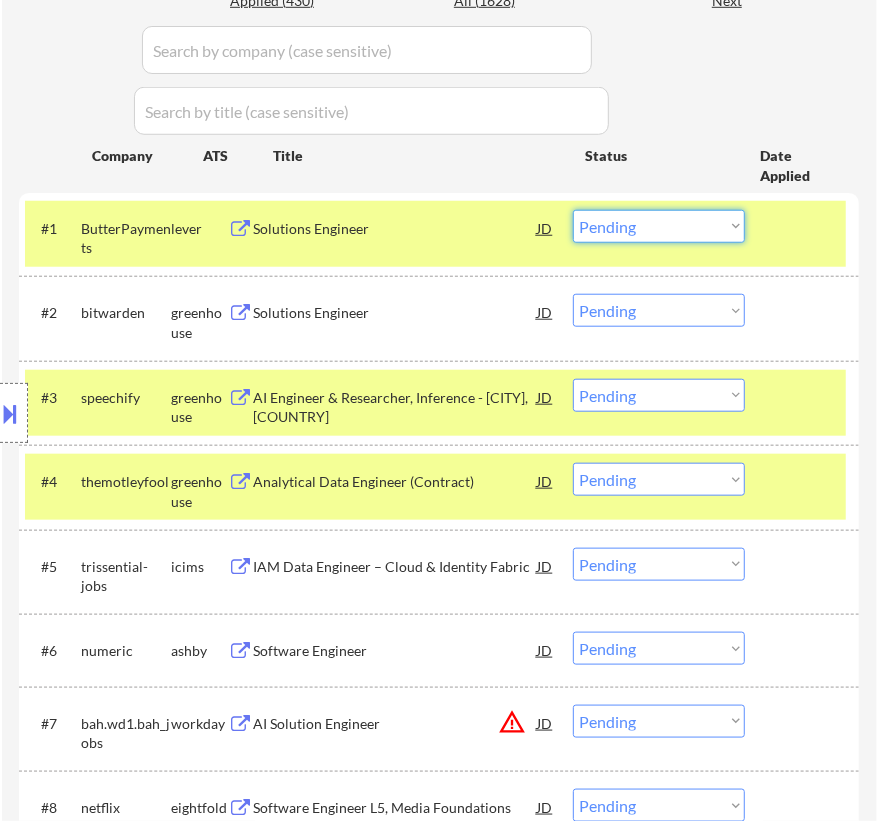 click on "Choose an option... Pending Applied Excluded (Questions) Excluded (Expired) Excluded (Location) Excluded (Bad Match) Excluded (Blocklist) Excluded (Salary) Excluded (Other)" at bounding box center (659, 226) 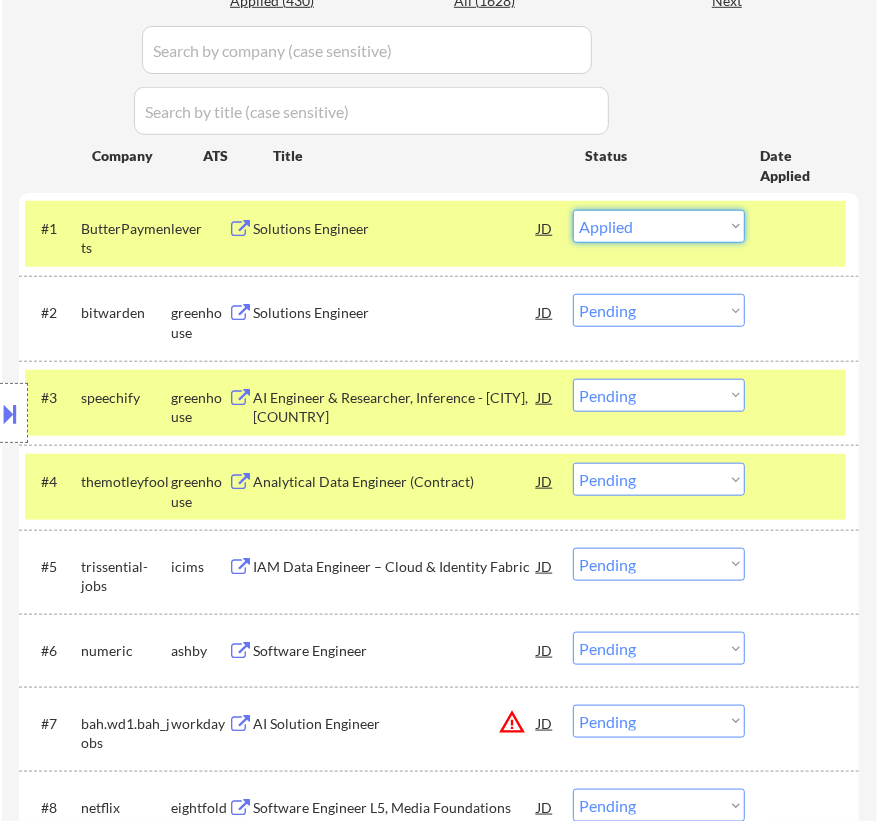 click on "Choose an option... Pending Applied Excluded (Questions) Excluded (Expired) Excluded (Location) Excluded (Bad Match) Excluded (Blocklist) Excluded (Salary) Excluded (Other)" at bounding box center [659, 226] 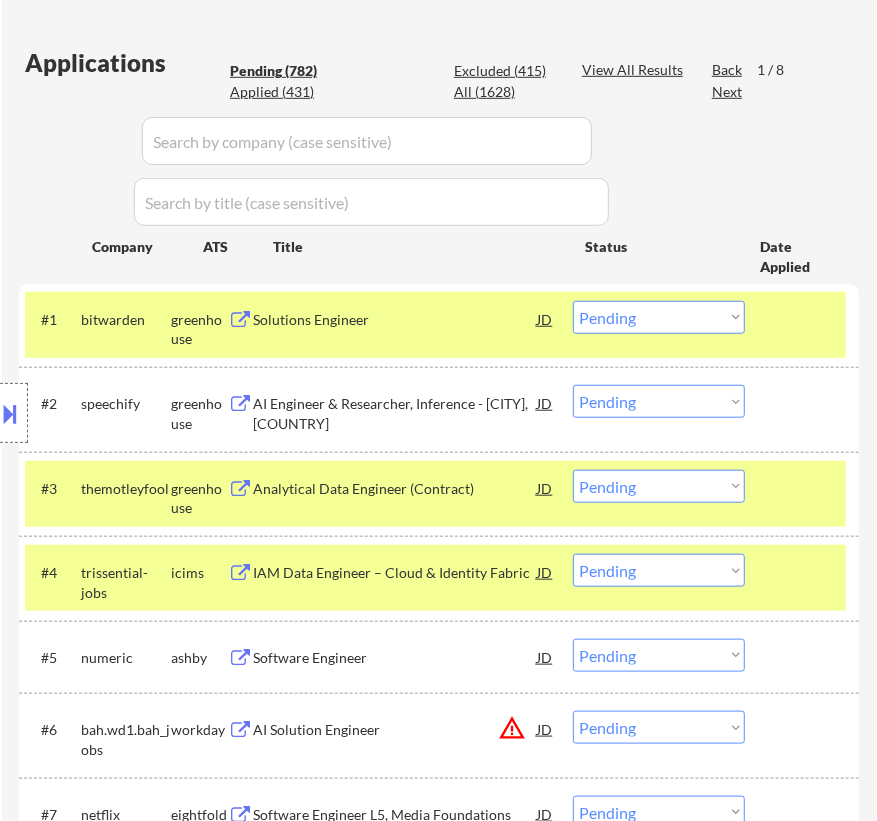 scroll, scrollTop: 636, scrollLeft: 0, axis: vertical 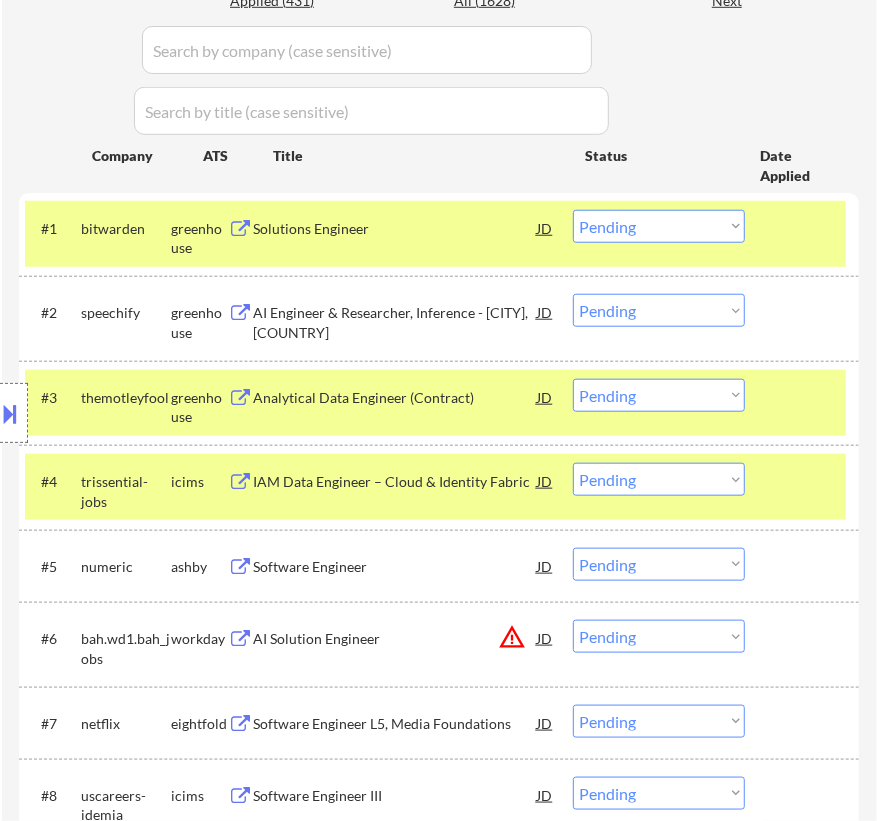 click on "#1 bitwarden greenhouse Solutions Engineer JD warning_amber Choose an option... Pending Applied Excluded (Questions) Excluded (Expired) Excluded (Location) Excluded (Bad Match) Excluded (Blocklist) Excluded (Salary) Excluded (Other)" at bounding box center [435, 234] 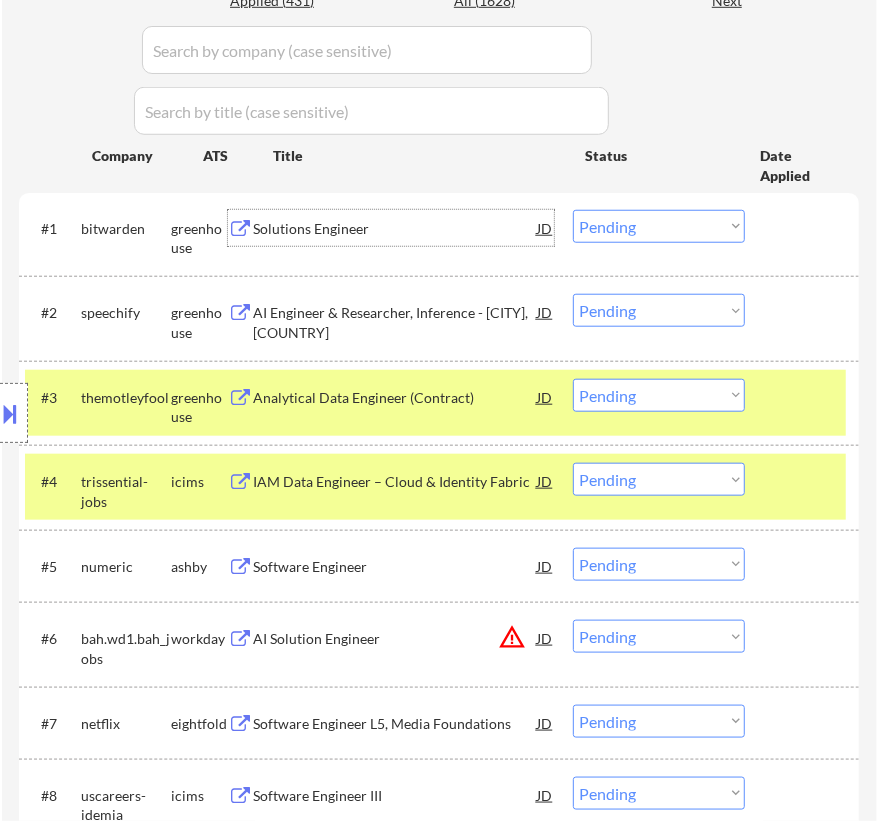 click on "Solutions Engineer" at bounding box center [395, 228] 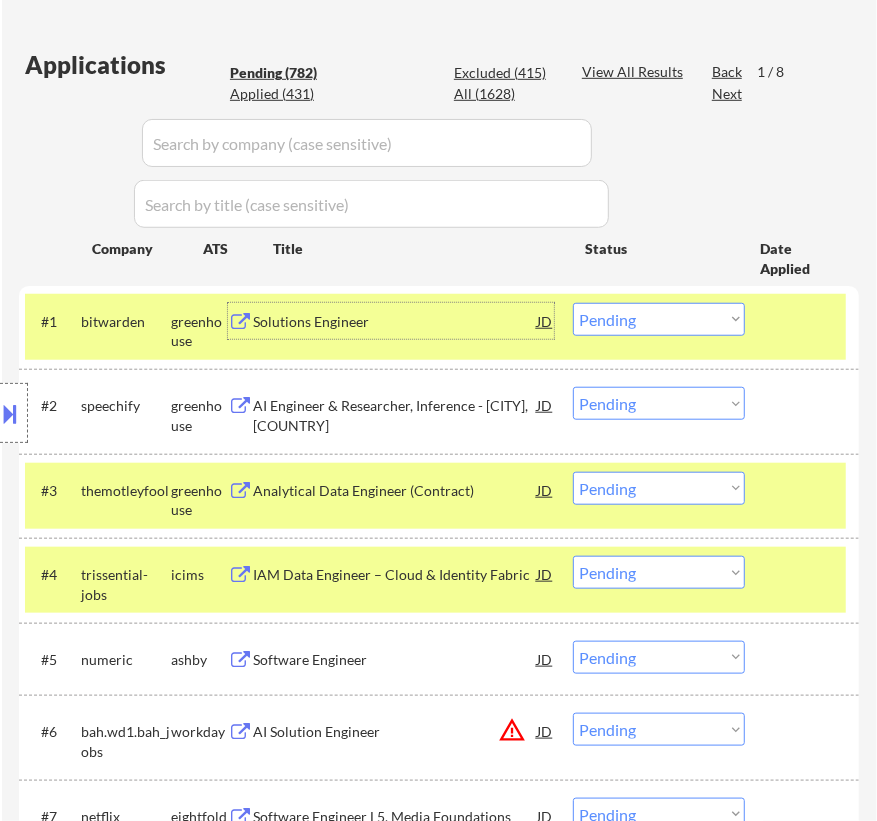 scroll, scrollTop: 545, scrollLeft: 0, axis: vertical 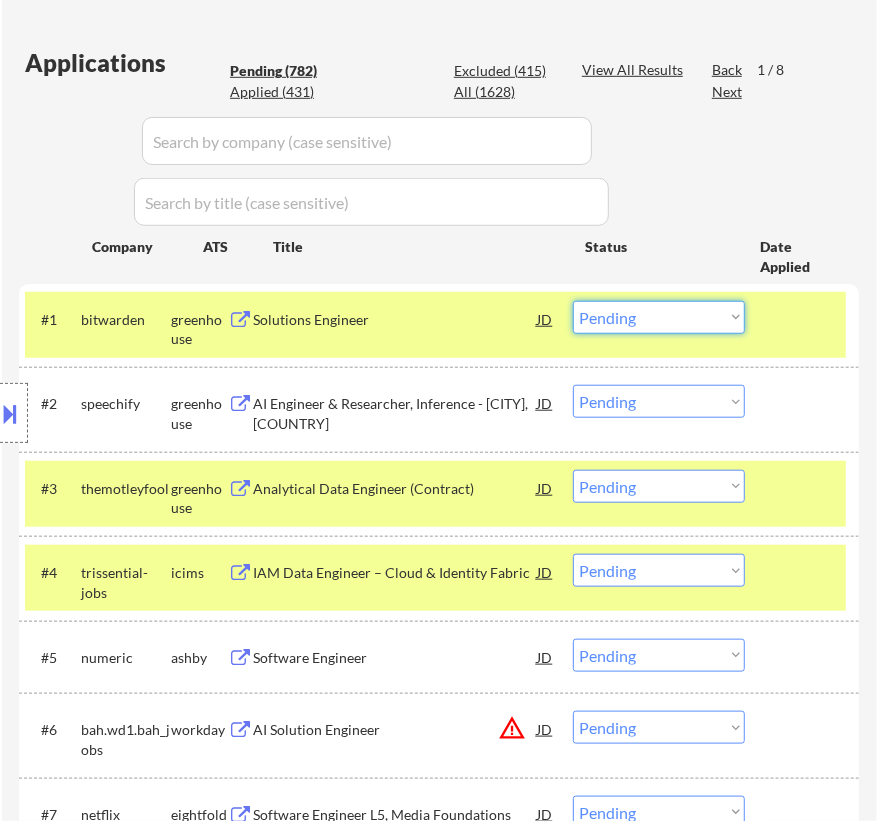 click on "Choose an option... Pending Applied Excluded (Questions) Excluded (Expired) Excluded (Location) Excluded (Bad Match) Excluded (Blocklist) Excluded (Salary) Excluded (Other)" at bounding box center [659, 317] 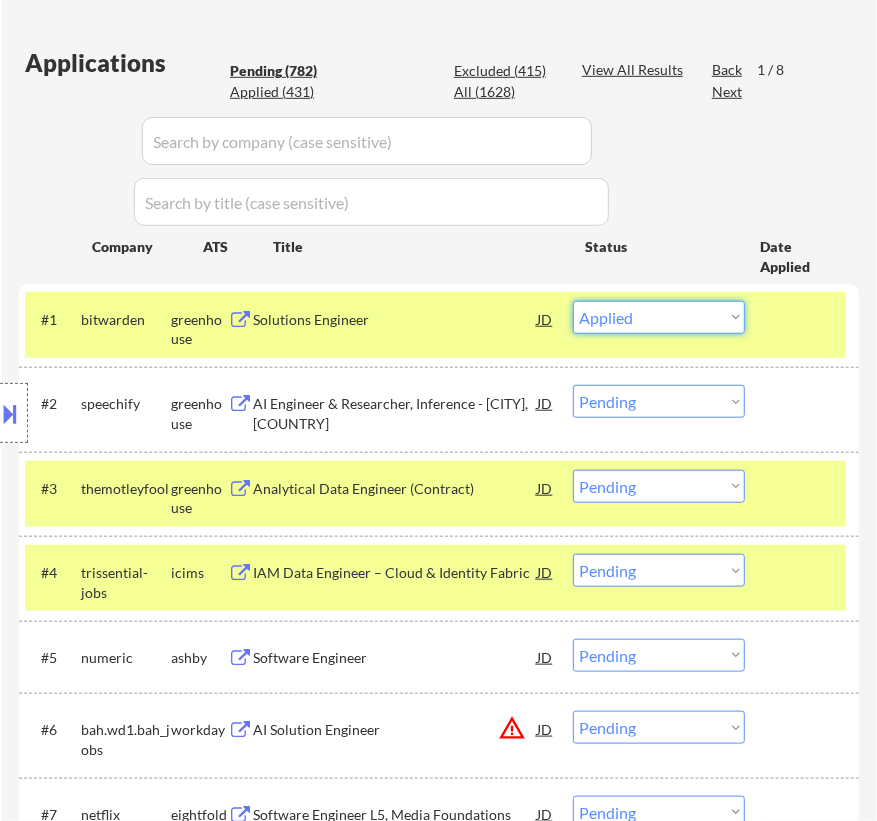 click on "Choose an option... Pending Applied Excluded (Questions) Excluded (Expired) Excluded (Location) Excluded (Bad Match) Excluded (Blocklist) Excluded (Salary) Excluded (Other)" at bounding box center [659, 317] 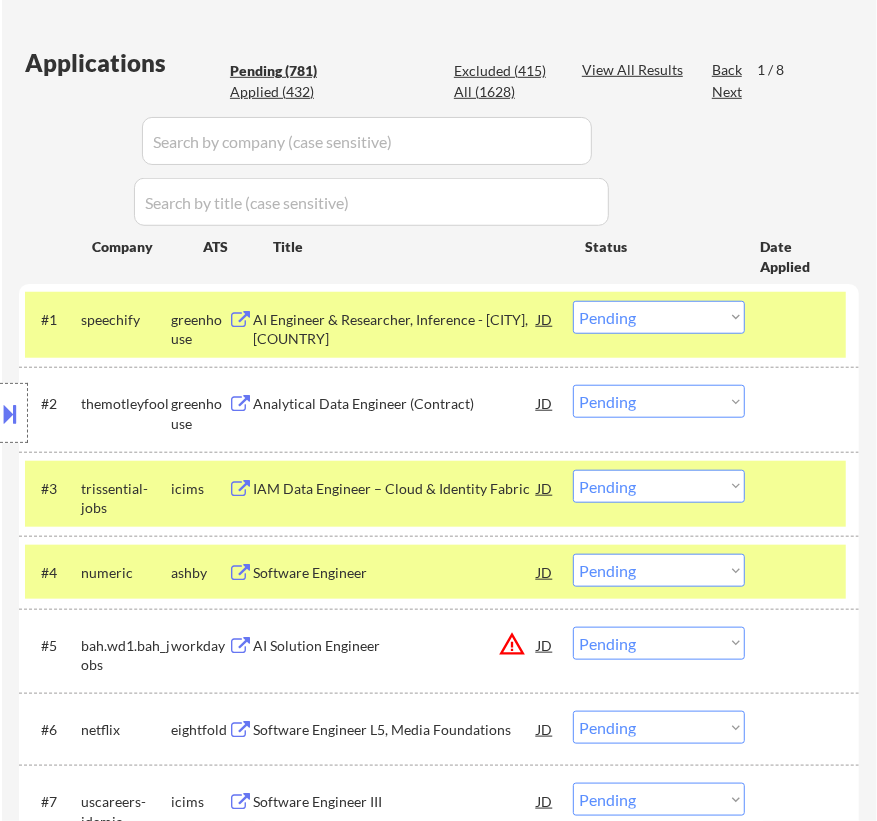 click on "AI Engineer & Researcher, Inference - Dallas, USA" at bounding box center [395, 329] 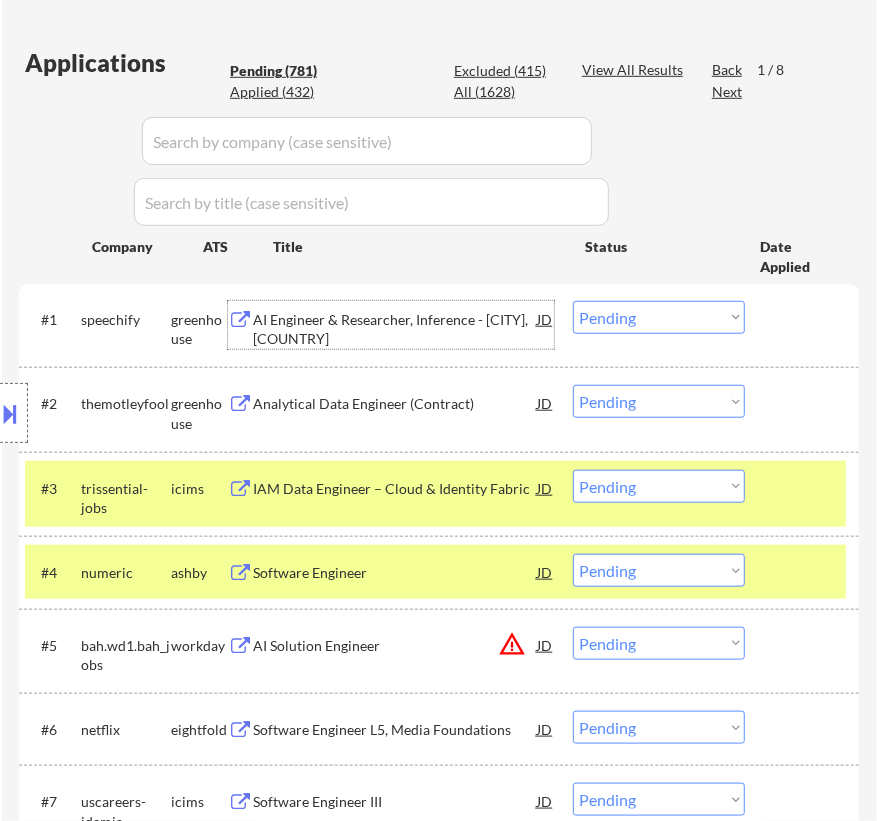 click on "Choose an option... Pending Applied Excluded (Questions) Excluded (Expired) Excluded (Location) Excluded (Bad Match) Excluded (Blocklist) Excluded (Salary) Excluded (Other)" at bounding box center (659, 317) 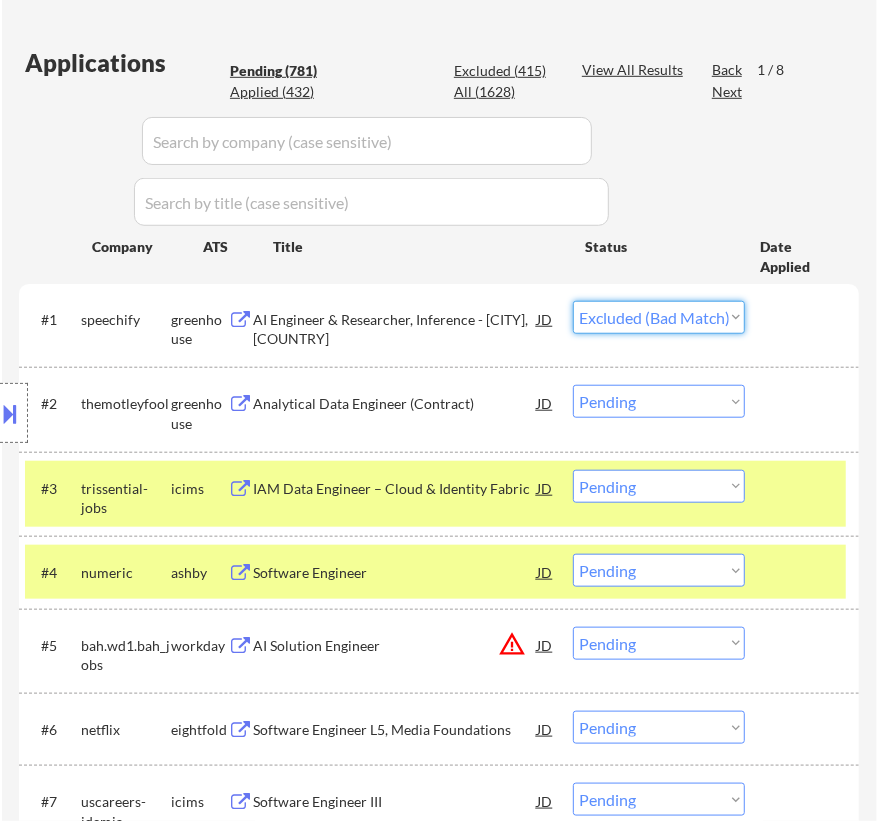 click on "Choose an option... Pending Applied Excluded (Questions) Excluded (Expired) Excluded (Location) Excluded (Bad Match) Excluded (Blocklist) Excluded (Salary) Excluded (Other)" at bounding box center (659, 317) 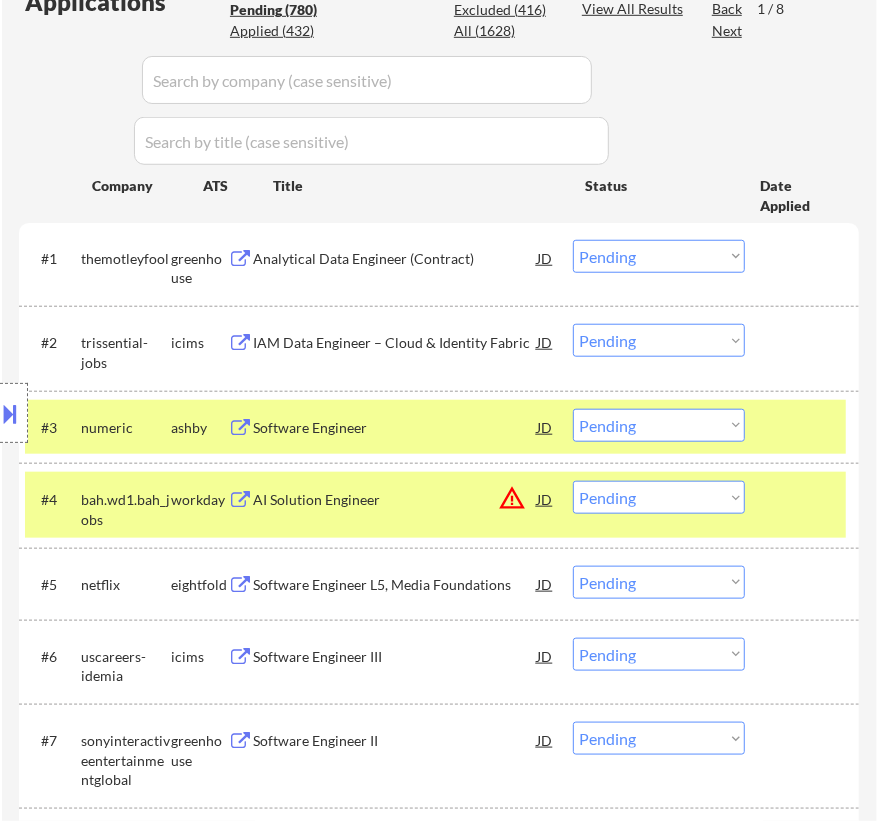 scroll, scrollTop: 636, scrollLeft: 0, axis: vertical 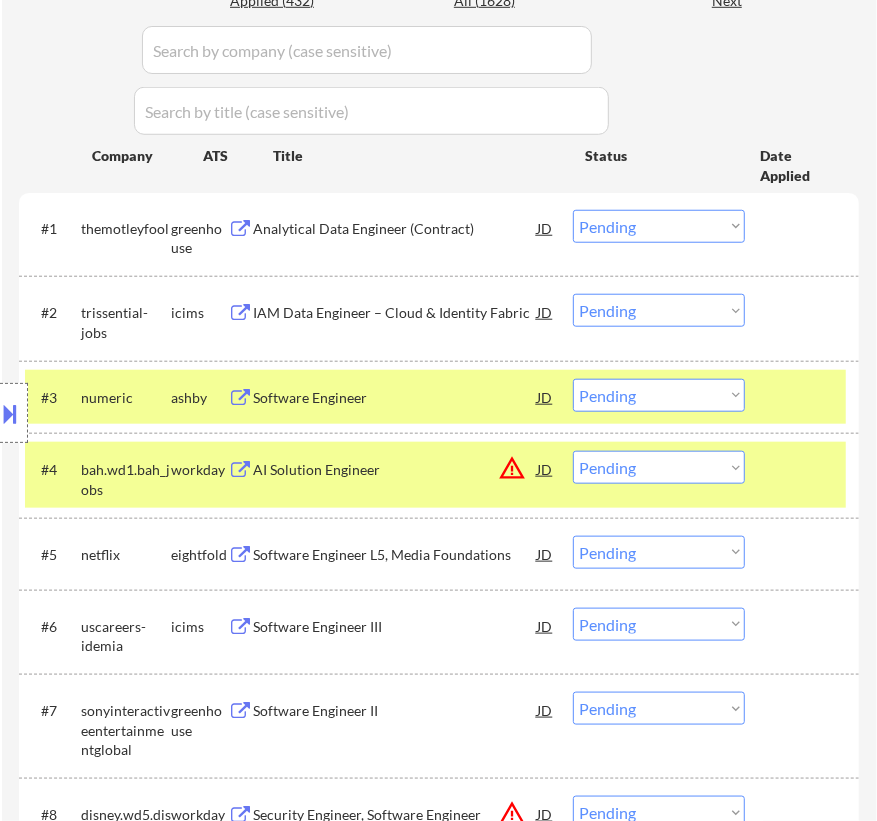 click on "Software Engineer" at bounding box center (395, 398) 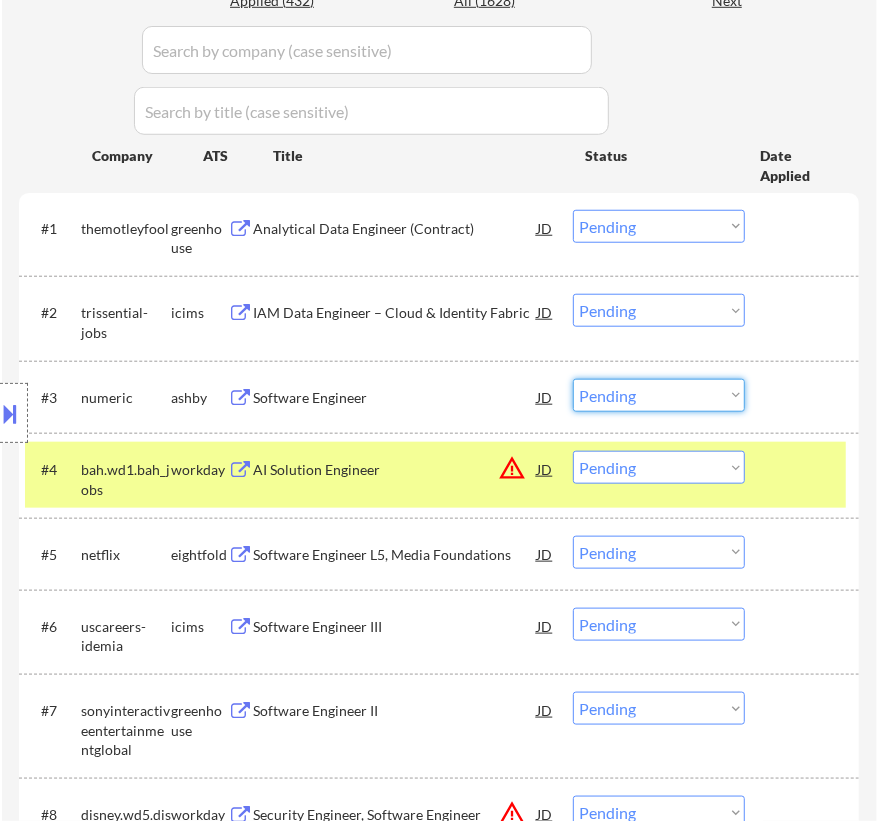 click on "Choose an option... Pending Applied Excluded (Questions) Excluded (Expired) Excluded (Location) Excluded (Bad Match) Excluded (Blocklist) Excluded (Salary) Excluded (Other)" at bounding box center [659, 395] 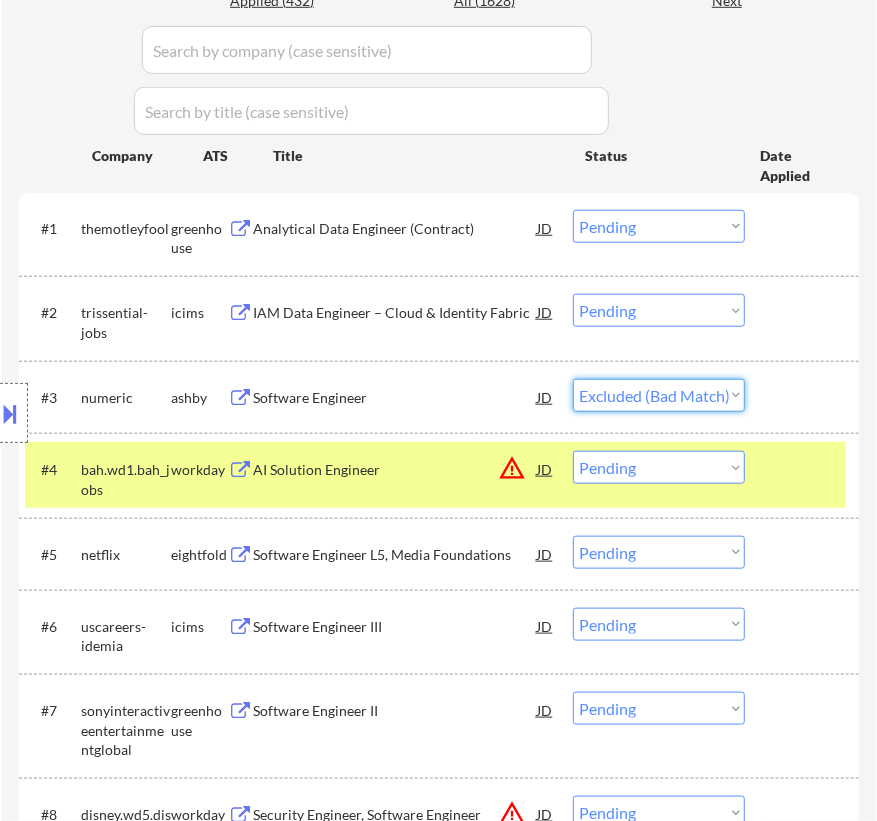 click on "Choose an option... Pending Applied Excluded (Questions) Excluded (Expired) Excluded (Location) Excluded (Bad Match) Excluded (Blocklist) Excluded (Salary) Excluded (Other)" at bounding box center (659, 395) 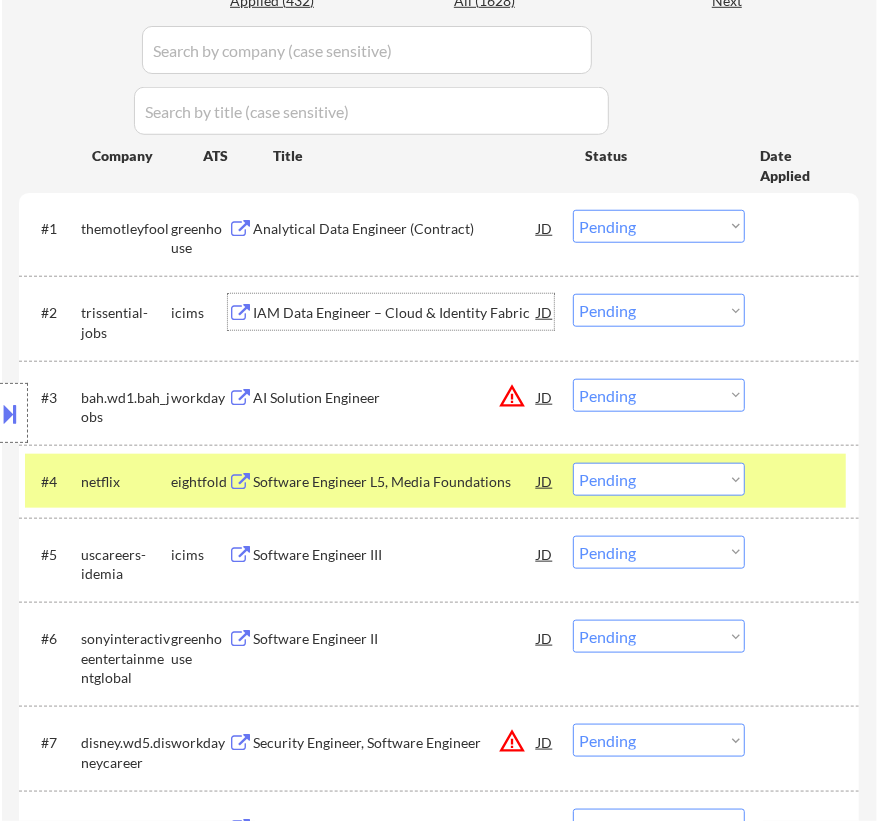 click on "IAM Data Engineer – Cloud & Identity Fabric" at bounding box center (395, 312) 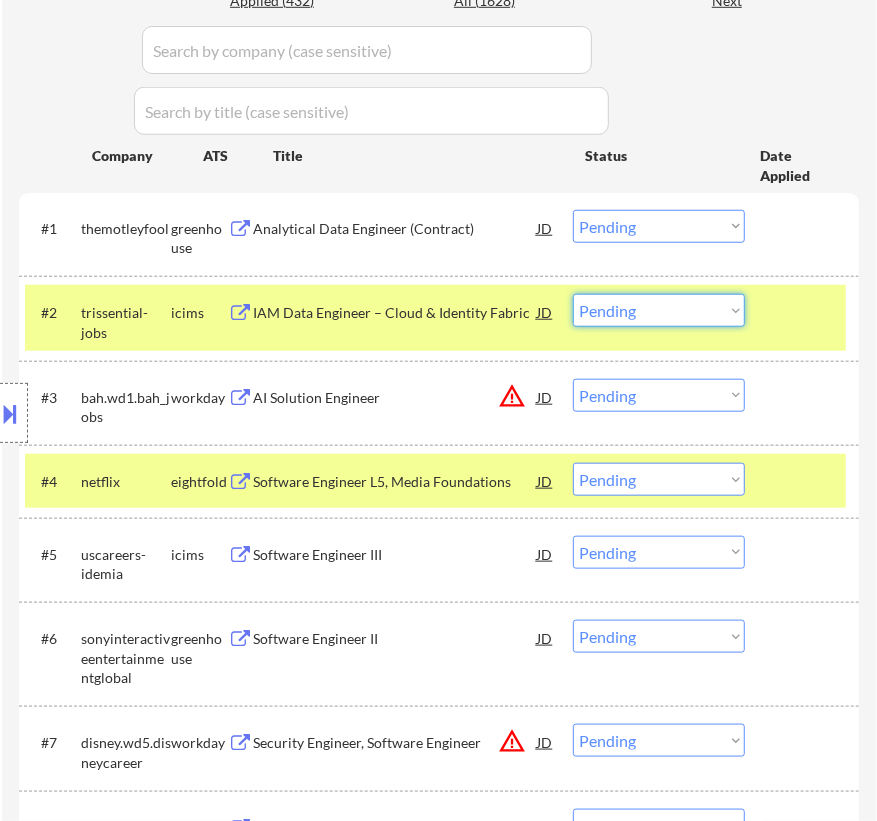 click on "Choose an option... Pending Applied Excluded (Questions) Excluded (Expired) Excluded (Location) Excluded (Bad Match) Excluded (Blocklist) Excluded (Salary) Excluded (Other)" at bounding box center [659, 310] 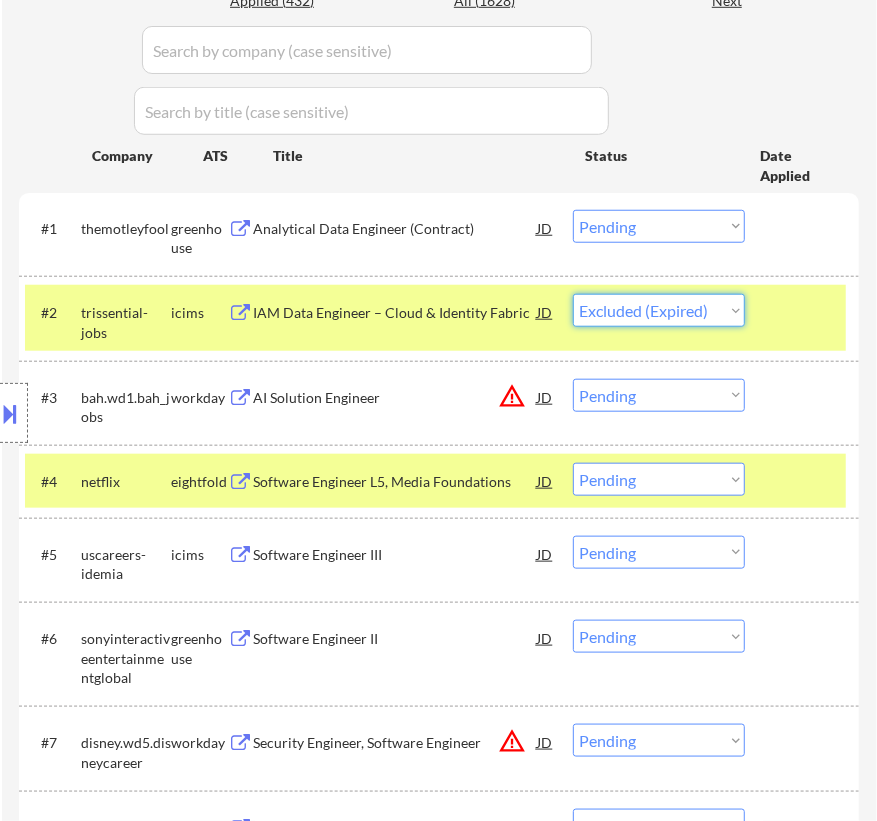 click on "Choose an option... Pending Applied Excluded (Questions) Excluded (Expired) Excluded (Location) Excluded (Bad Match) Excluded (Blocklist) Excluded (Salary) Excluded (Other)" at bounding box center (659, 310) 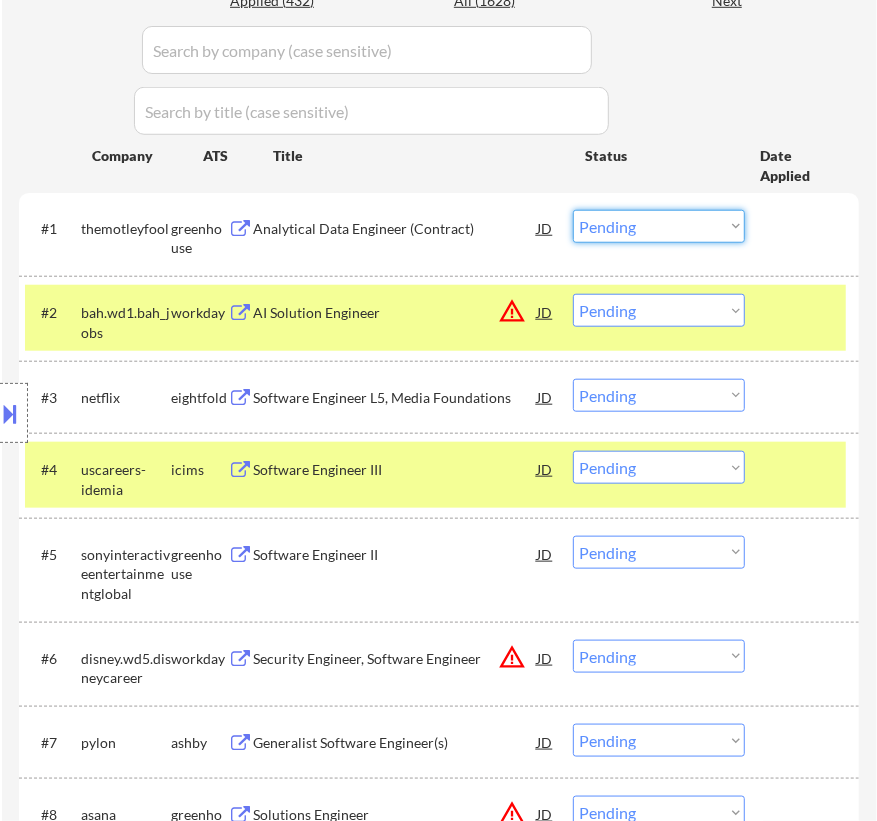 click on "Choose an option... Pending Applied Excluded (Questions) Excluded (Expired) Excluded (Location) Excluded (Bad Match) Excluded (Blocklist) Excluded (Salary) Excluded (Other)" at bounding box center [659, 226] 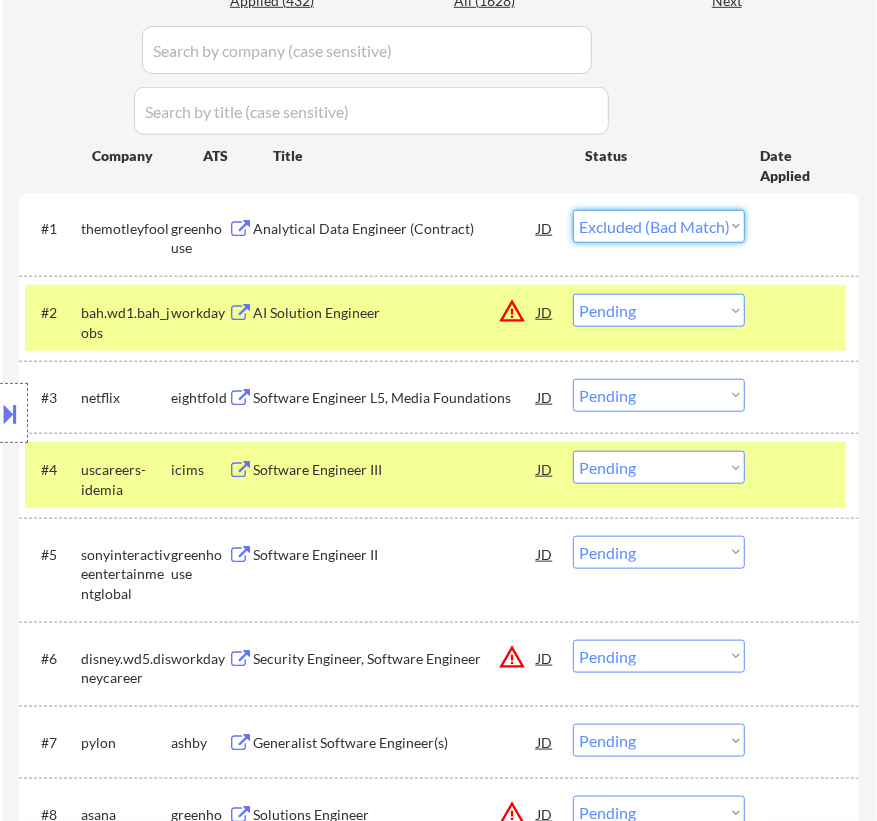 click on "Choose an option... Pending Applied Excluded (Questions) Excluded (Expired) Excluded (Location) Excluded (Bad Match) Excluded (Blocklist) Excluded (Salary) Excluded (Other)" at bounding box center (659, 226) 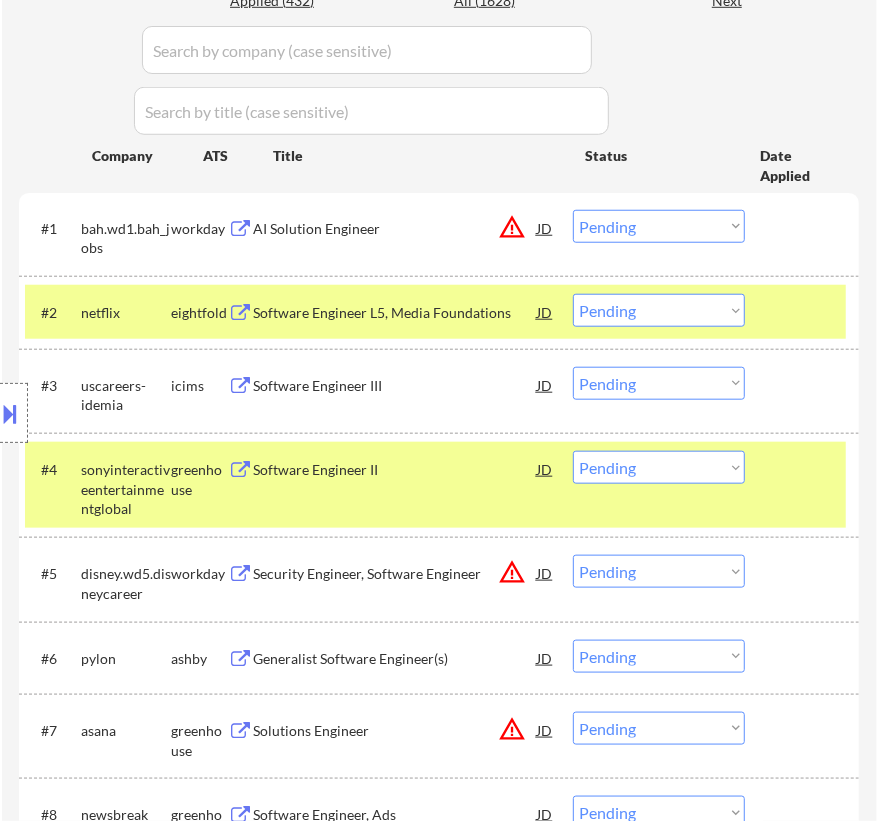 click on "AI Solution Engineer" at bounding box center (395, 228) 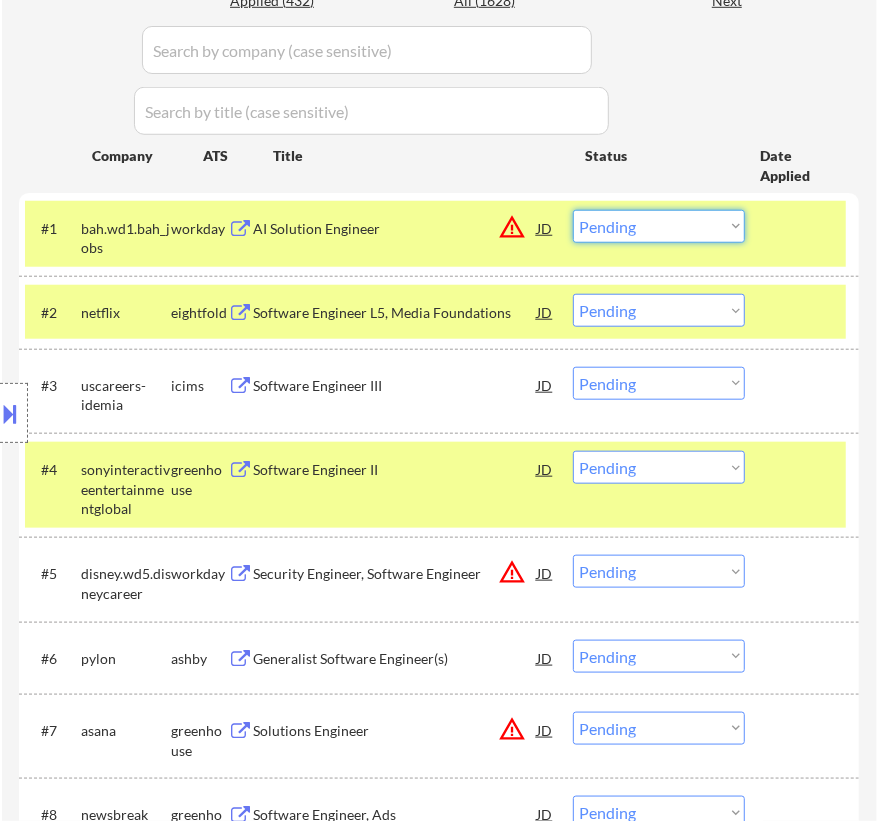 click on "Choose an option... Pending Applied Excluded (Questions) Excluded (Expired) Excluded (Location) Excluded (Bad Match) Excluded (Blocklist) Excluded (Salary) Excluded (Other)" at bounding box center [659, 226] 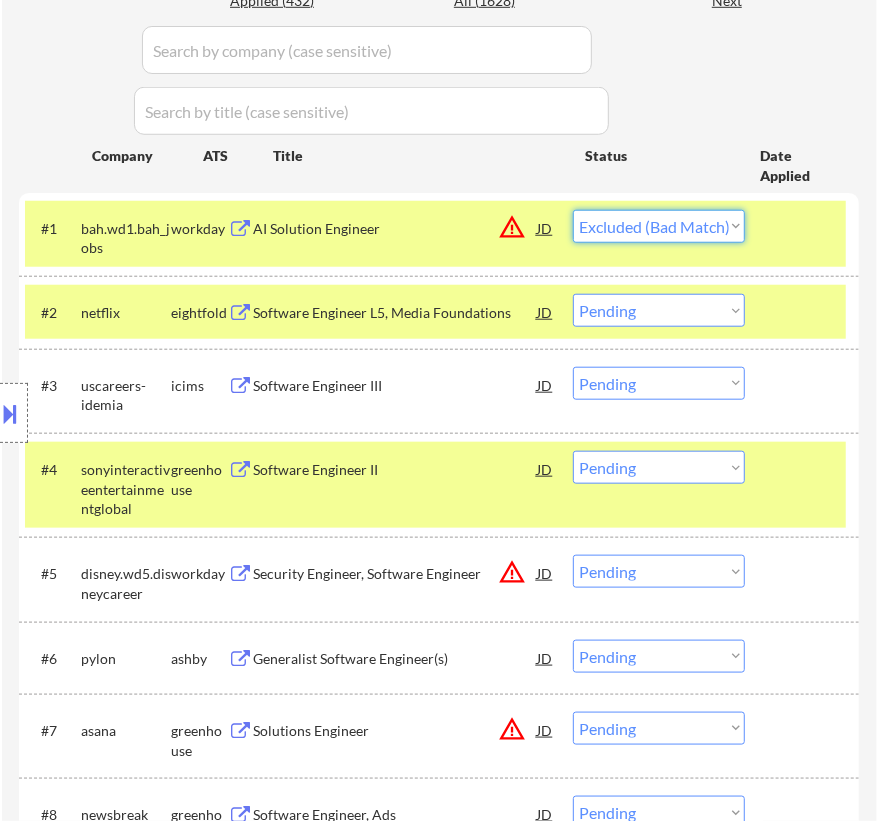 click on "Choose an option... Pending Applied Excluded (Questions) Excluded (Expired) Excluded (Location) Excluded (Bad Match) Excluded (Blocklist) Excluded (Salary) Excluded (Other)" at bounding box center (659, 226) 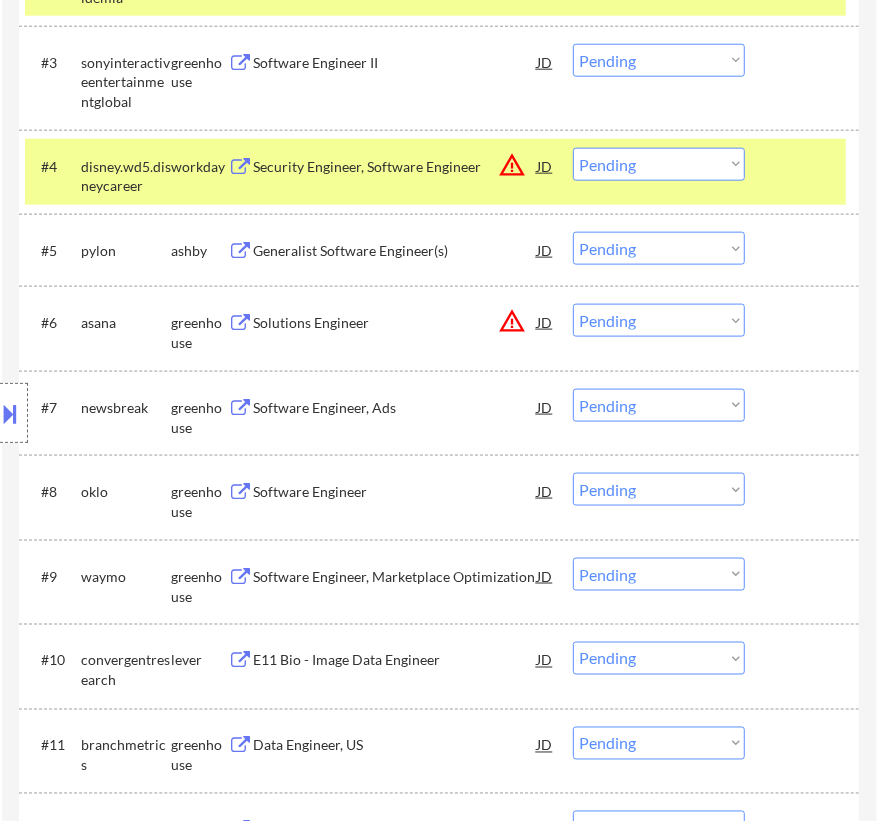 scroll, scrollTop: 1000, scrollLeft: 0, axis: vertical 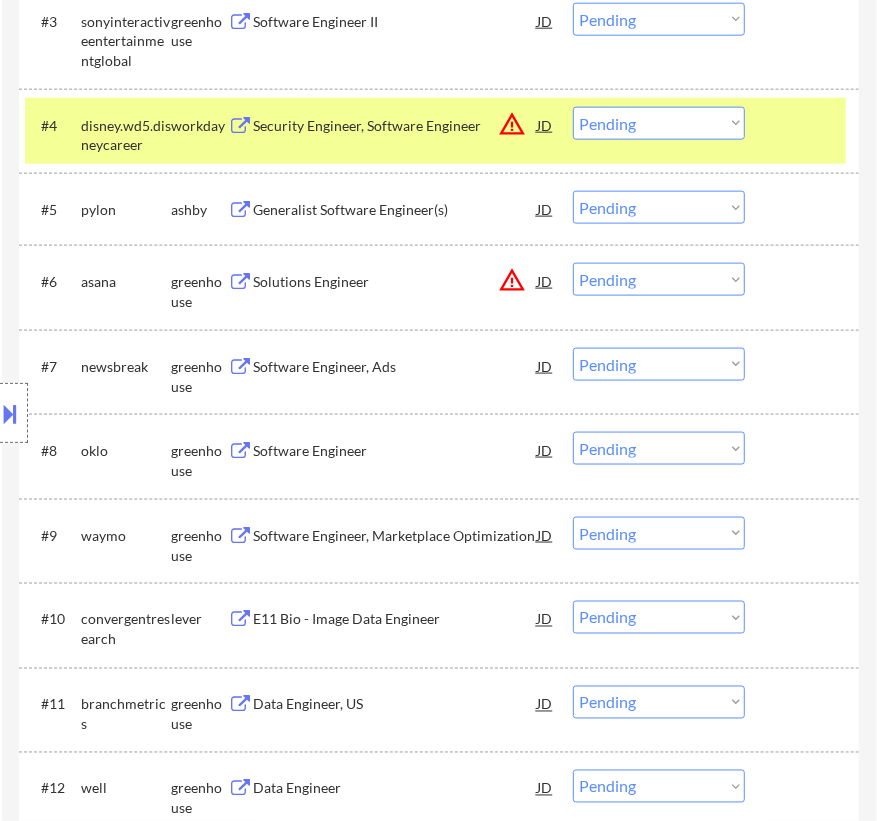 click on "Generalist Software Engineer(s)" at bounding box center (395, 210) 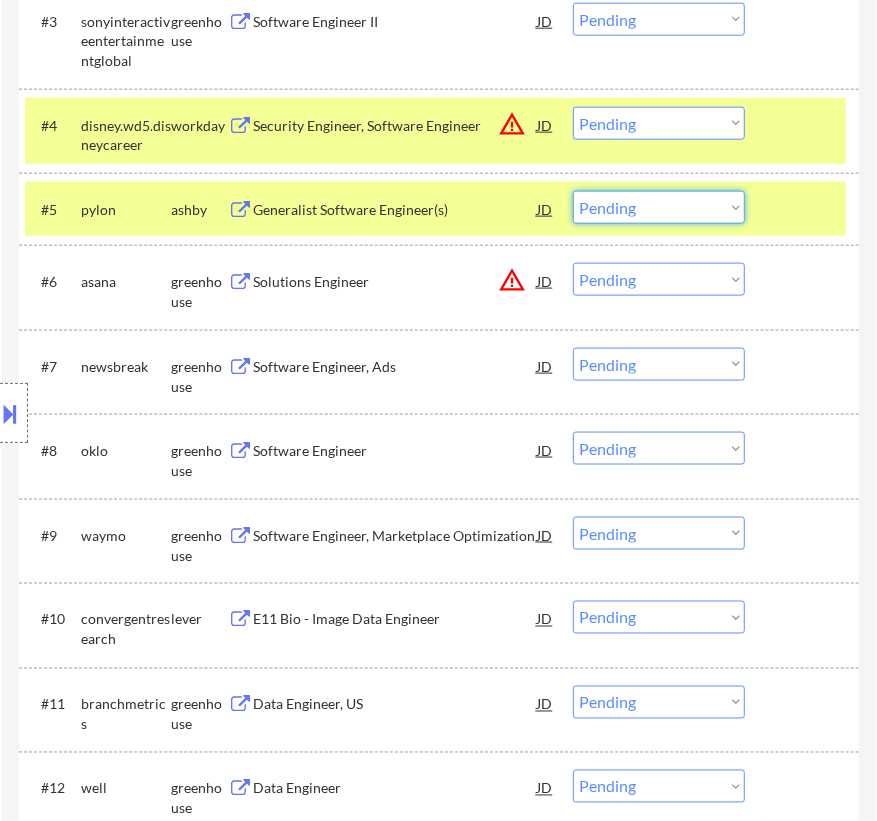 click on "Choose an option... Pending Applied Excluded (Questions) Excluded (Expired) Excluded (Location) Excluded (Bad Match) Excluded (Blocklist) Excluded (Salary) Excluded (Other)" at bounding box center (659, 207) 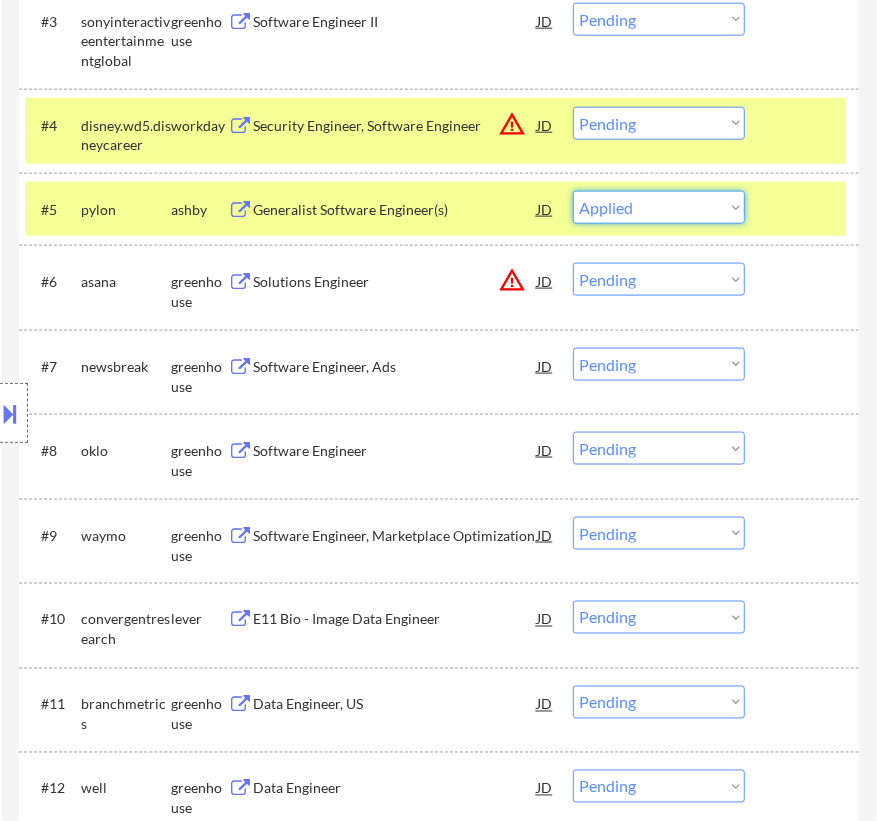 click on "Choose an option... Pending Applied Excluded (Questions) Excluded (Expired) Excluded (Location) Excluded (Bad Match) Excluded (Blocklist) Excluded (Salary) Excluded (Other)" at bounding box center (659, 207) 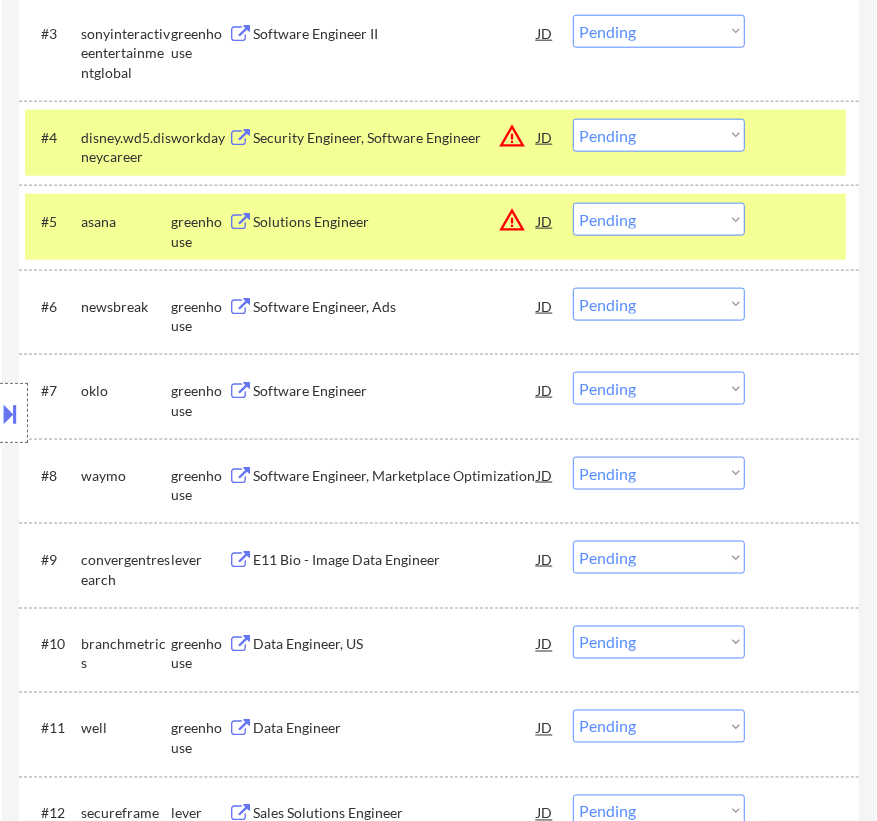 scroll, scrollTop: 1090, scrollLeft: 0, axis: vertical 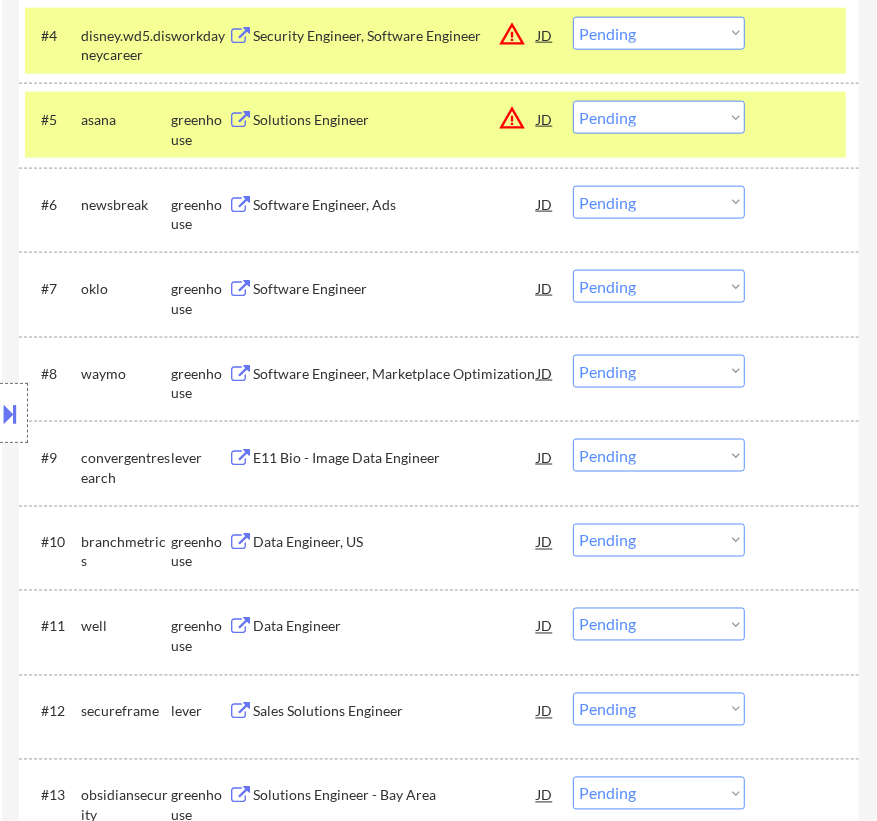 click on "Software Engineer, Ads" at bounding box center (395, 205) 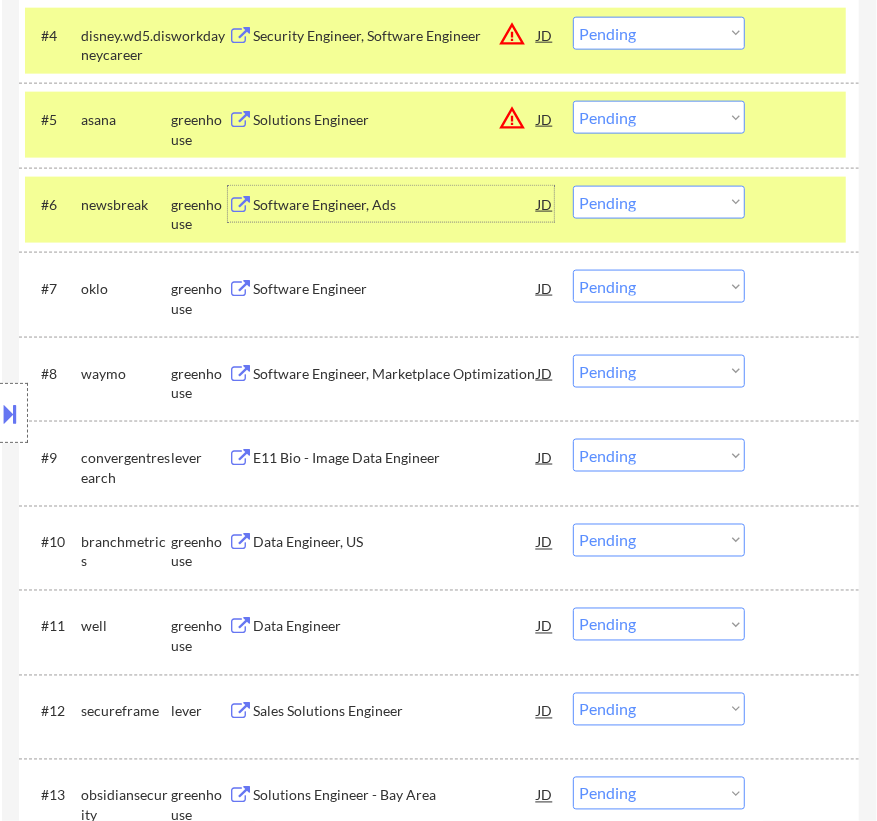 click on "Choose an option... Pending Applied Excluded (Questions) Excluded (Expired) Excluded (Location) Excluded (Bad Match) Excluded (Blocklist) Excluded (Salary) Excluded (Other)" at bounding box center [659, 202] 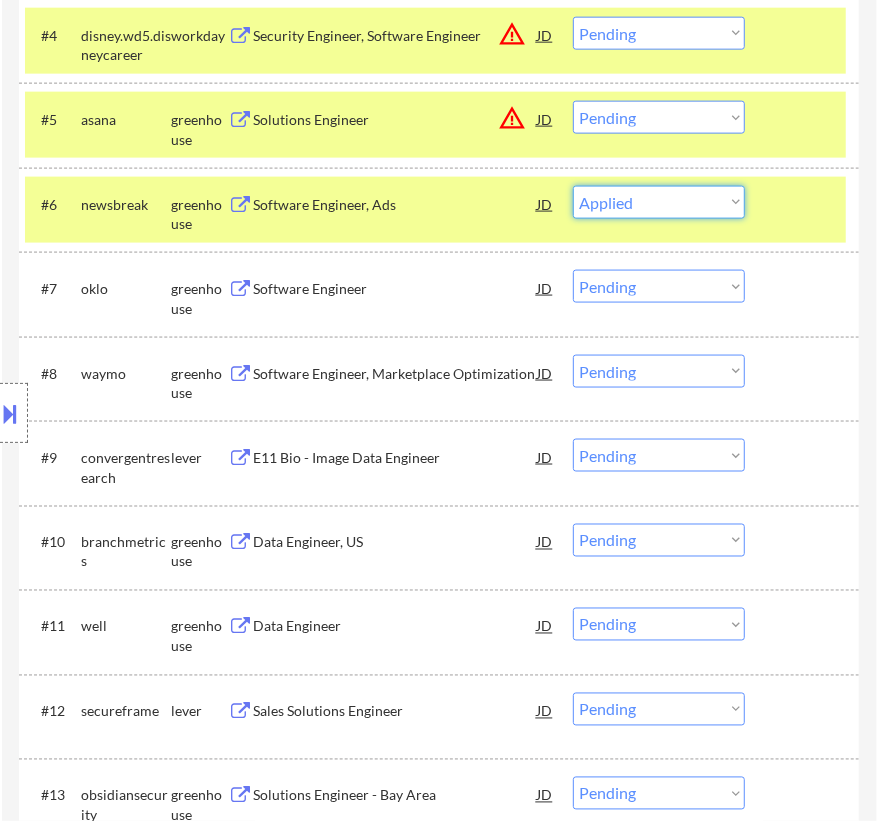 click on "Choose an option... Pending Applied Excluded (Questions) Excluded (Expired) Excluded (Location) Excluded (Bad Match) Excluded (Blocklist) Excluded (Salary) Excluded (Other)" at bounding box center [659, 202] 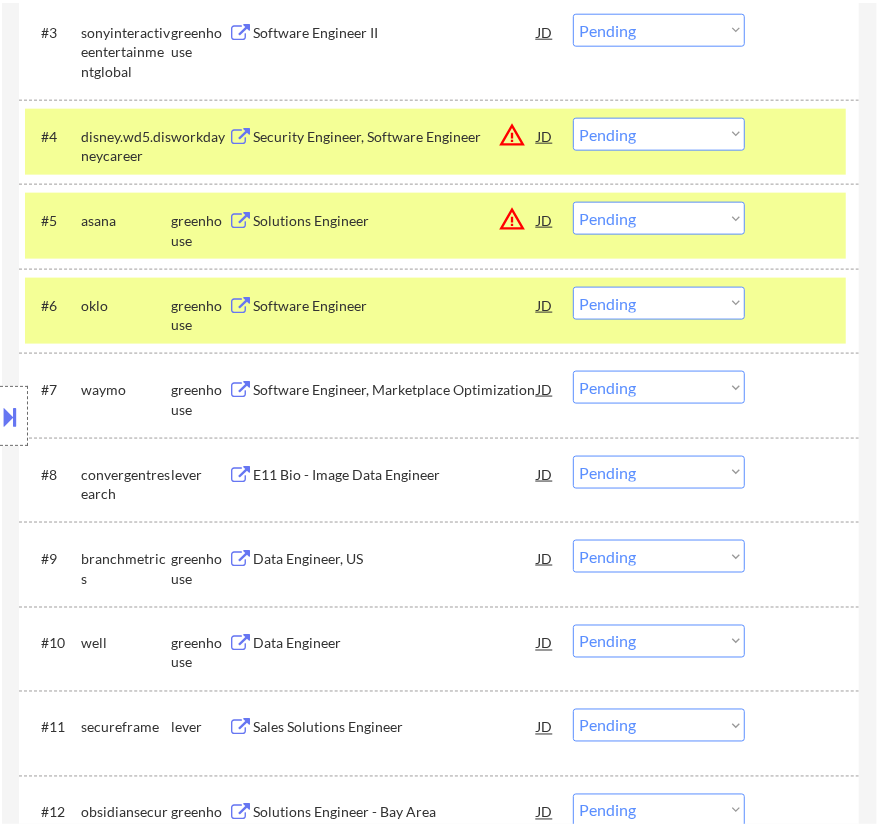 scroll, scrollTop: 1000, scrollLeft: 0, axis: vertical 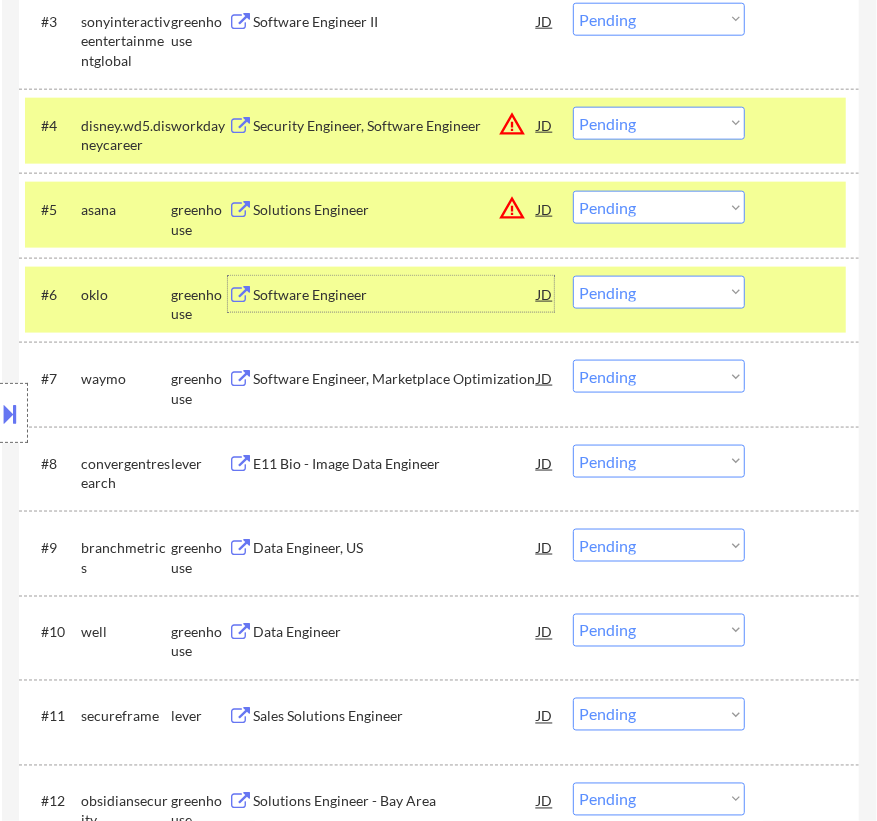 click on "Software Engineer" at bounding box center [395, 295] 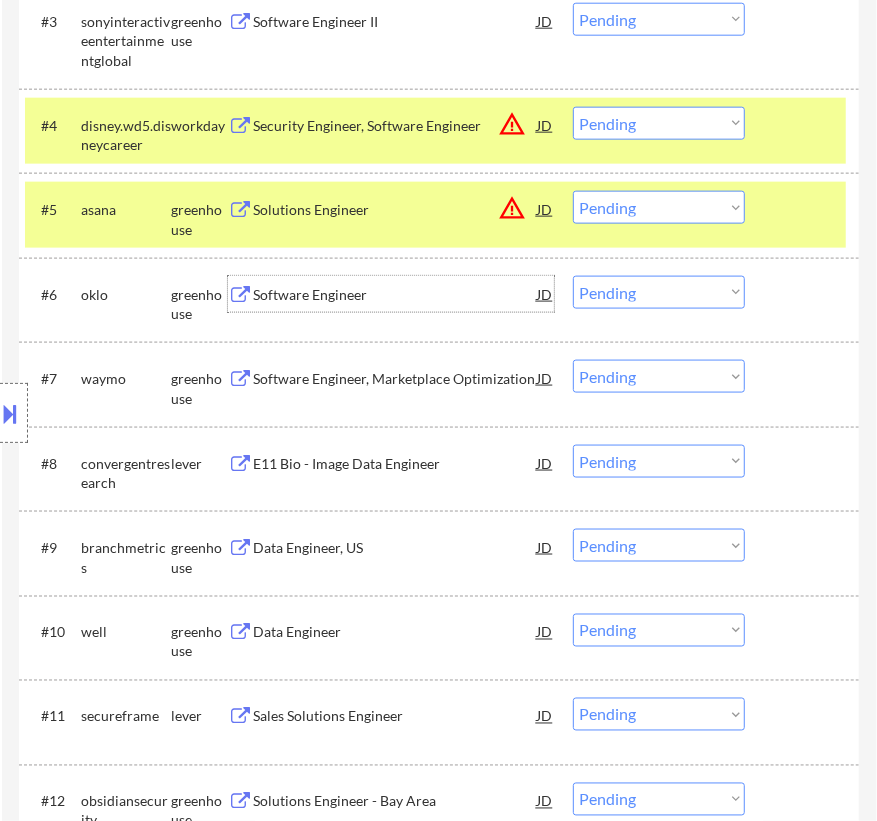 click on "Choose an option... Pending Applied Excluded (Questions) Excluded (Expired) Excluded (Location) Excluded (Bad Match) Excluded (Blocklist) Excluded (Salary) Excluded (Other)" at bounding box center [659, 292] 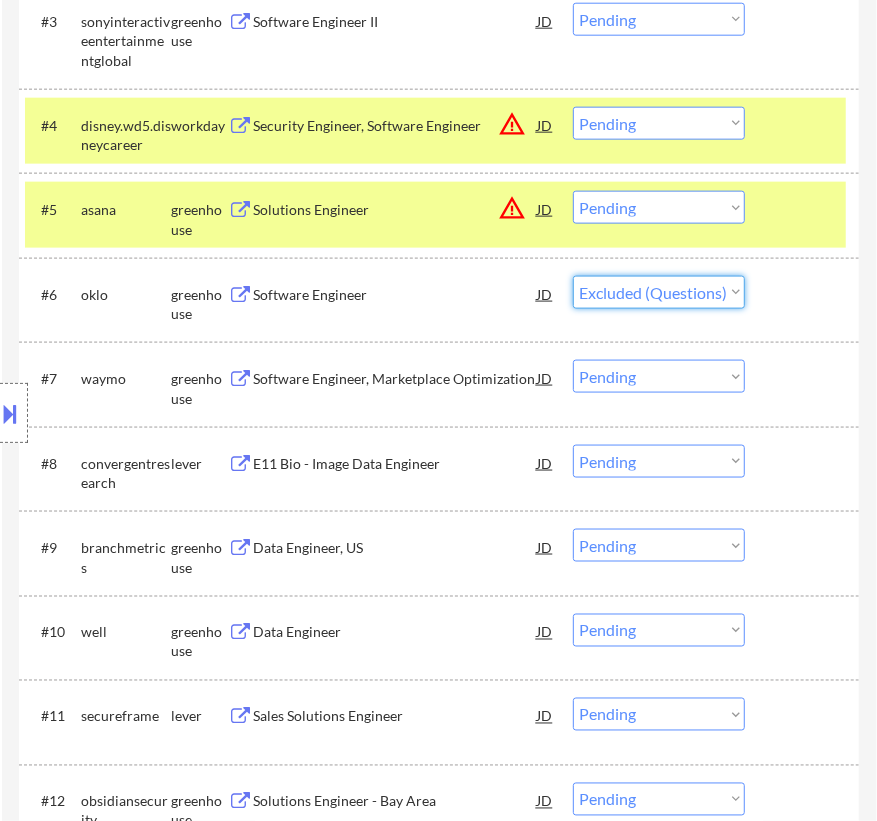 click on "Choose an option... Pending Applied Excluded (Questions) Excluded (Expired) Excluded (Location) Excluded (Bad Match) Excluded (Blocklist) Excluded (Salary) Excluded (Other)" at bounding box center (659, 292) 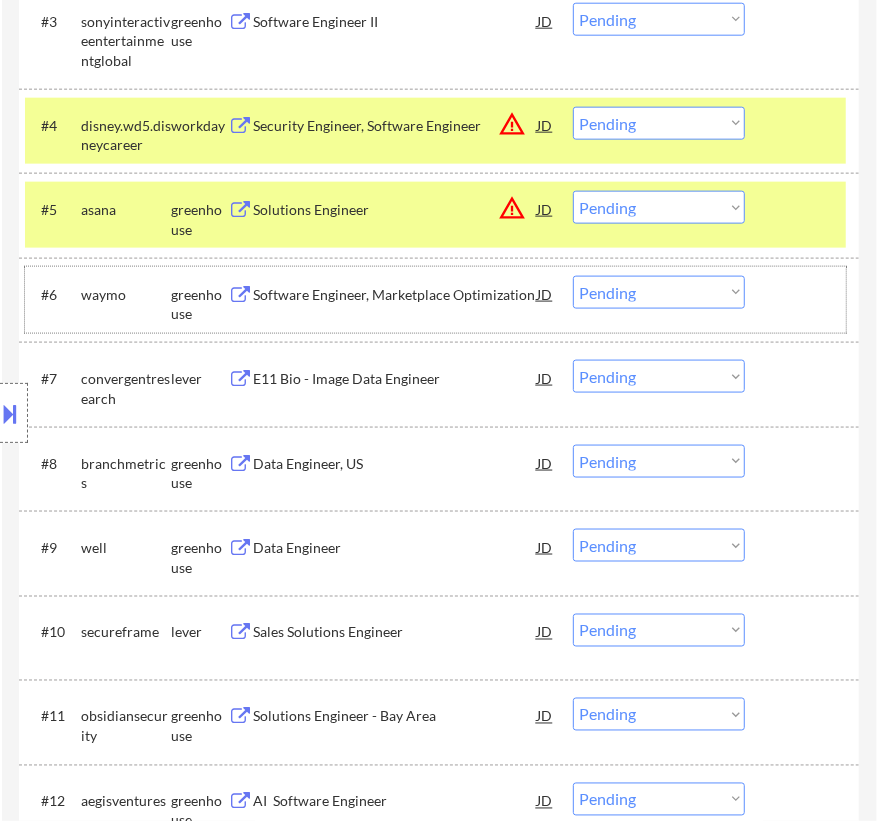 click on "#6 waymo greenhouse Software Engineer, Marketplace Optimization JD warning_amber Choose an option... Pending Applied Excluded (Questions) Excluded (Expired) Excluded (Location) Excluded (Bad Match) Excluded (Blocklist) Excluded (Salary) Excluded (Other)" at bounding box center (435, 300) 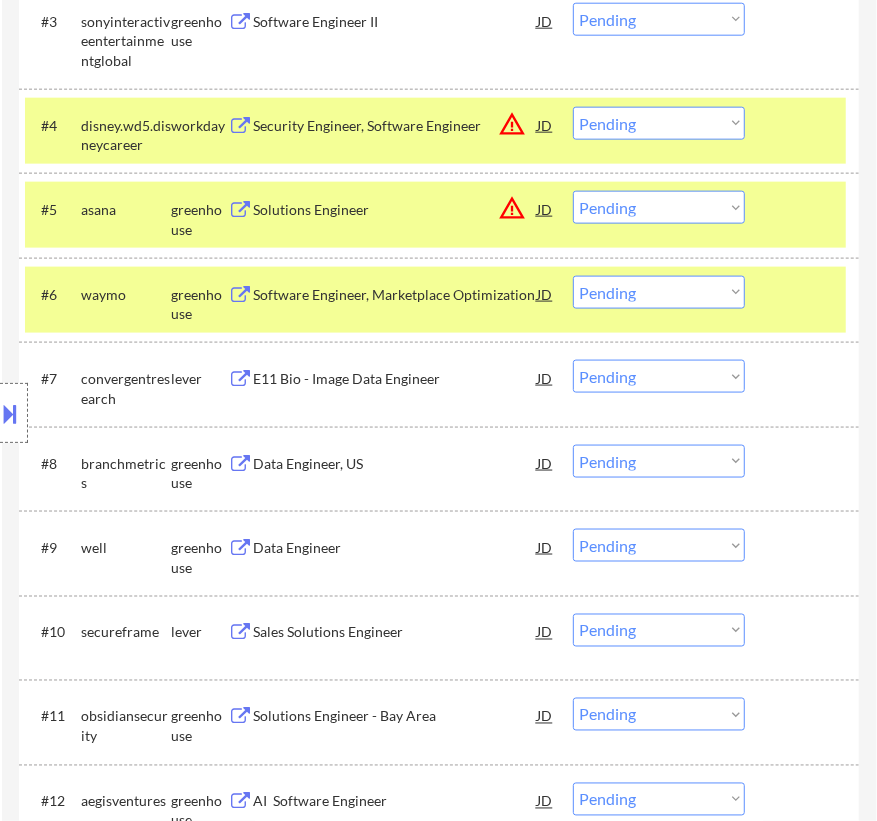 click on "#6 waymo greenhouse Software Engineer, Marketplace Optimization JD warning_amber Choose an option... Pending Applied Excluded (Questions) Excluded (Expired) Excluded (Location) Excluded (Bad Match) Excluded (Blocklist) Excluded (Salary) Excluded (Other)" at bounding box center (435, 300) 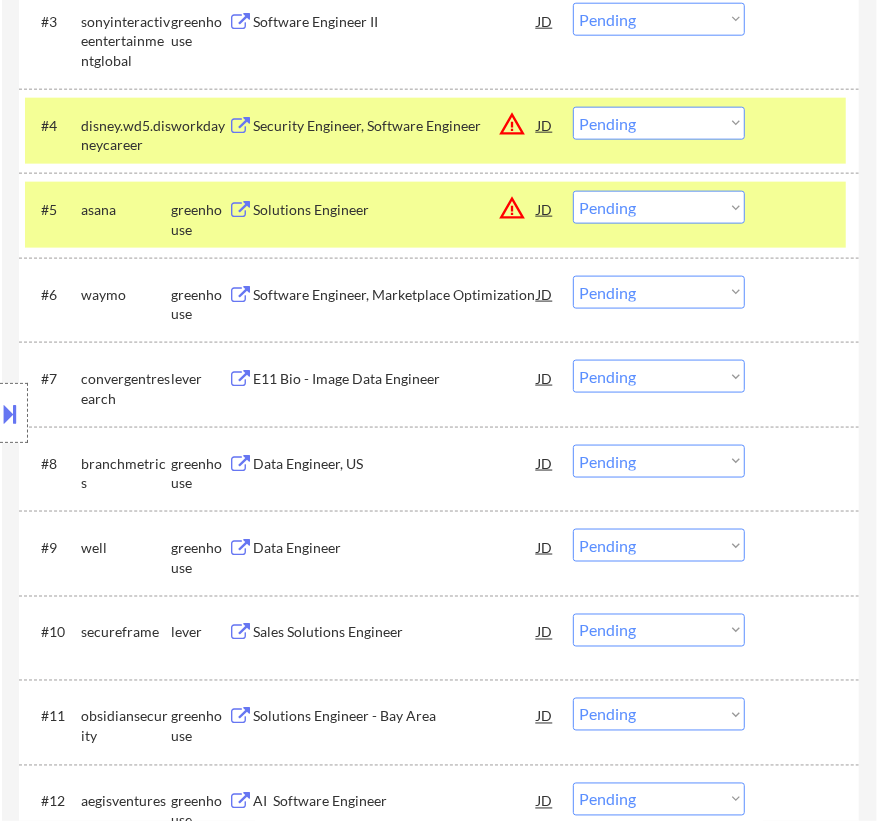 click on "Software Engineer, Marketplace Optimization" at bounding box center (395, 294) 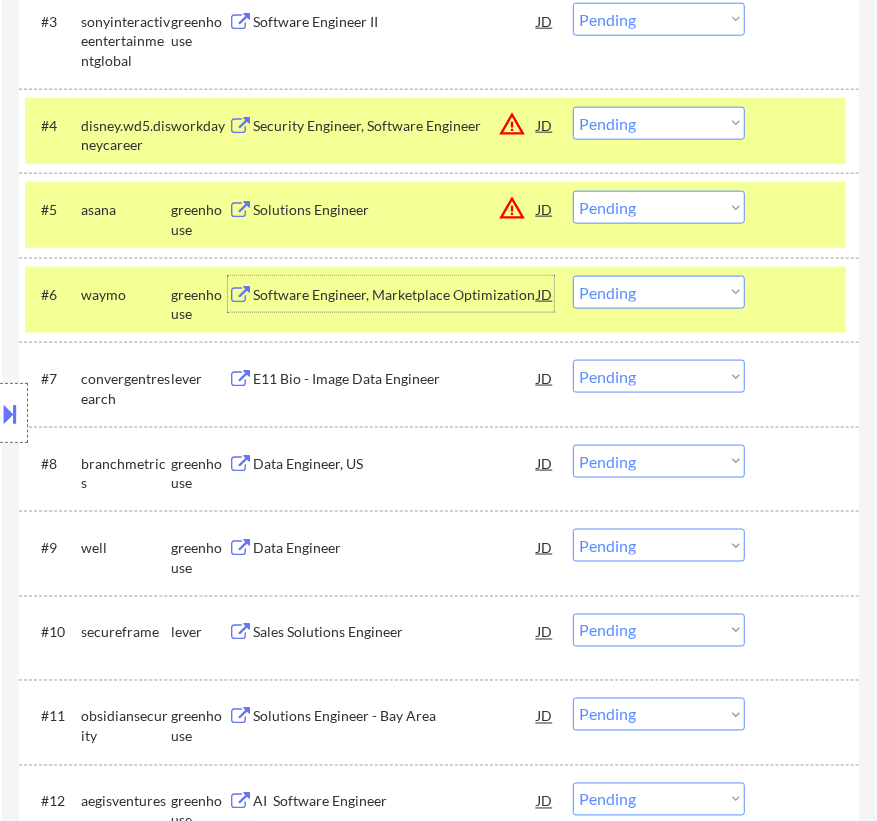 click on "Choose an option... Pending Applied Excluded (Questions) Excluded (Expired) Excluded (Location) Excluded (Bad Match) Excluded (Blocklist) Excluded (Salary) Excluded (Other)" at bounding box center [659, 292] 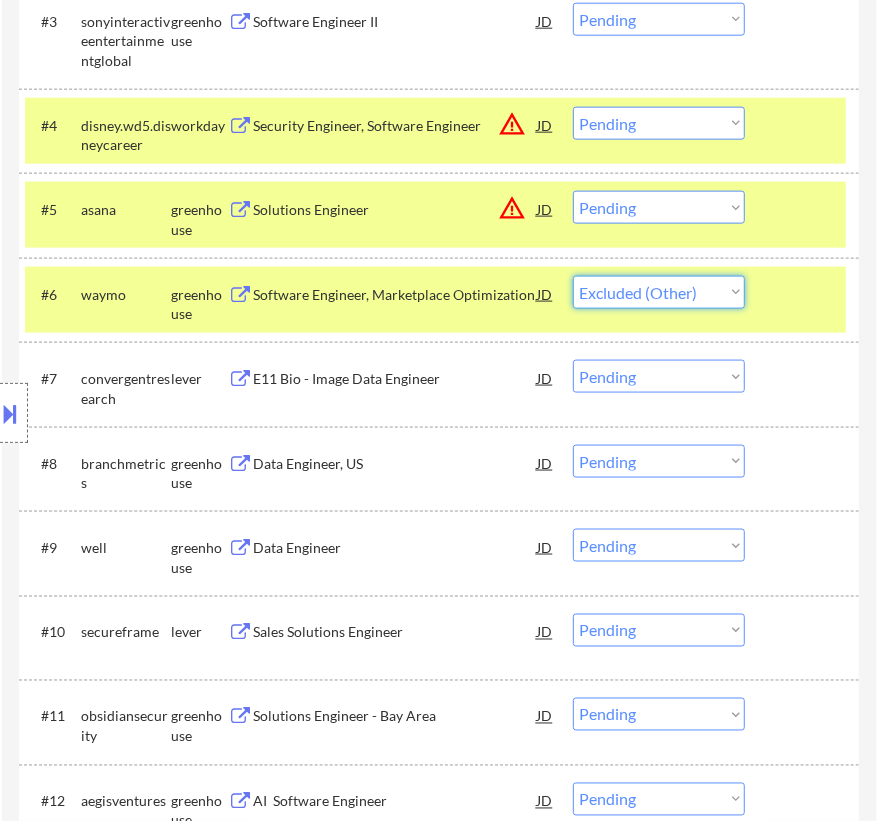 click on "Choose an option... Pending Applied Excluded (Questions) Excluded (Expired) Excluded (Location) Excluded (Bad Match) Excluded (Blocklist) Excluded (Salary) Excluded (Other)" at bounding box center (659, 292) 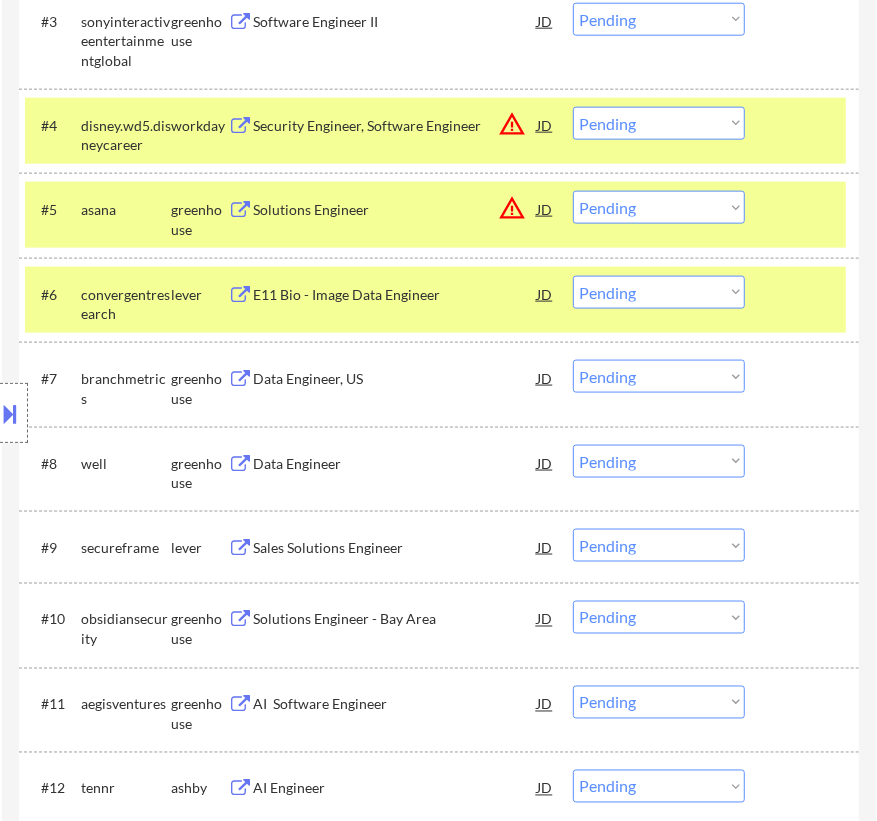 click on "Data Engineer" at bounding box center (395, 464) 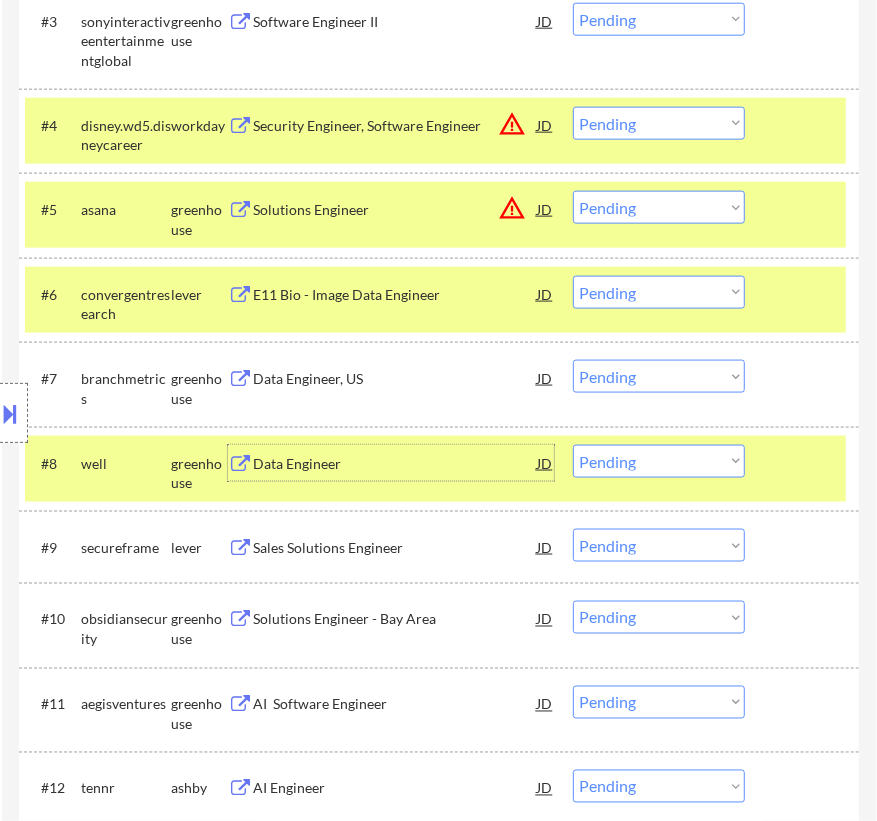 click on "Data Engineer" at bounding box center [395, 464] 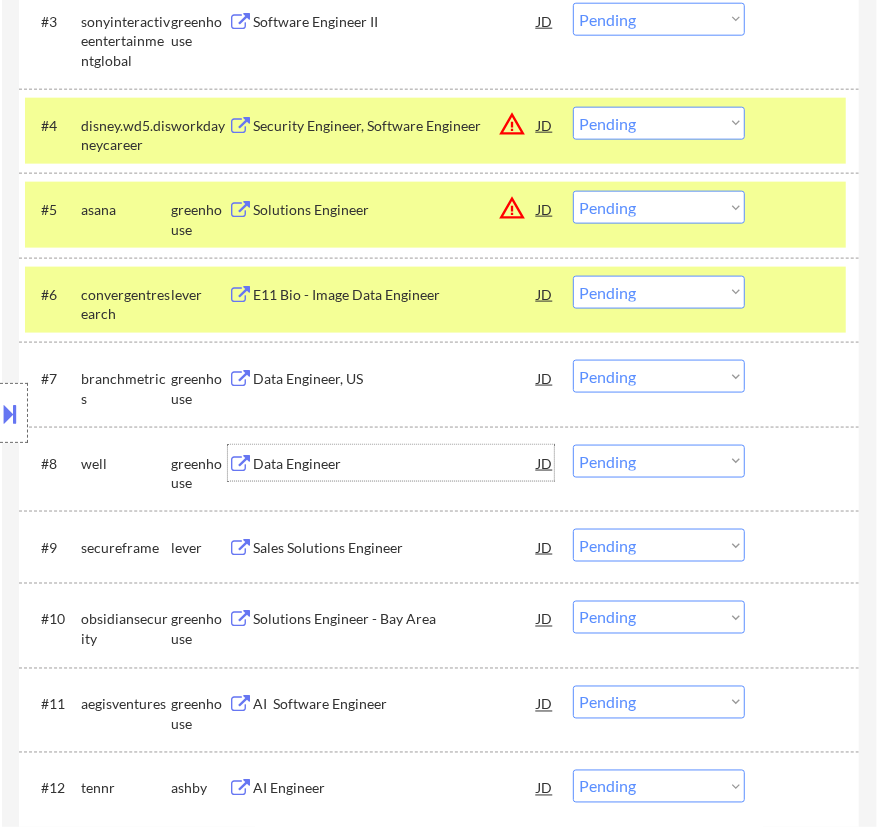 drag, startPoint x: 672, startPoint y: 460, endPoint x: 665, endPoint y: 472, distance: 13.892444 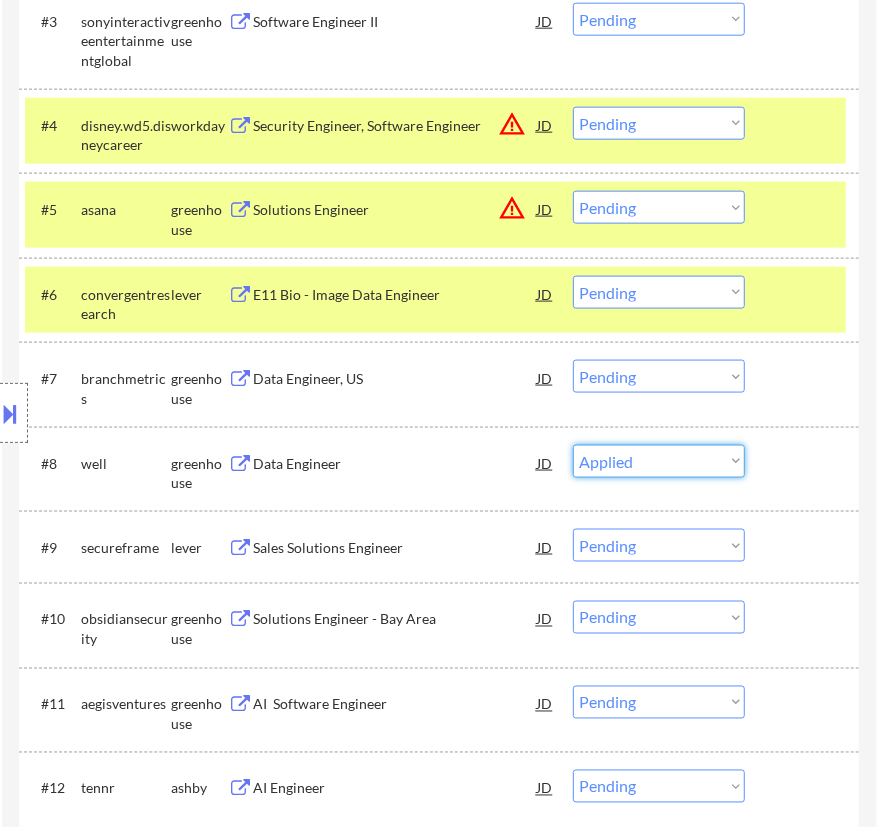 click on "Choose an option... Pending Applied Excluded (Questions) Excluded (Expired) Excluded (Location) Excluded (Bad Match) Excluded (Blocklist) Excluded (Salary) Excluded (Other)" at bounding box center (659, 461) 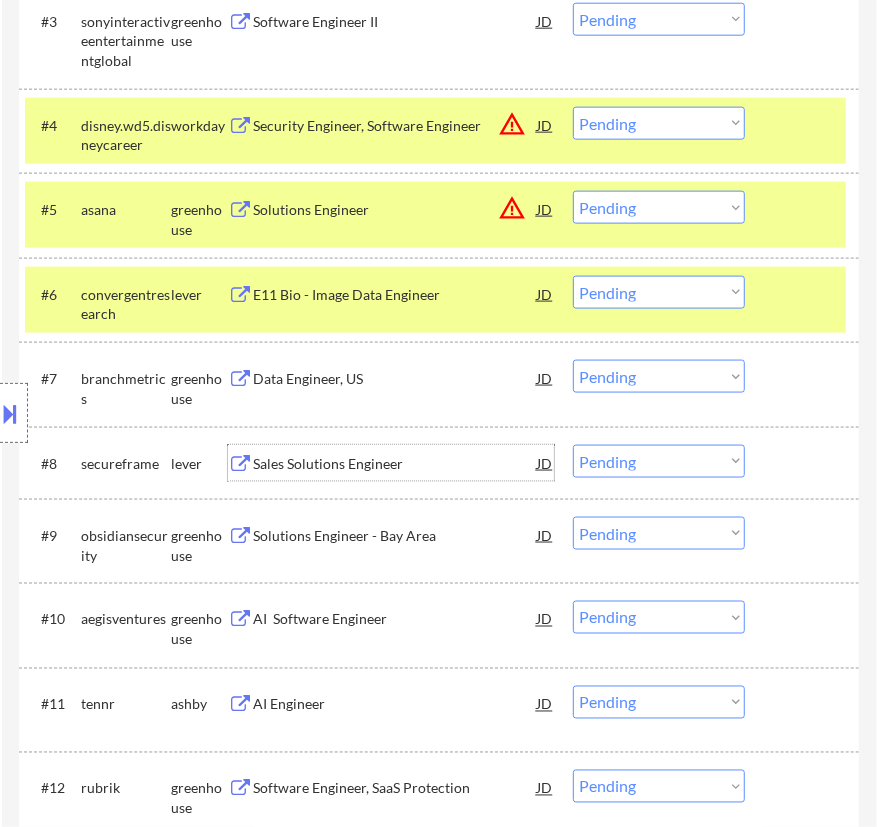 click on "Sales Solutions Engineer" at bounding box center [395, 464] 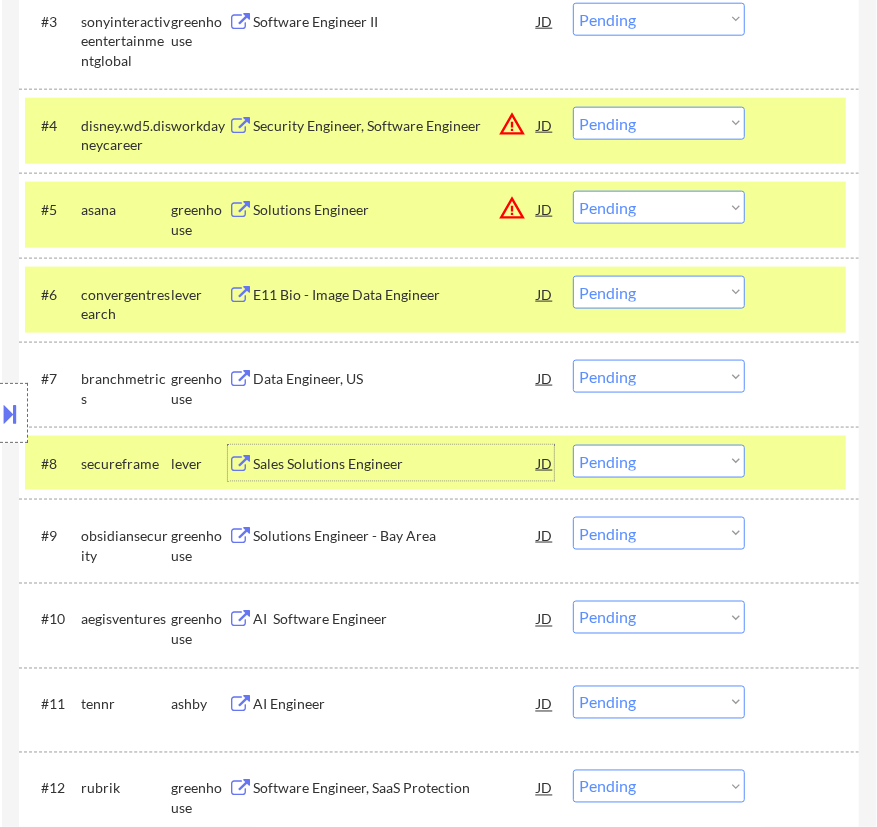 click on "Choose an option... Pending Applied Excluded (Questions) Excluded (Expired) Excluded (Location) Excluded (Bad Match) Excluded (Blocklist) Excluded (Salary) Excluded (Other)" at bounding box center [659, 461] 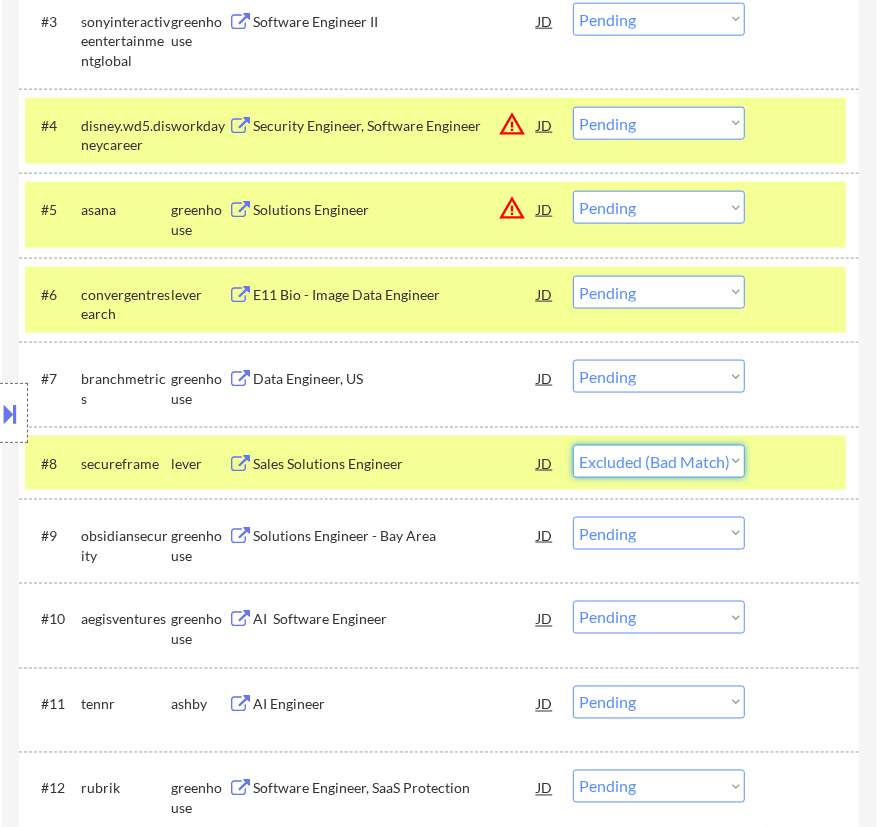 click on "Choose an option... Pending Applied Excluded (Questions) Excluded (Expired) Excluded (Location) Excluded (Bad Match) Excluded (Blocklist) Excluded (Salary) Excluded (Other)" at bounding box center [659, 461] 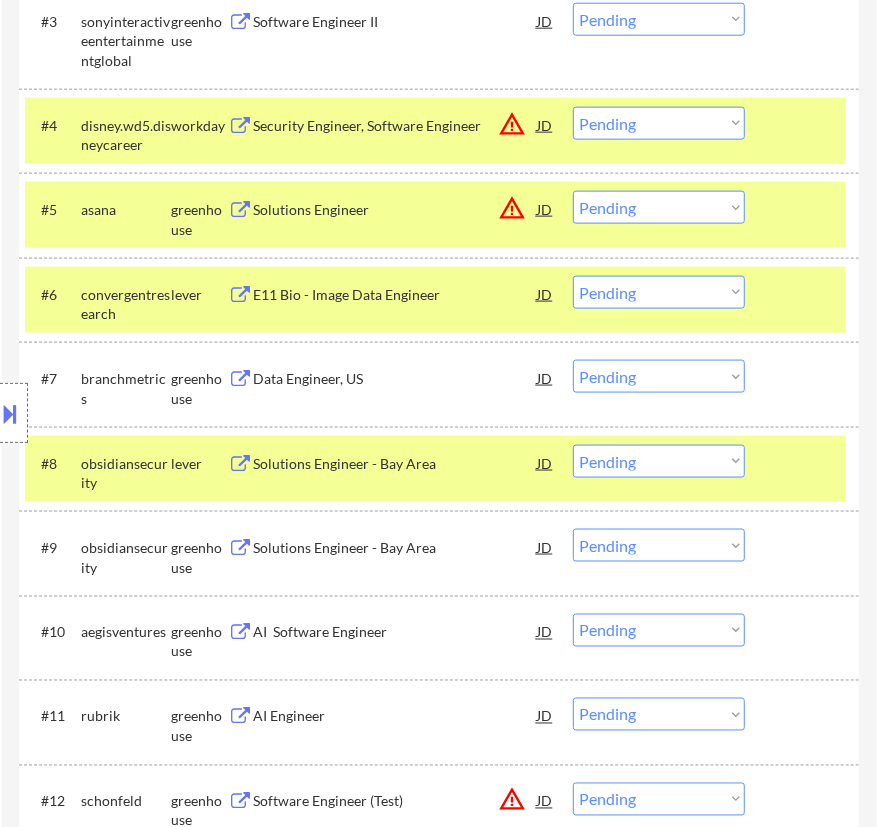 click on "Data Engineer, US" at bounding box center (395, 379) 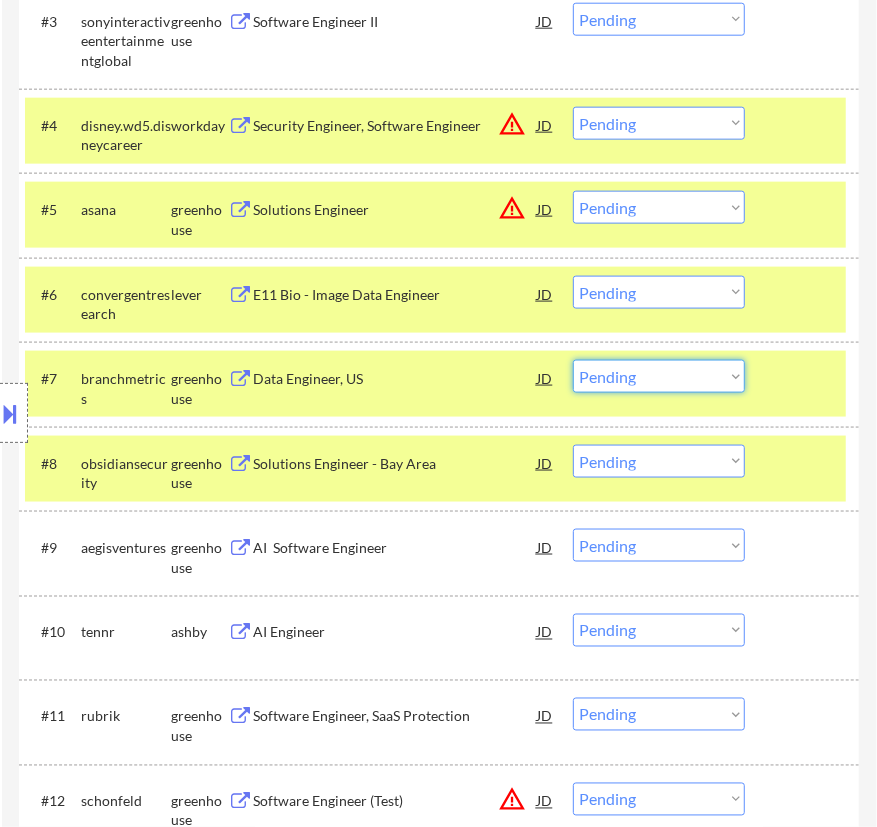 click on "Choose an option... Pending Applied Excluded (Questions) Excluded (Expired) Excluded (Location) Excluded (Bad Match) Excluded (Blocklist) Excluded (Salary) Excluded (Other)" at bounding box center (659, 376) 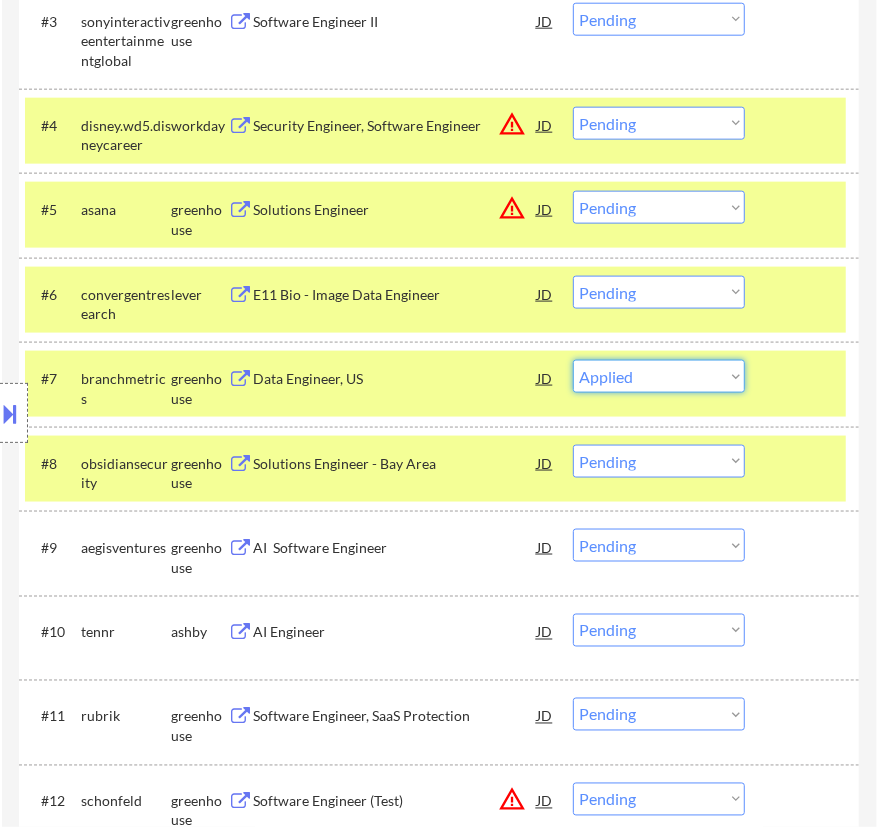 click on "Choose an option... Pending Applied Excluded (Questions) Excluded (Expired) Excluded (Location) Excluded (Bad Match) Excluded (Blocklist) Excluded (Salary) Excluded (Other)" at bounding box center (659, 376) 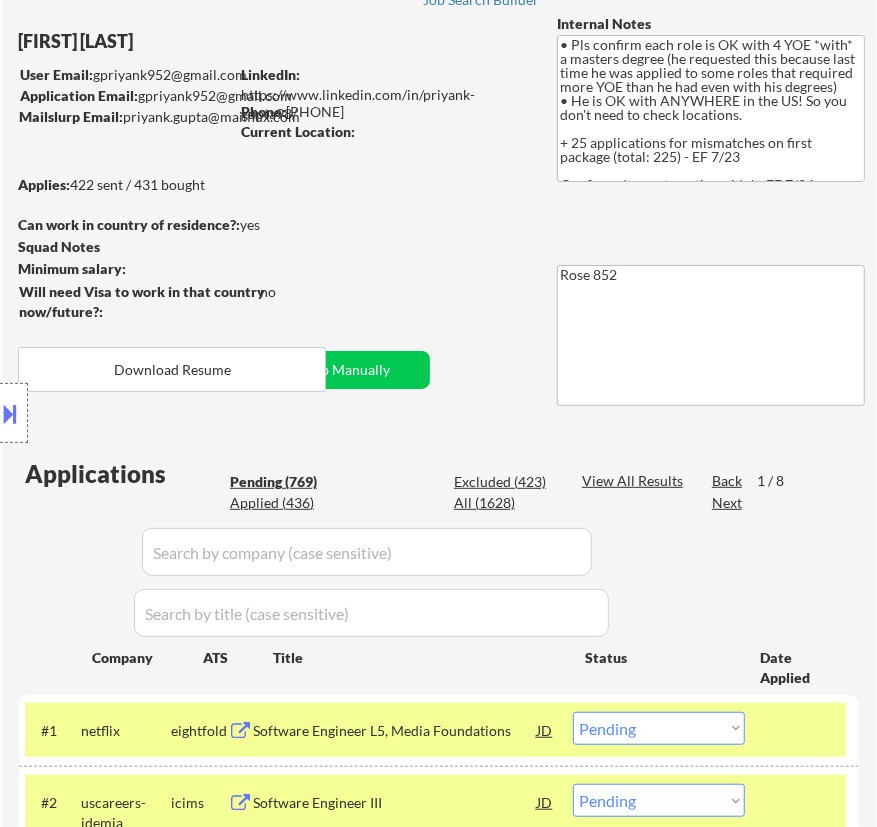 scroll, scrollTop: 90, scrollLeft: 0, axis: vertical 